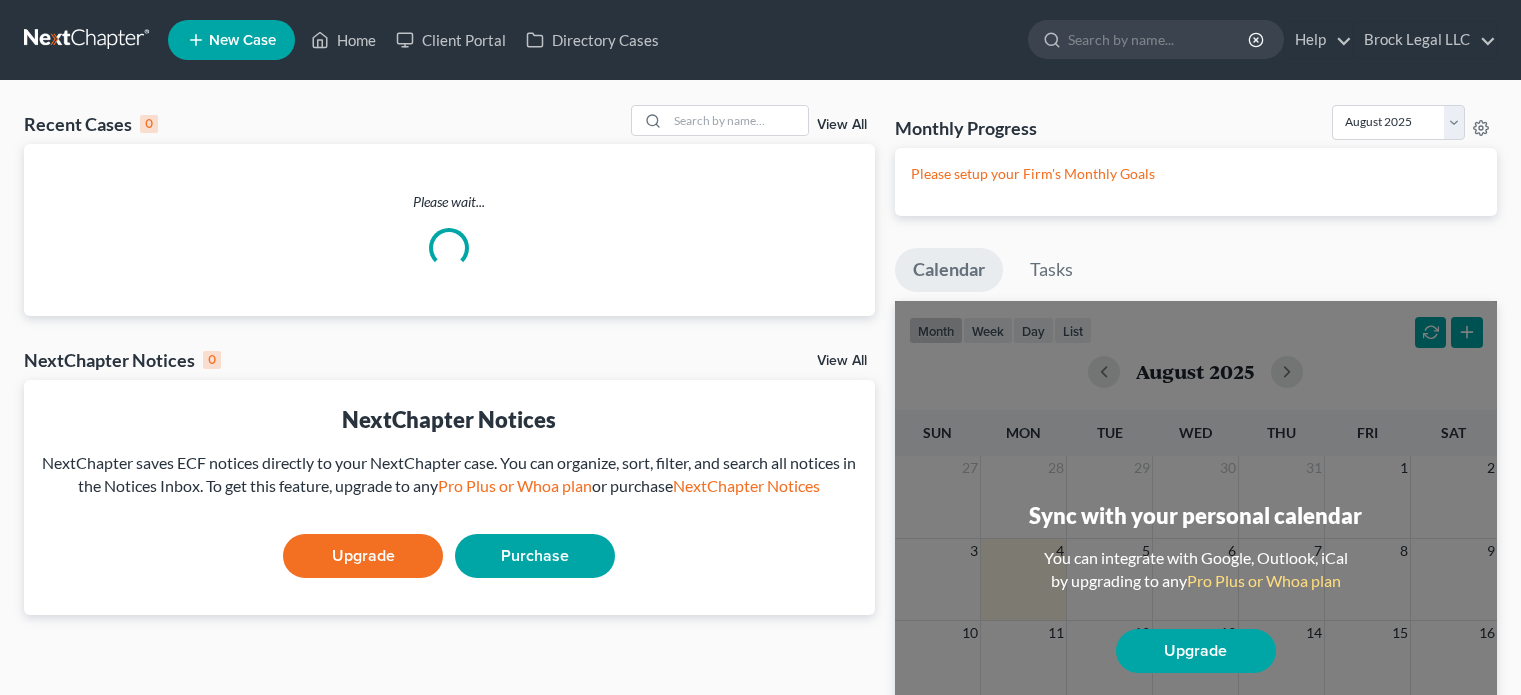 scroll, scrollTop: 0, scrollLeft: 0, axis: both 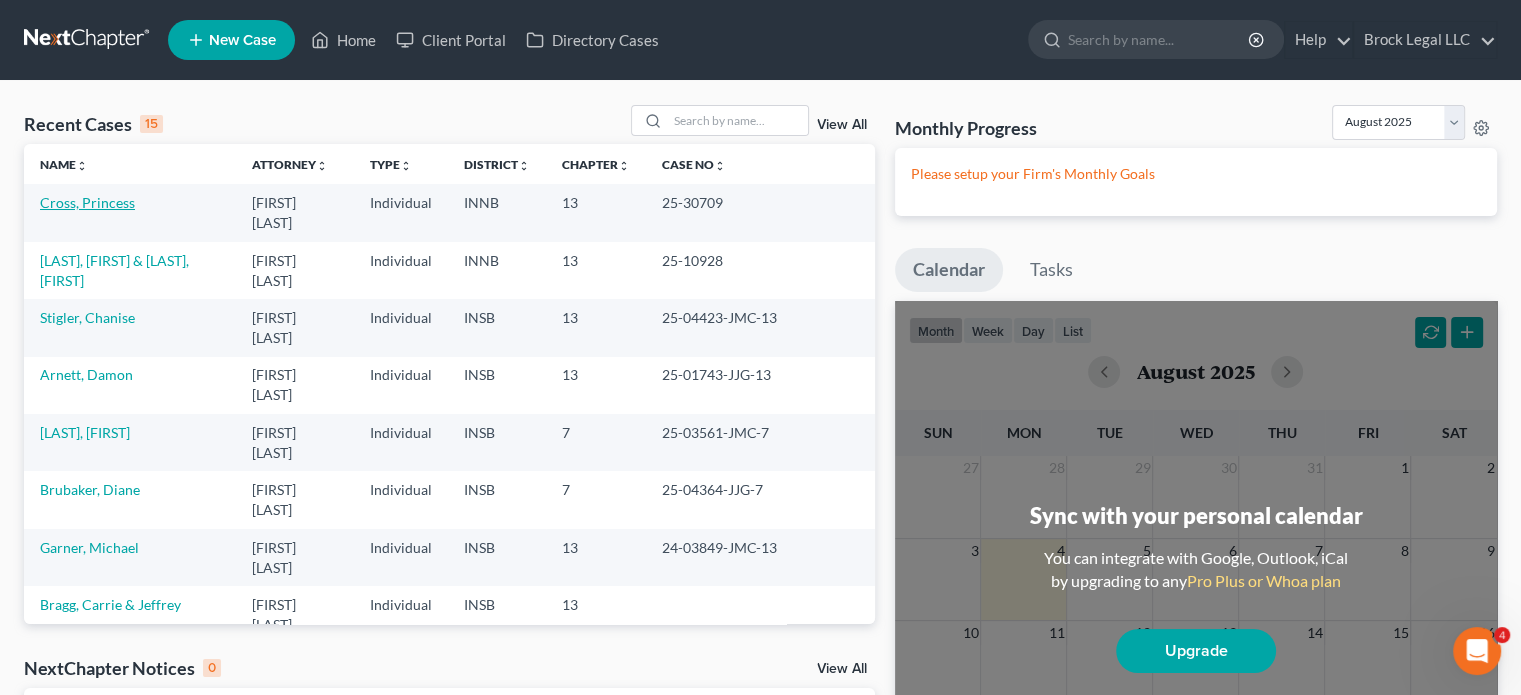 click on "Cross, Princess" at bounding box center [87, 202] 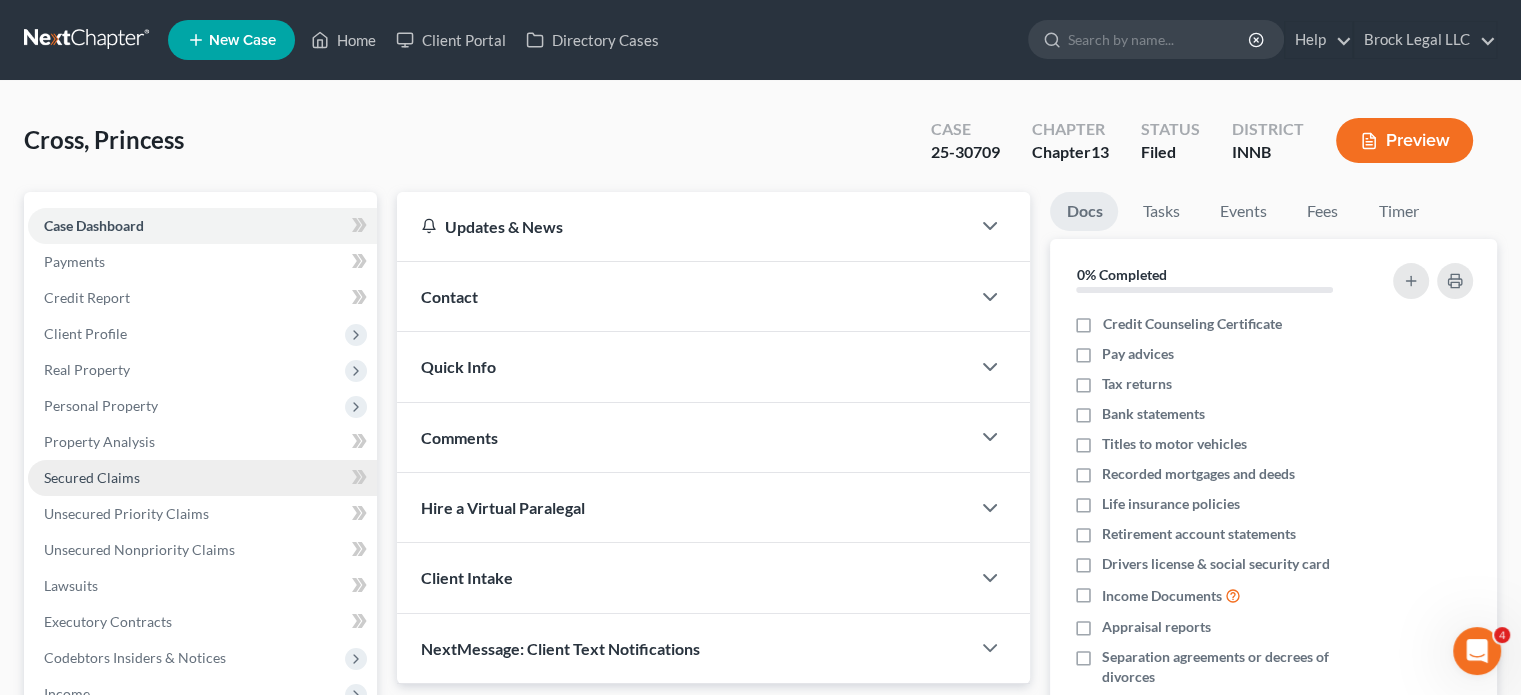 click on "Secured Claims" at bounding box center (92, 477) 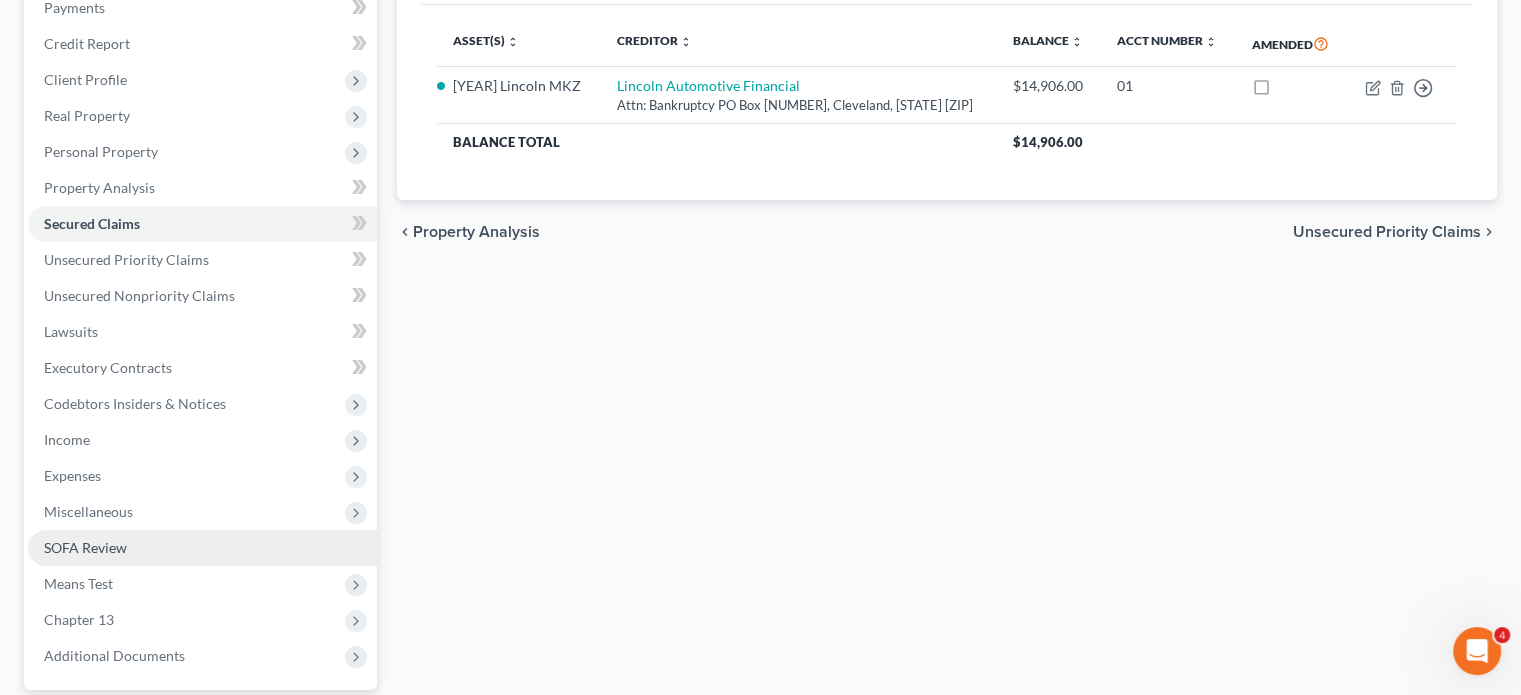 scroll, scrollTop: 300, scrollLeft: 0, axis: vertical 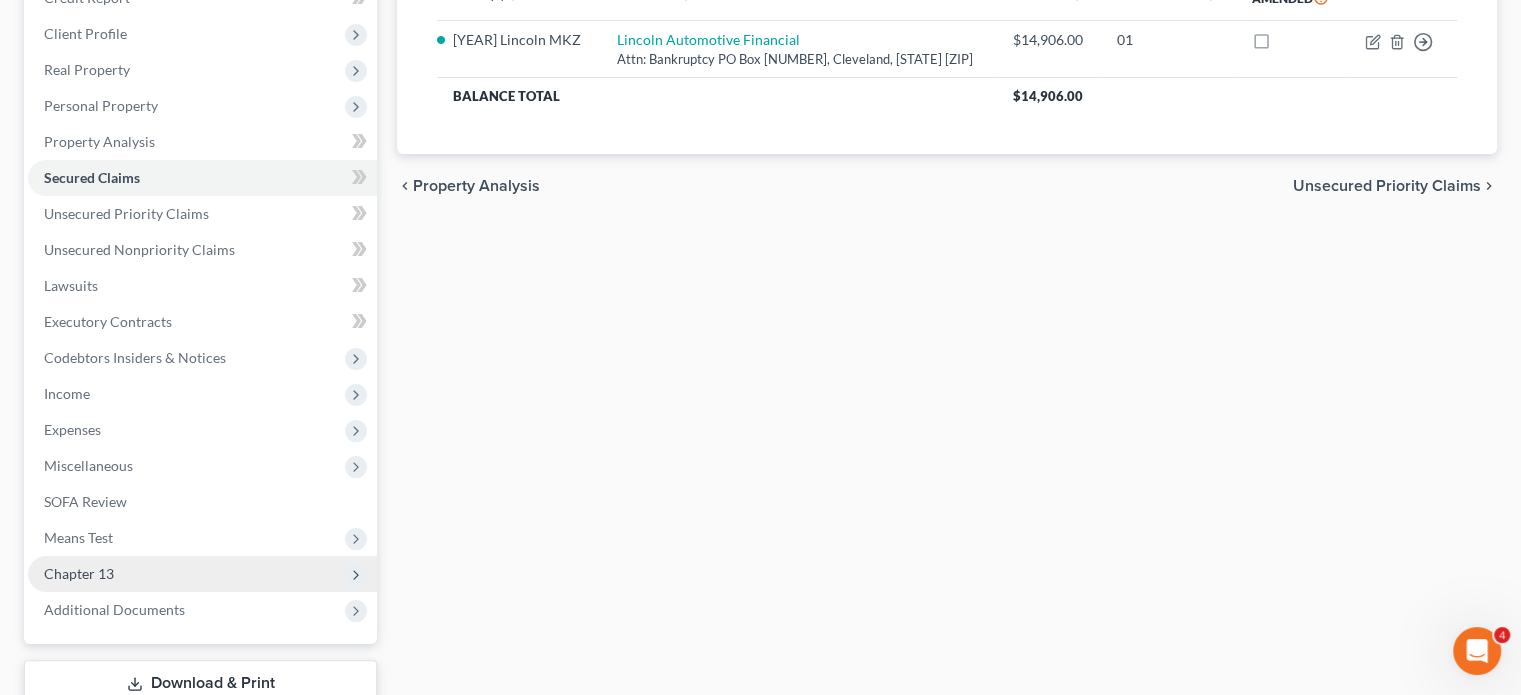 click on "Chapter 13" at bounding box center [79, 573] 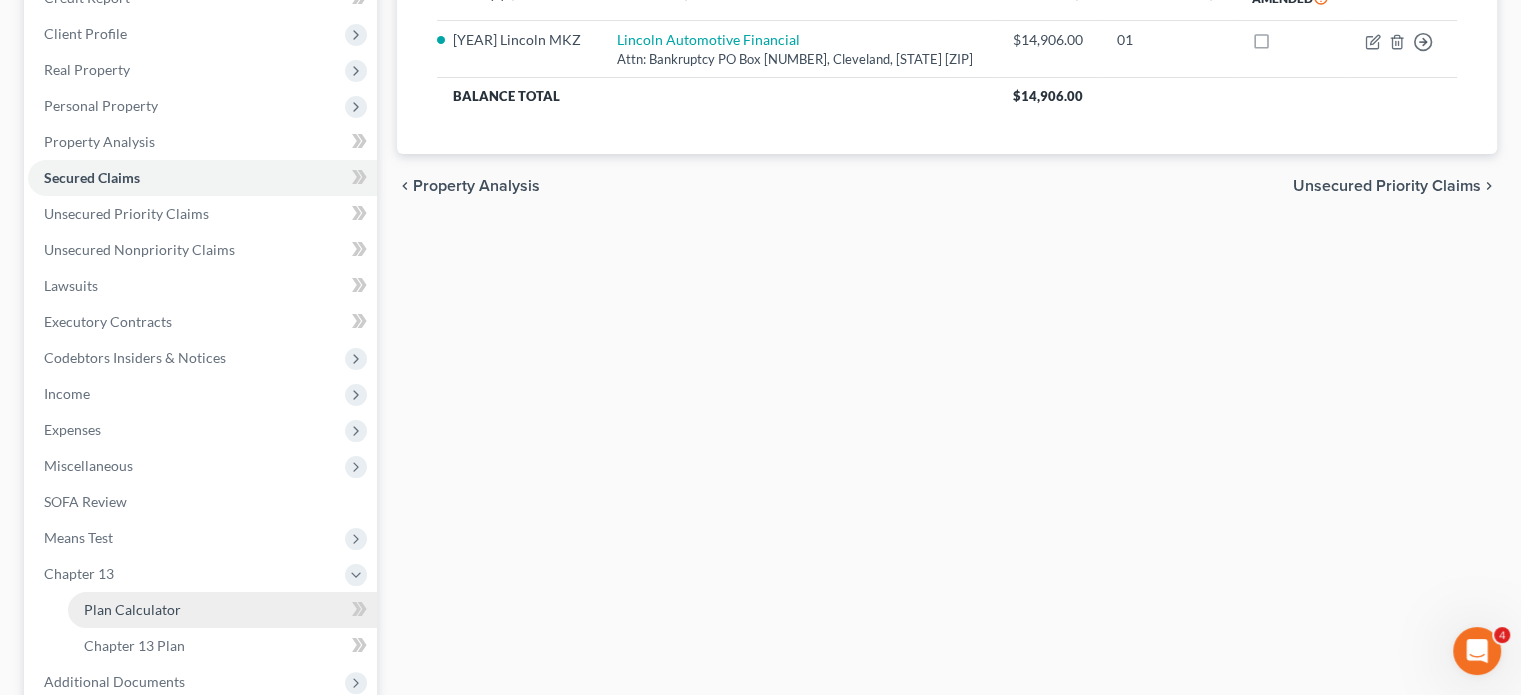 click on "Plan Calculator" at bounding box center [132, 609] 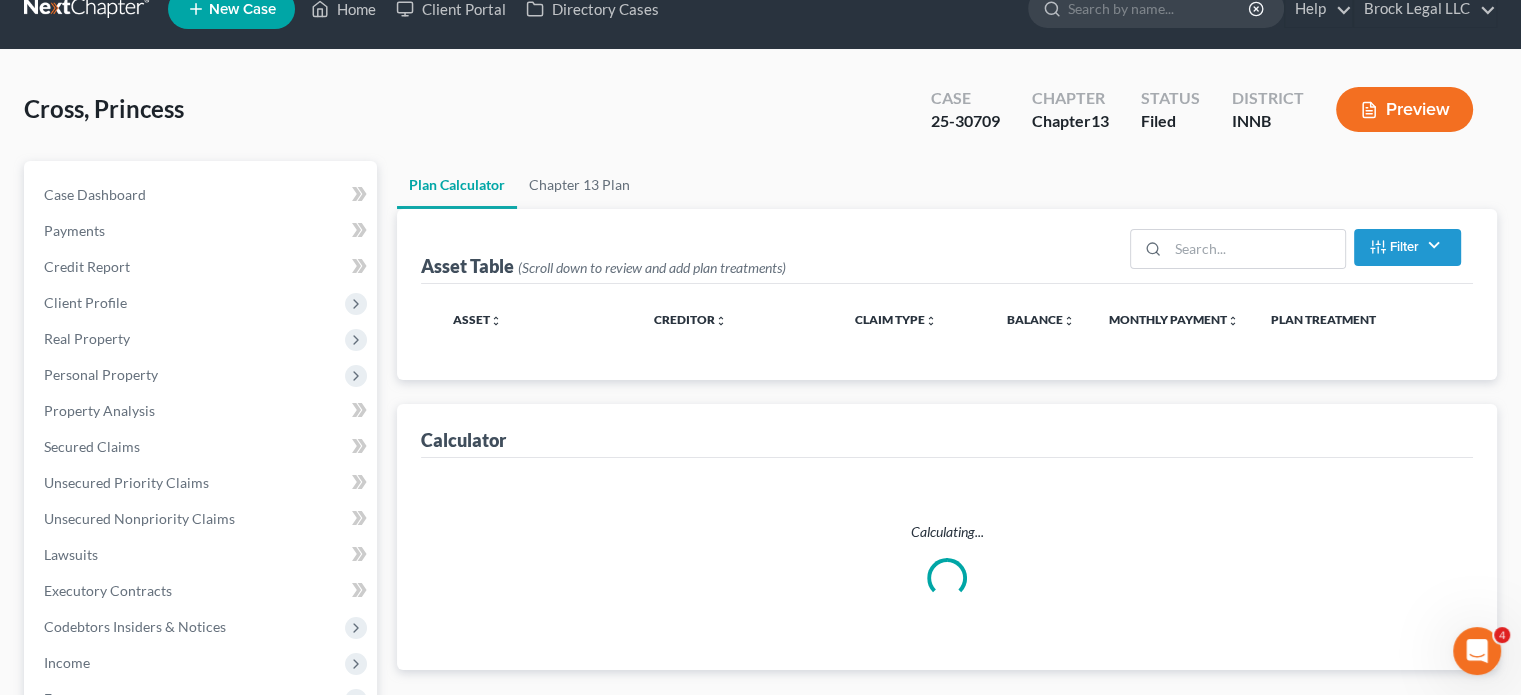 scroll, scrollTop: 0, scrollLeft: 0, axis: both 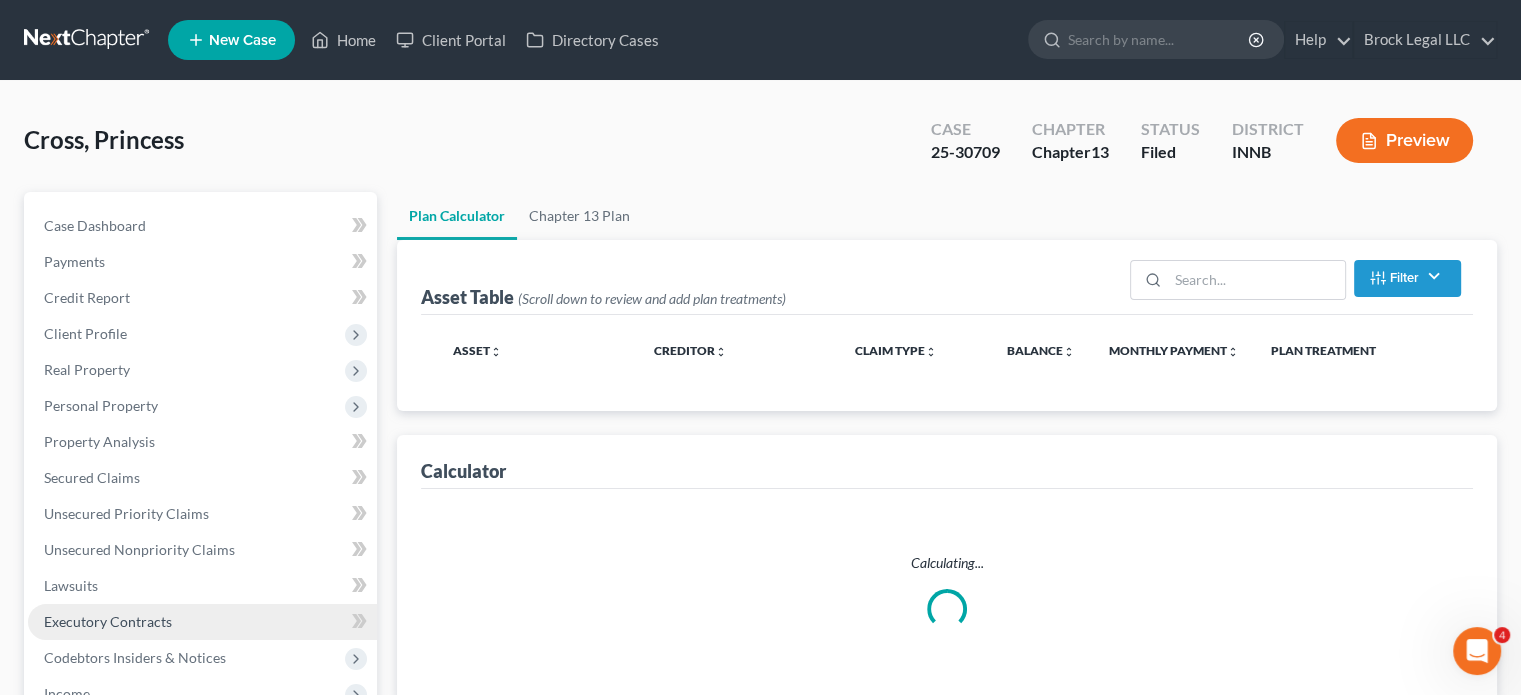 select on "57" 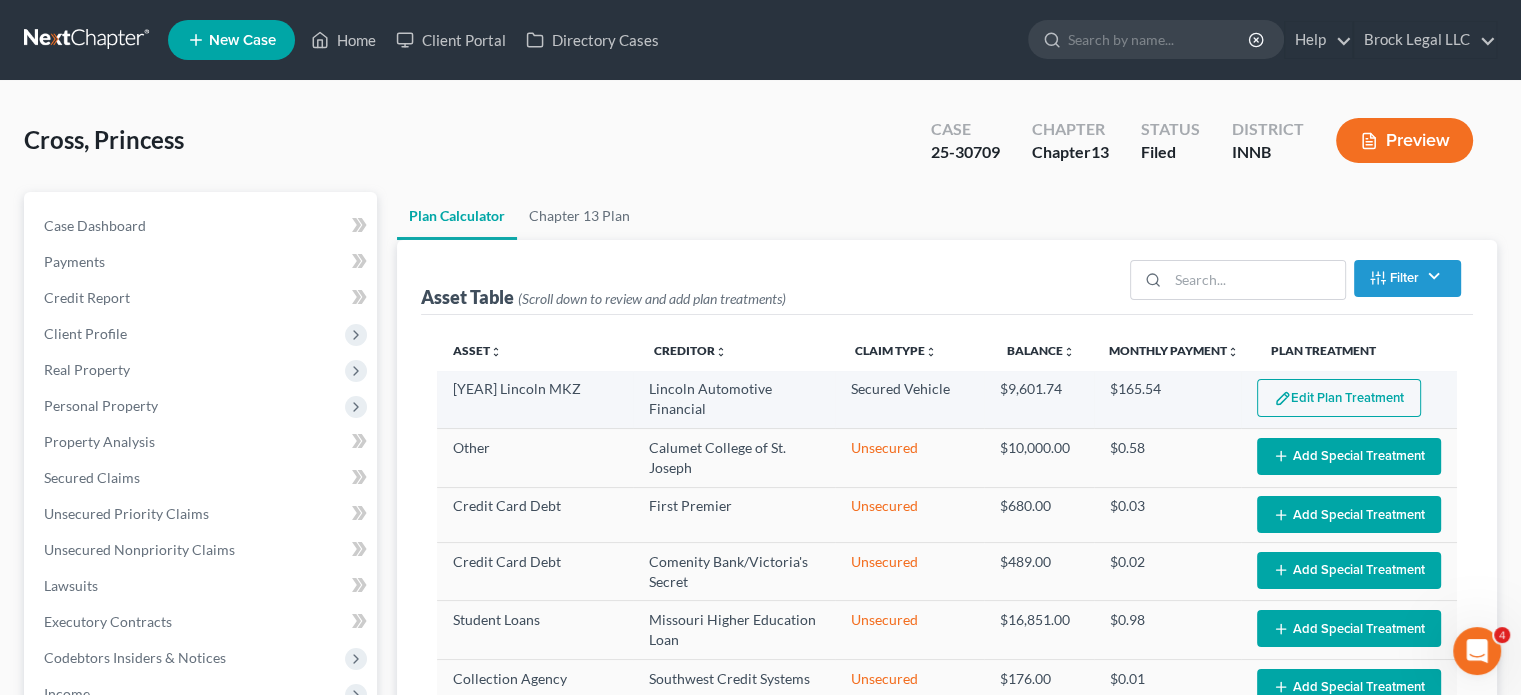 click on "Edit Plan Treatment" at bounding box center (1339, 398) 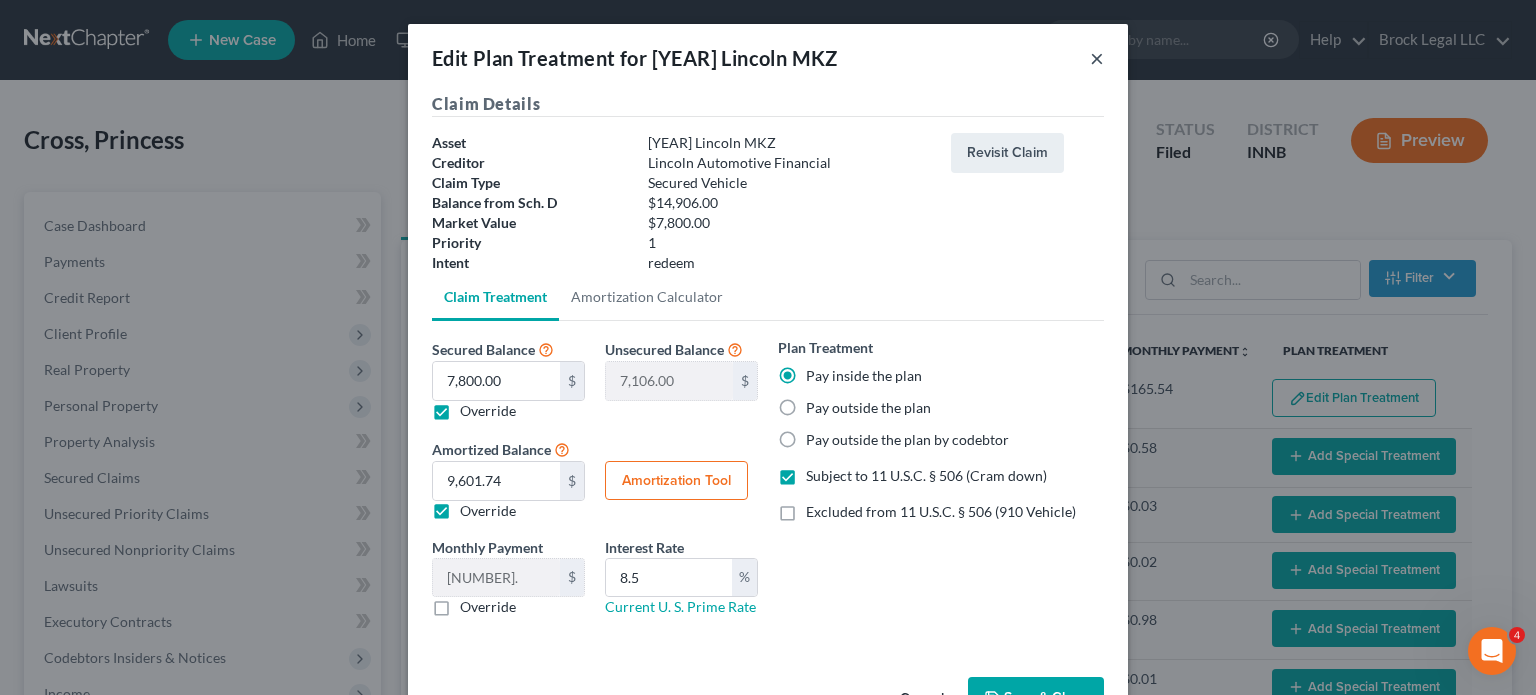 click on "×" at bounding box center [1097, 58] 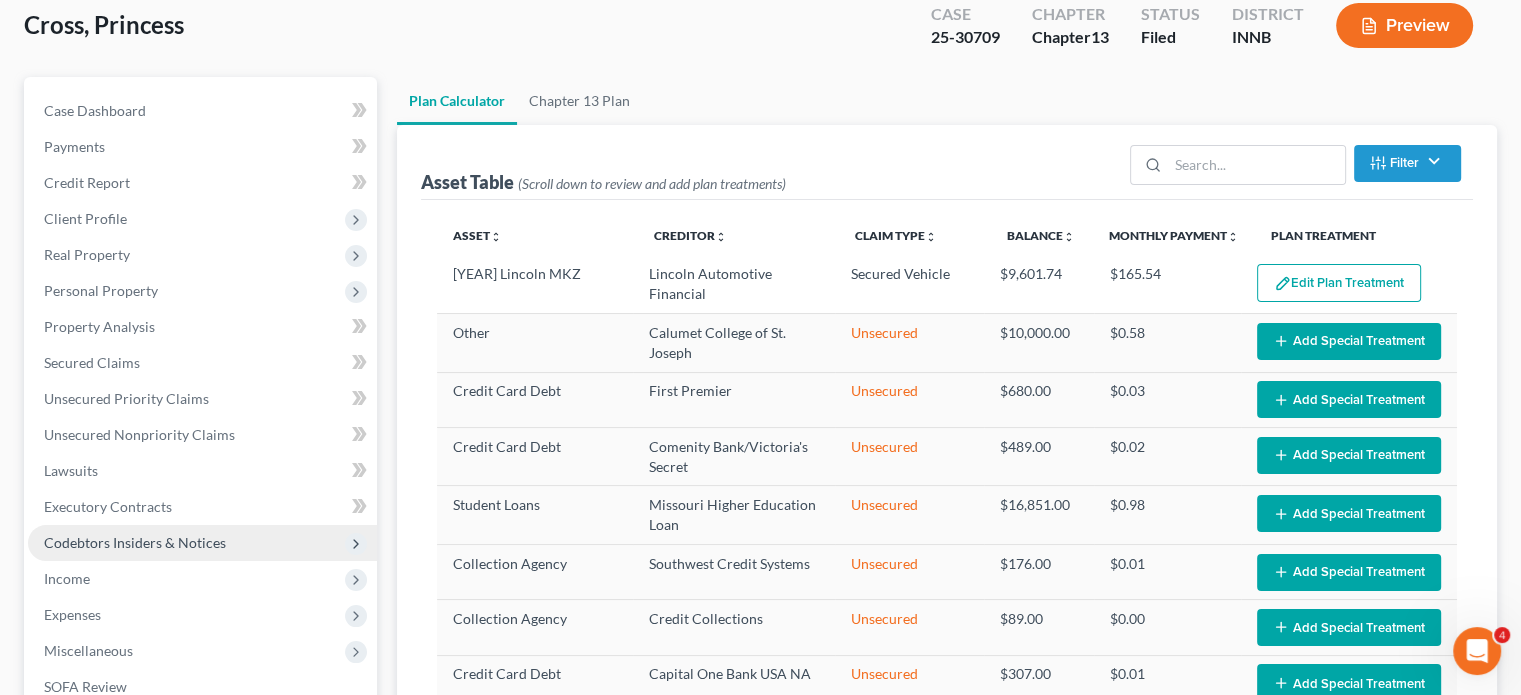 scroll, scrollTop: 200, scrollLeft: 0, axis: vertical 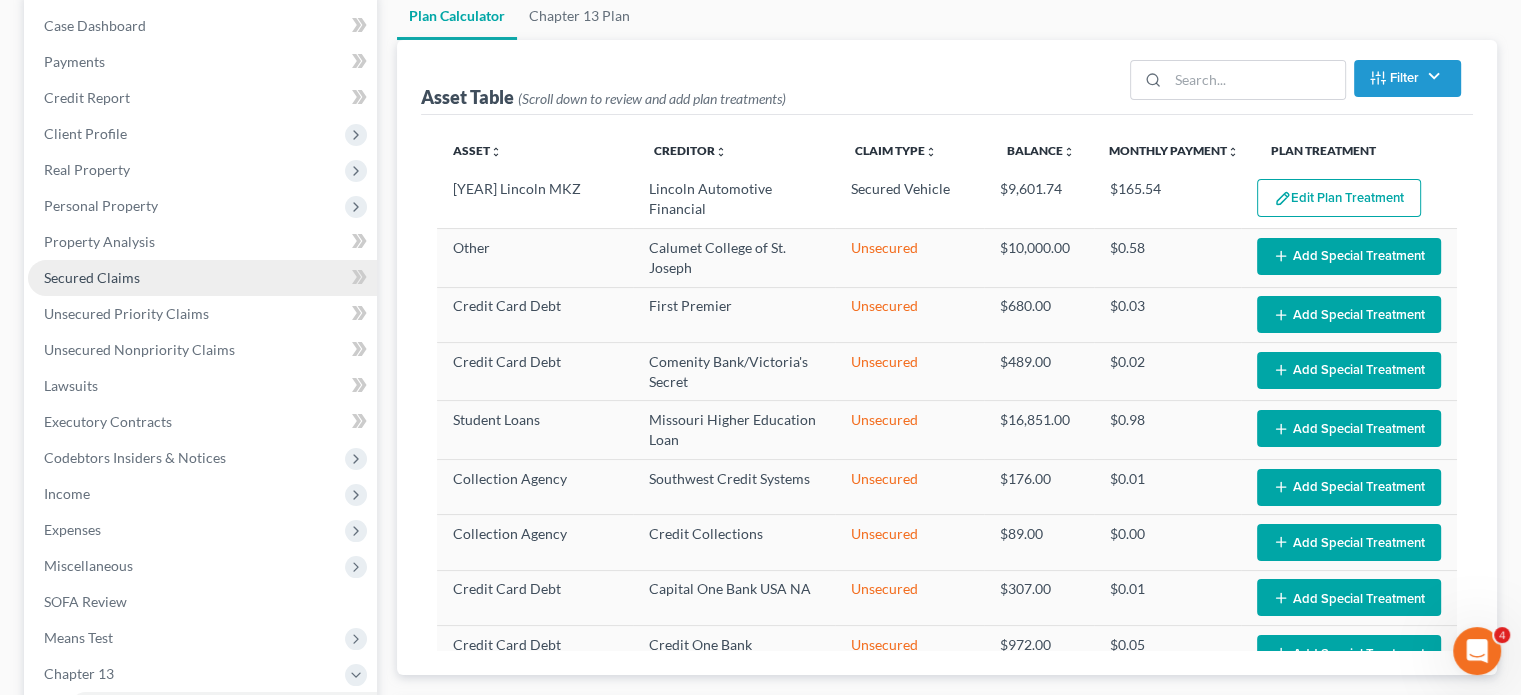 click on "Secured Claims" at bounding box center [92, 277] 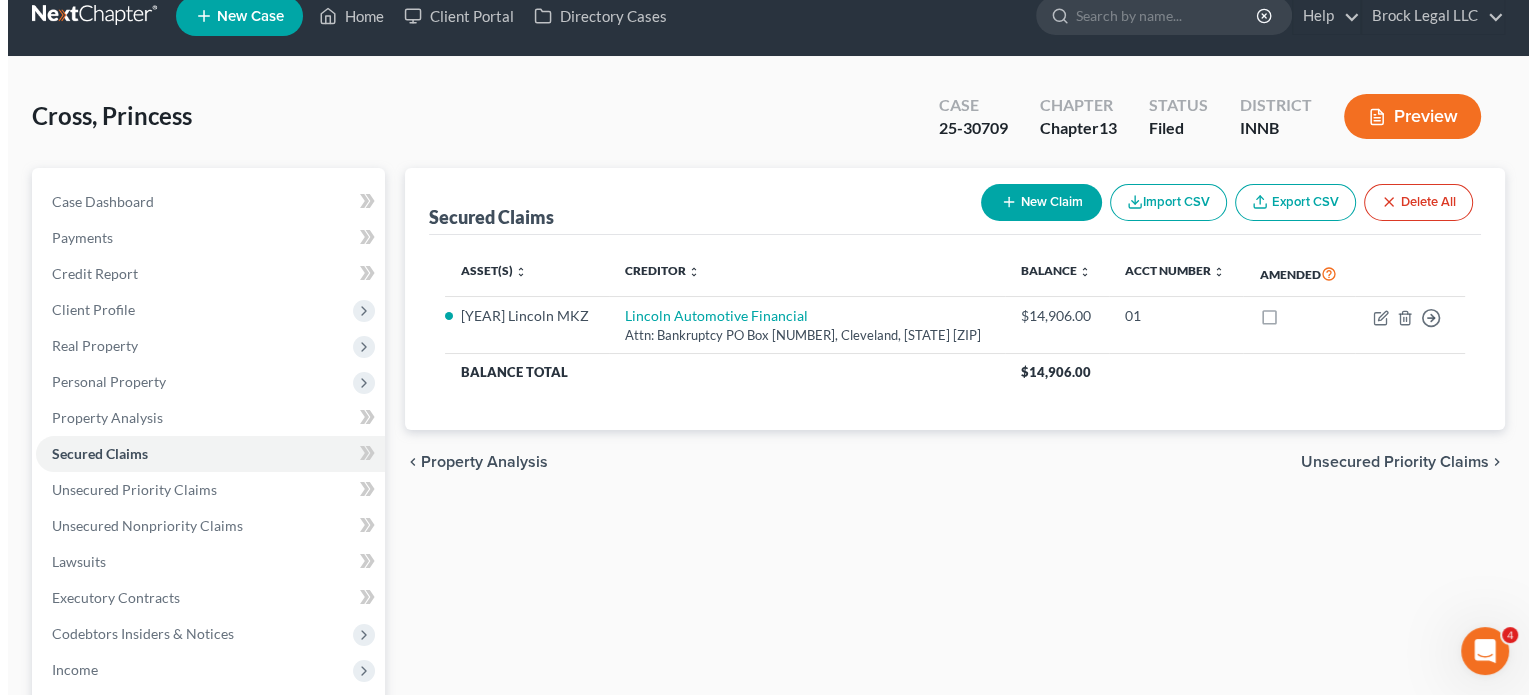 scroll, scrollTop: 0, scrollLeft: 0, axis: both 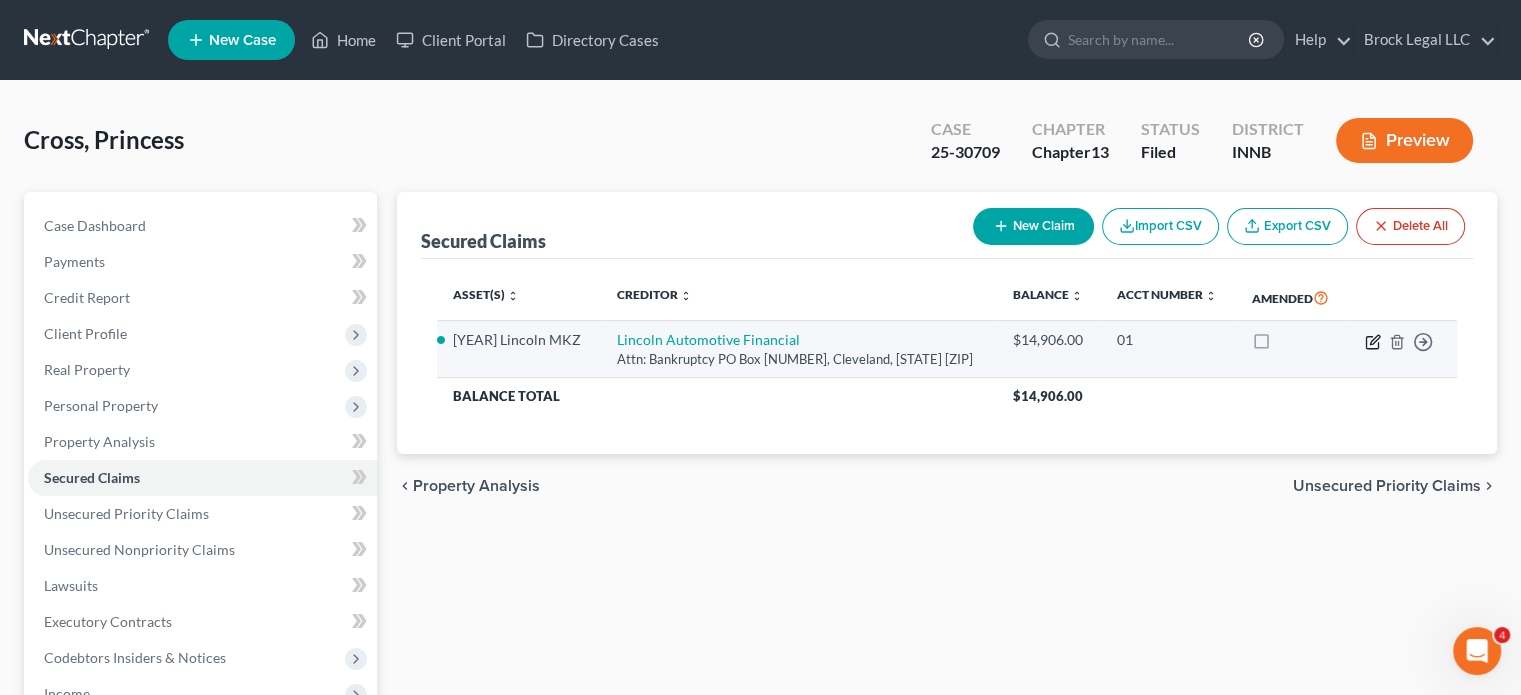 click 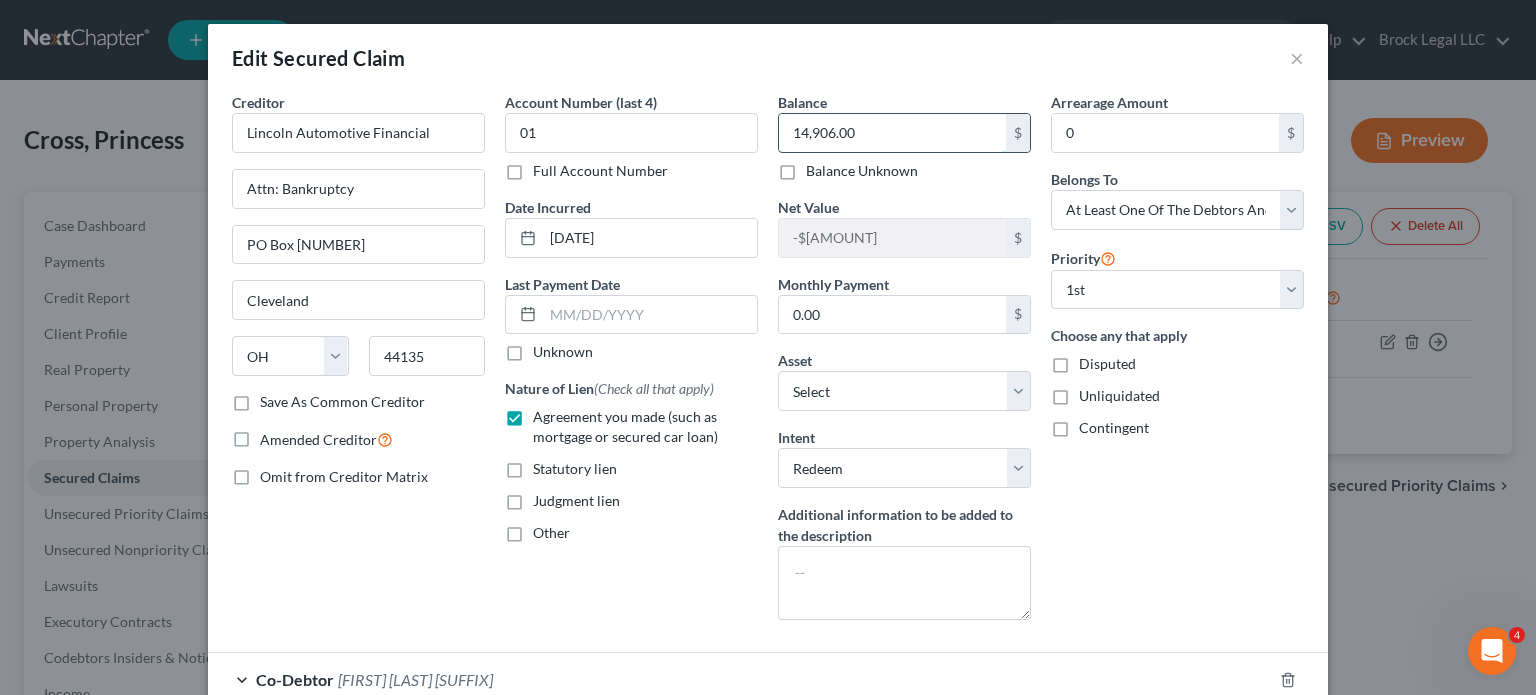 click on "14,906.00" at bounding box center (892, 133) 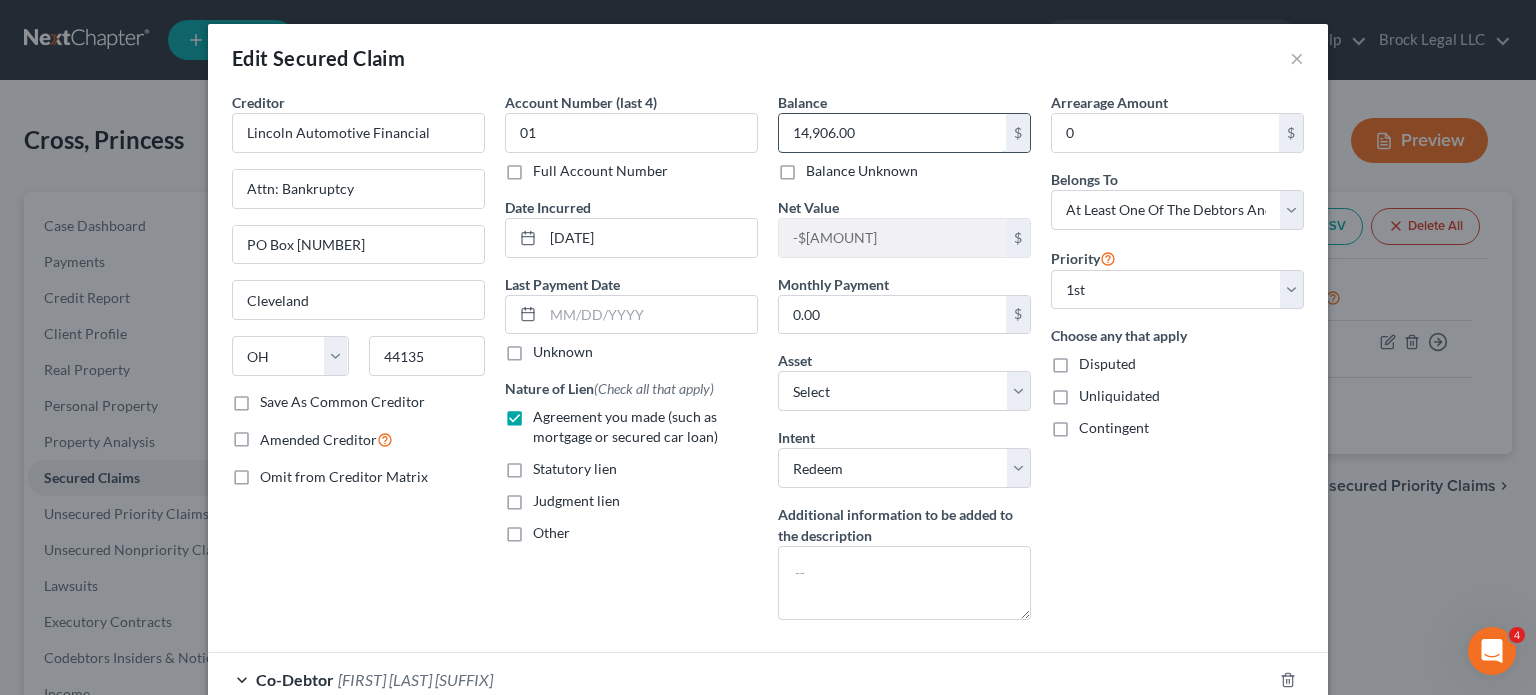 click on "14,906.00" at bounding box center [892, 133] 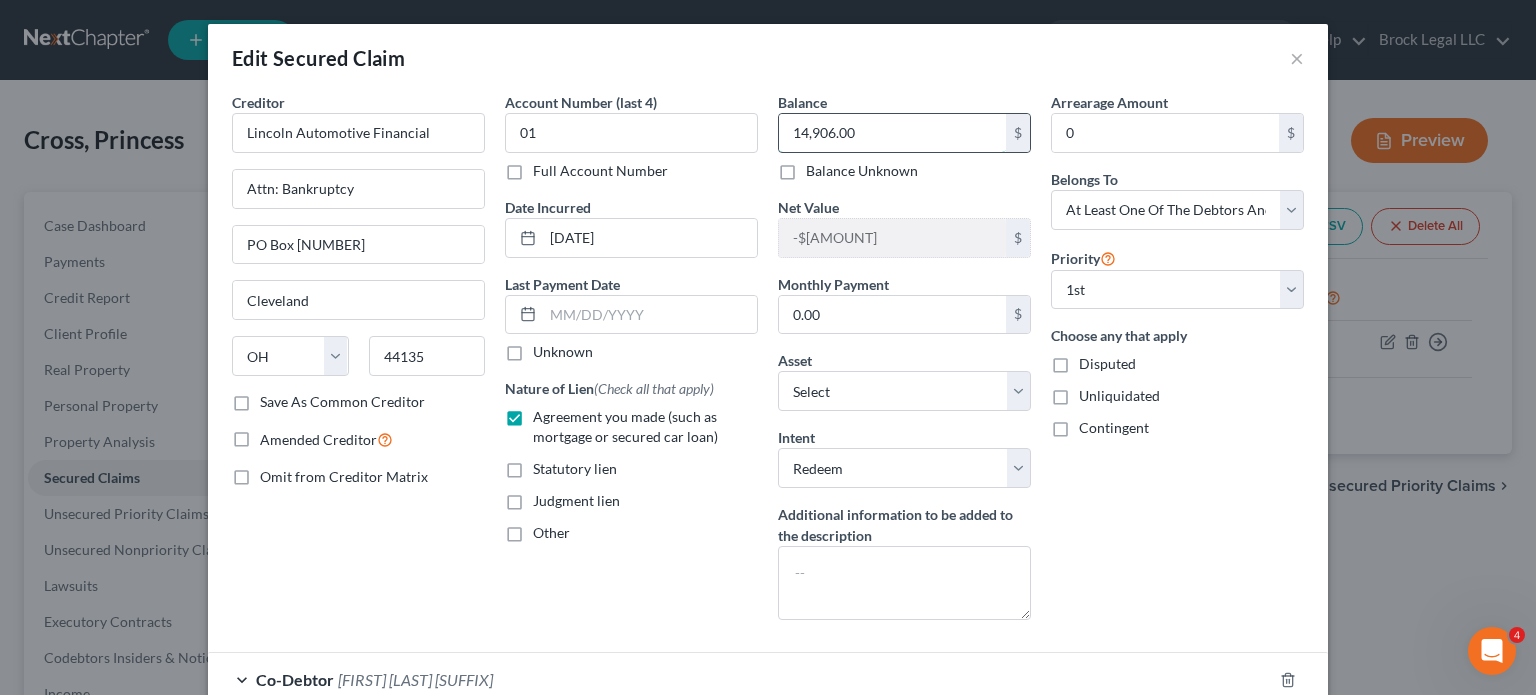 click on "14,906.00" at bounding box center [892, 133] 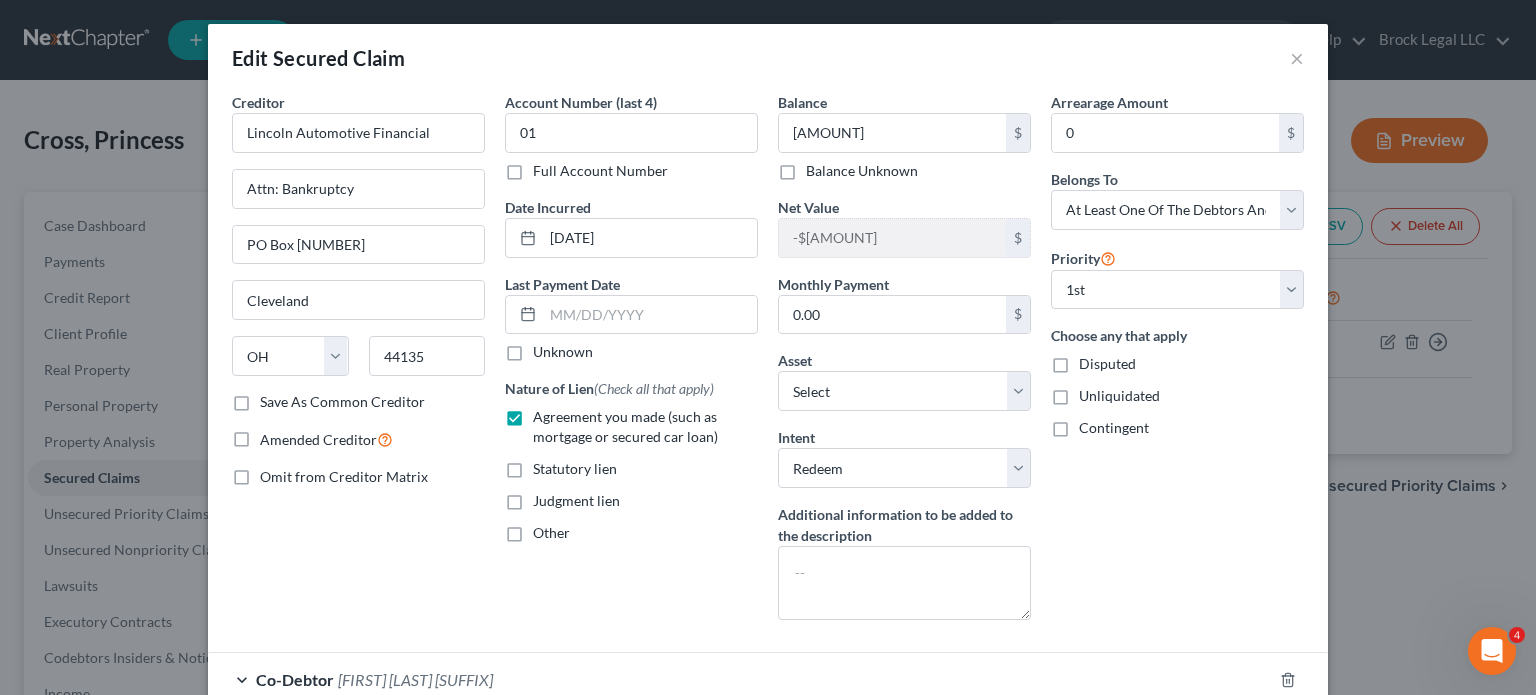 click on "Edit Secured Claim  ×" at bounding box center (768, 58) 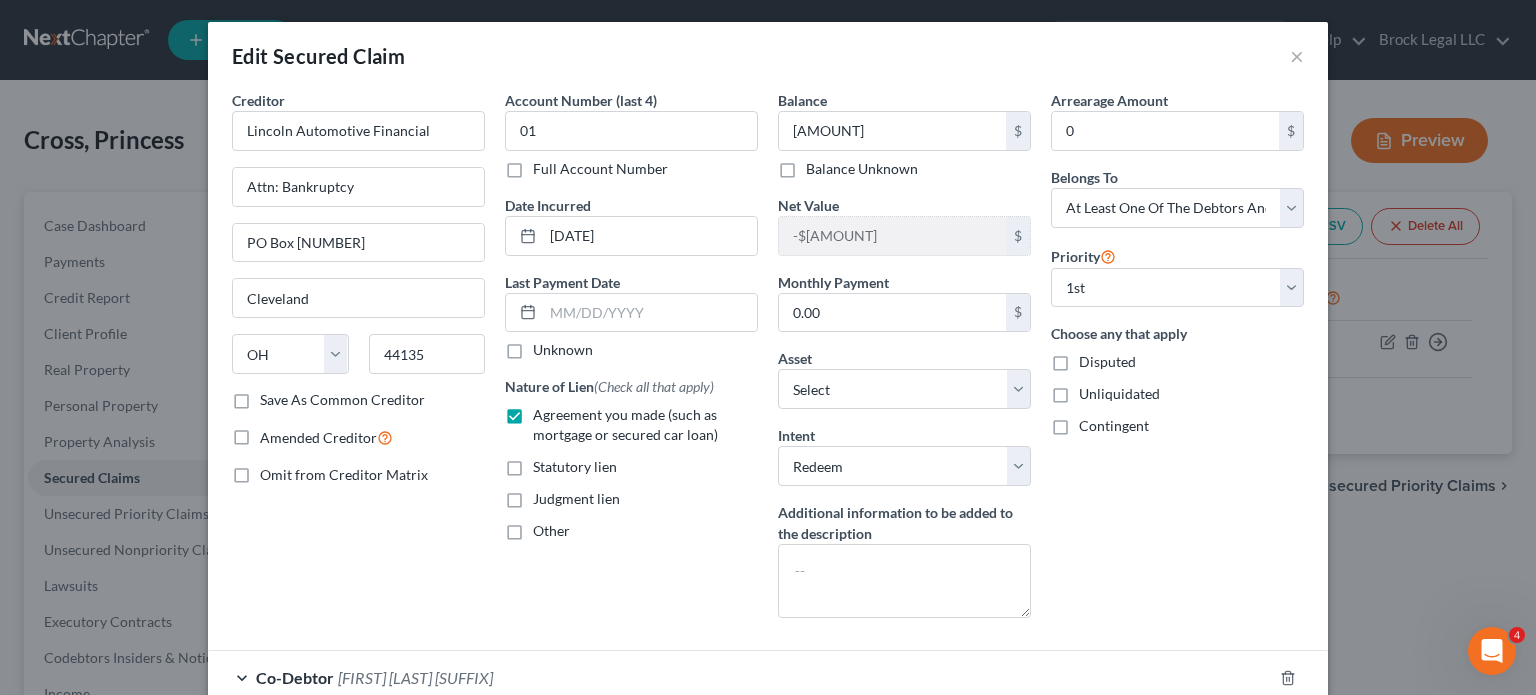 scroll, scrollTop: 0, scrollLeft: 0, axis: both 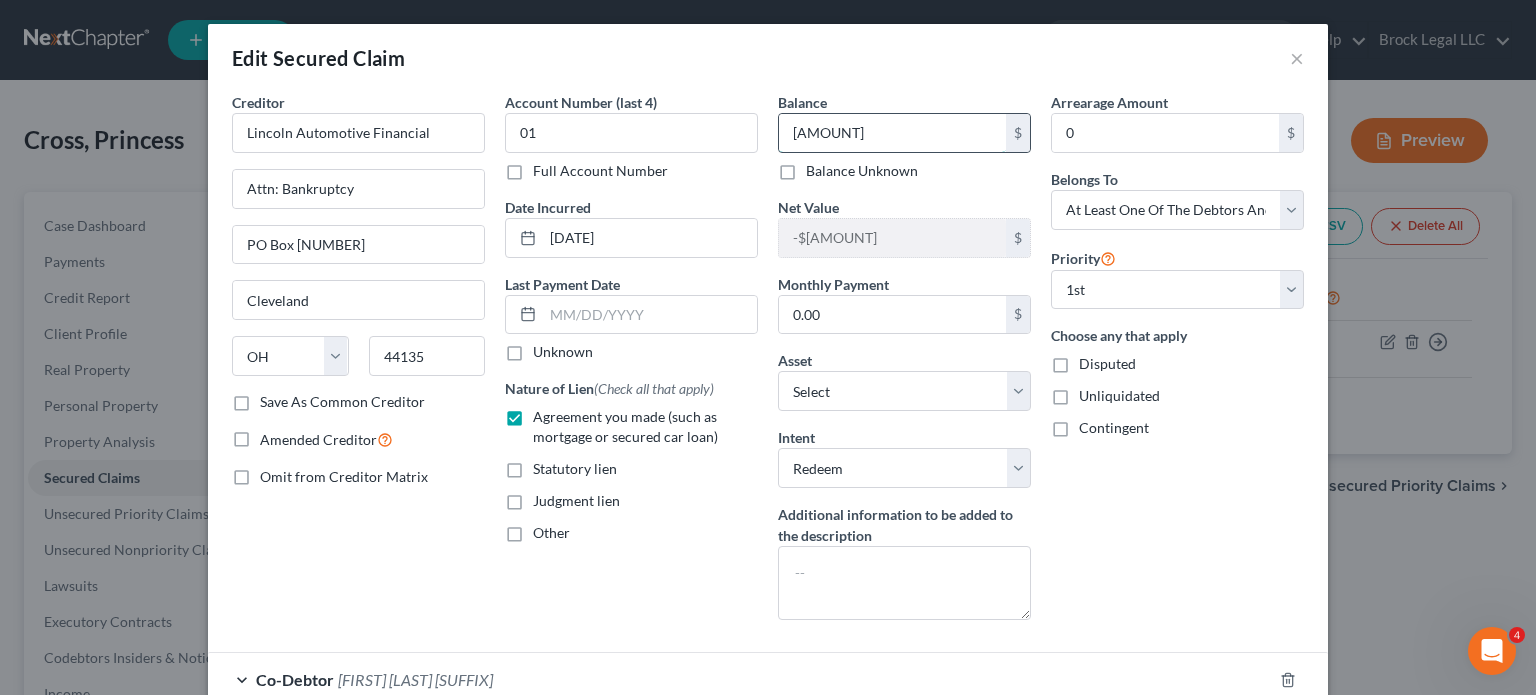 click on "[AMOUNT]" at bounding box center [892, 133] 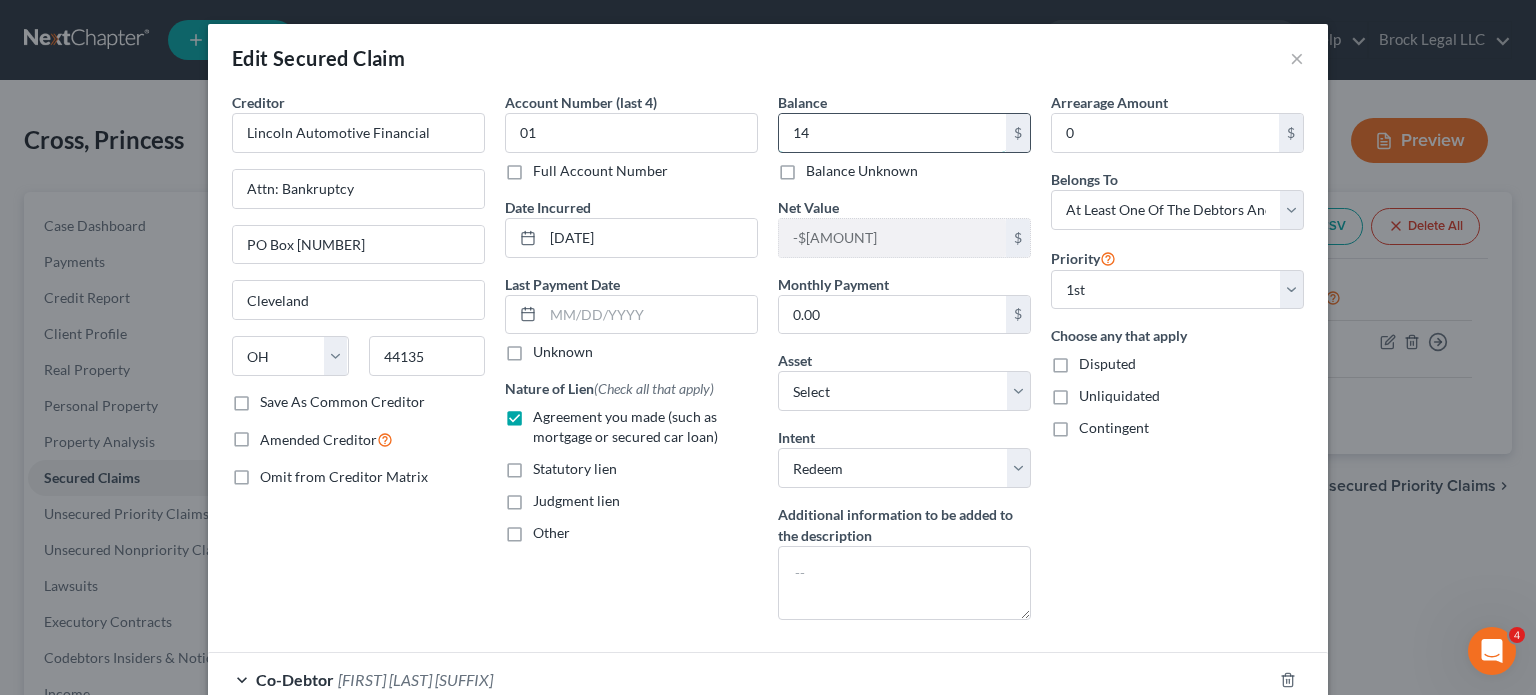 click on "14" at bounding box center [892, 133] 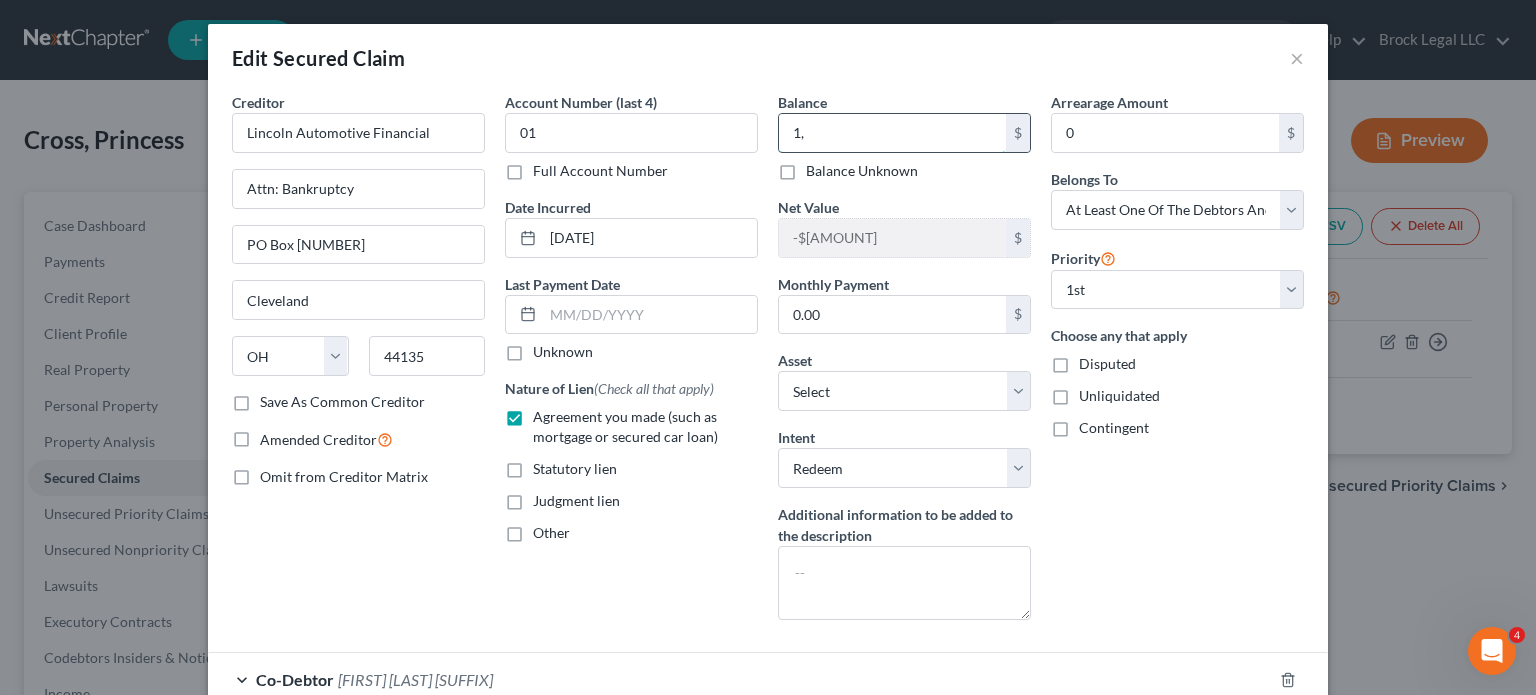 type on "1" 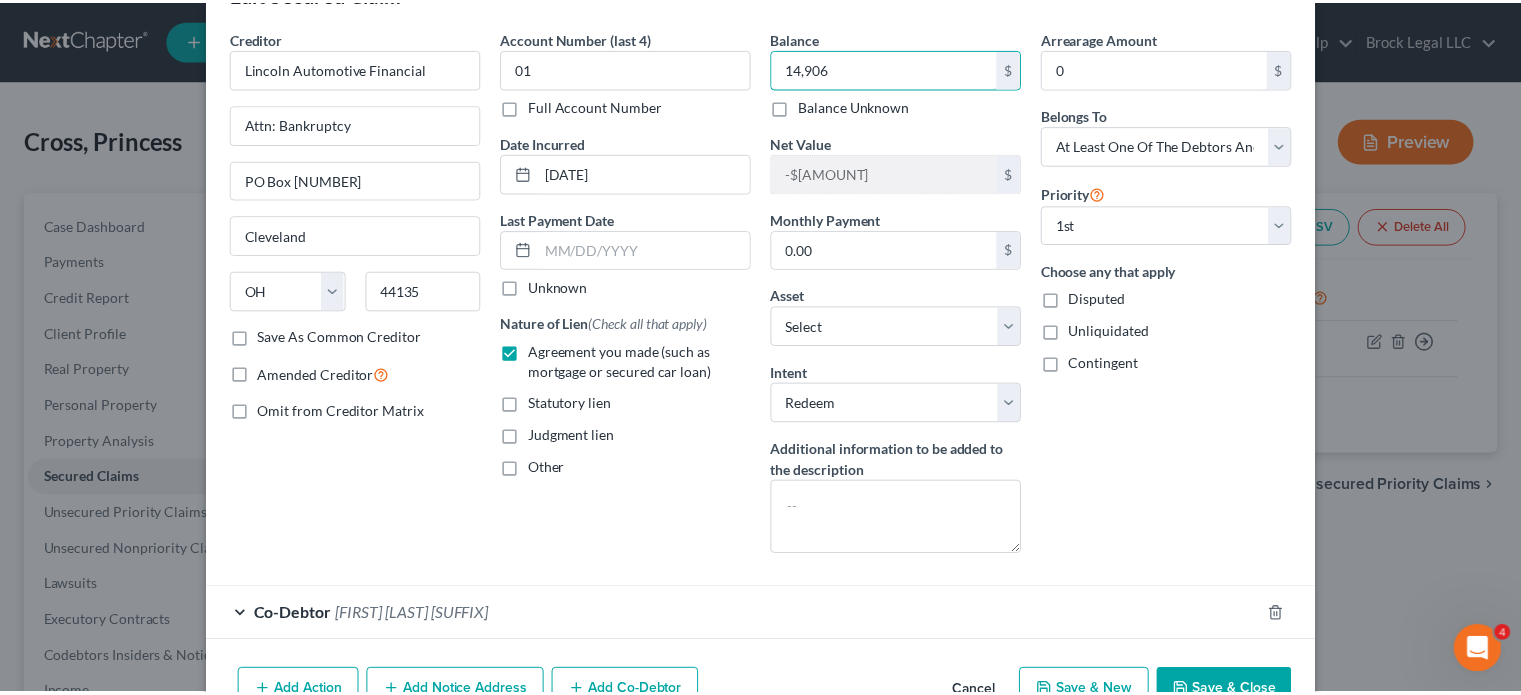 scroll, scrollTop: 100, scrollLeft: 0, axis: vertical 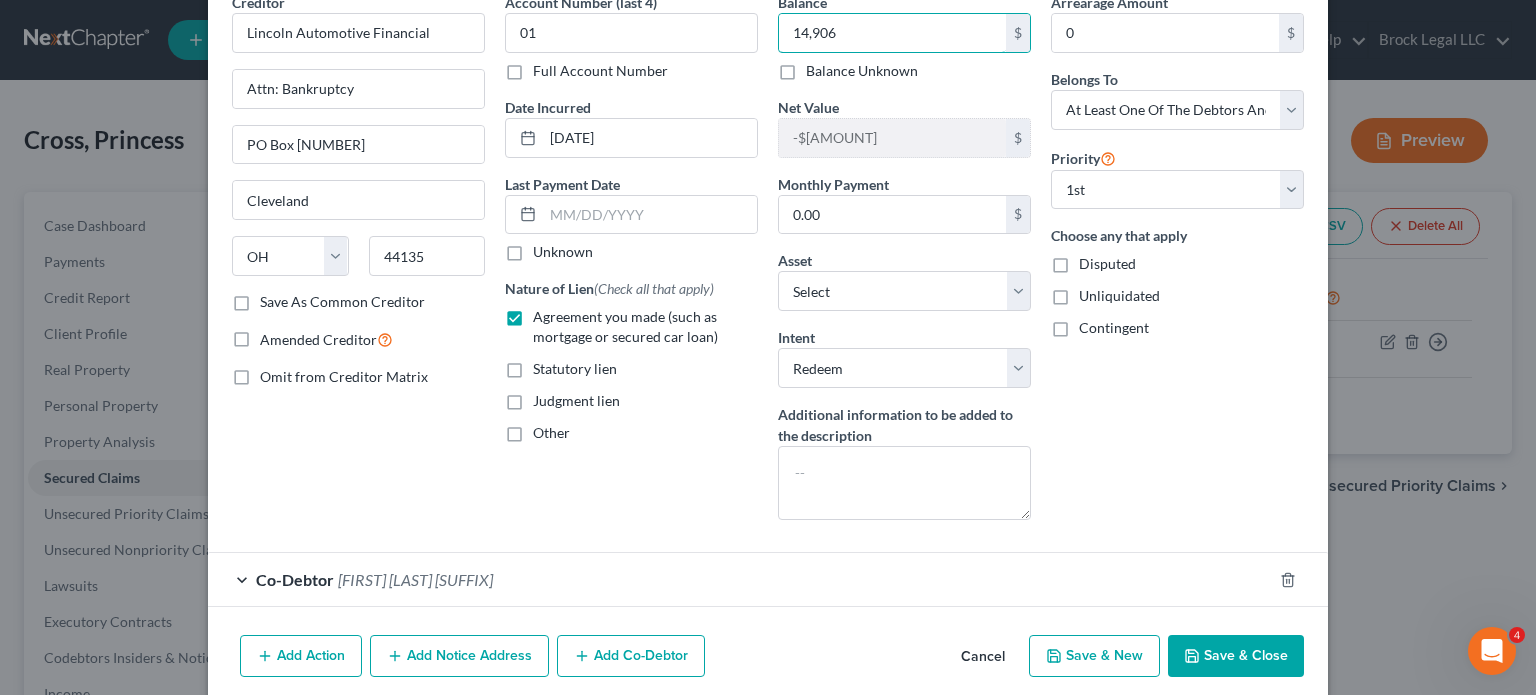 type on "14,906" 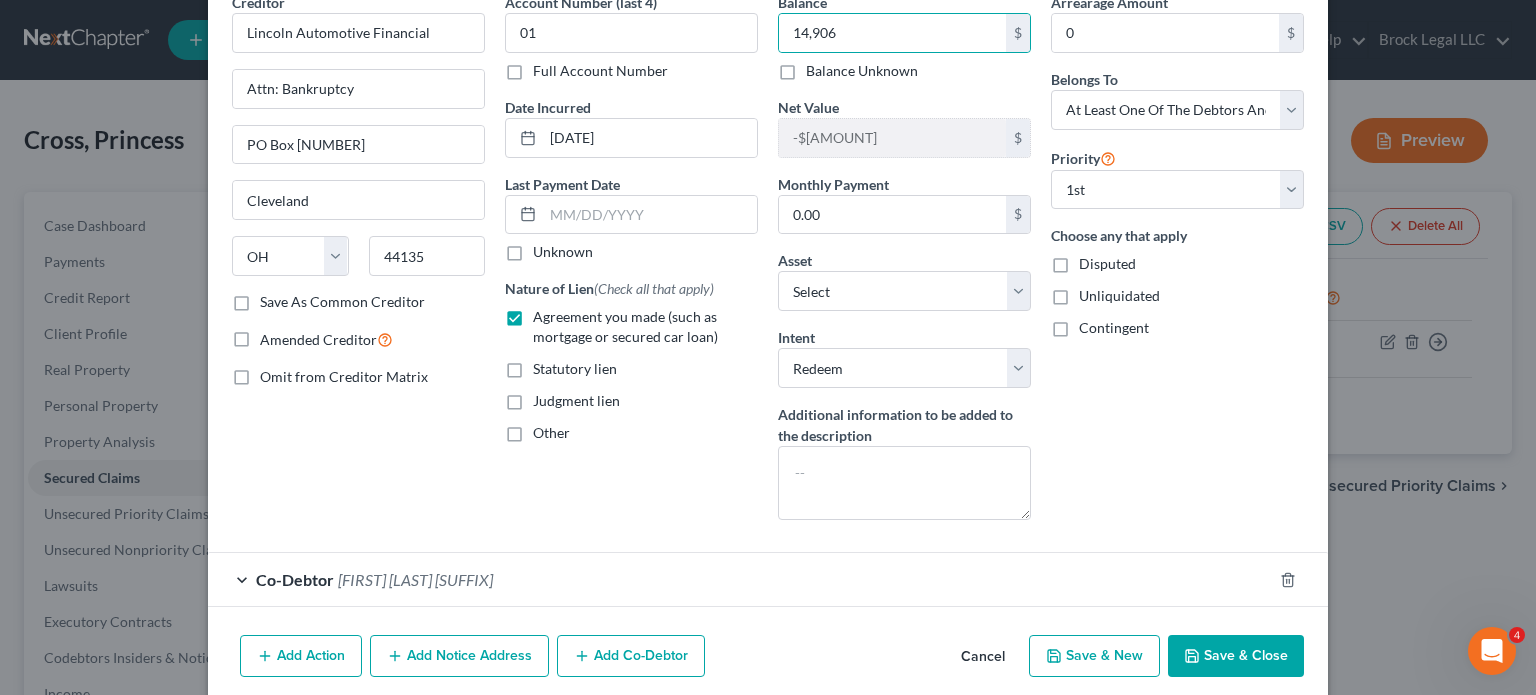 click on "Save & Close" at bounding box center (1236, 656) 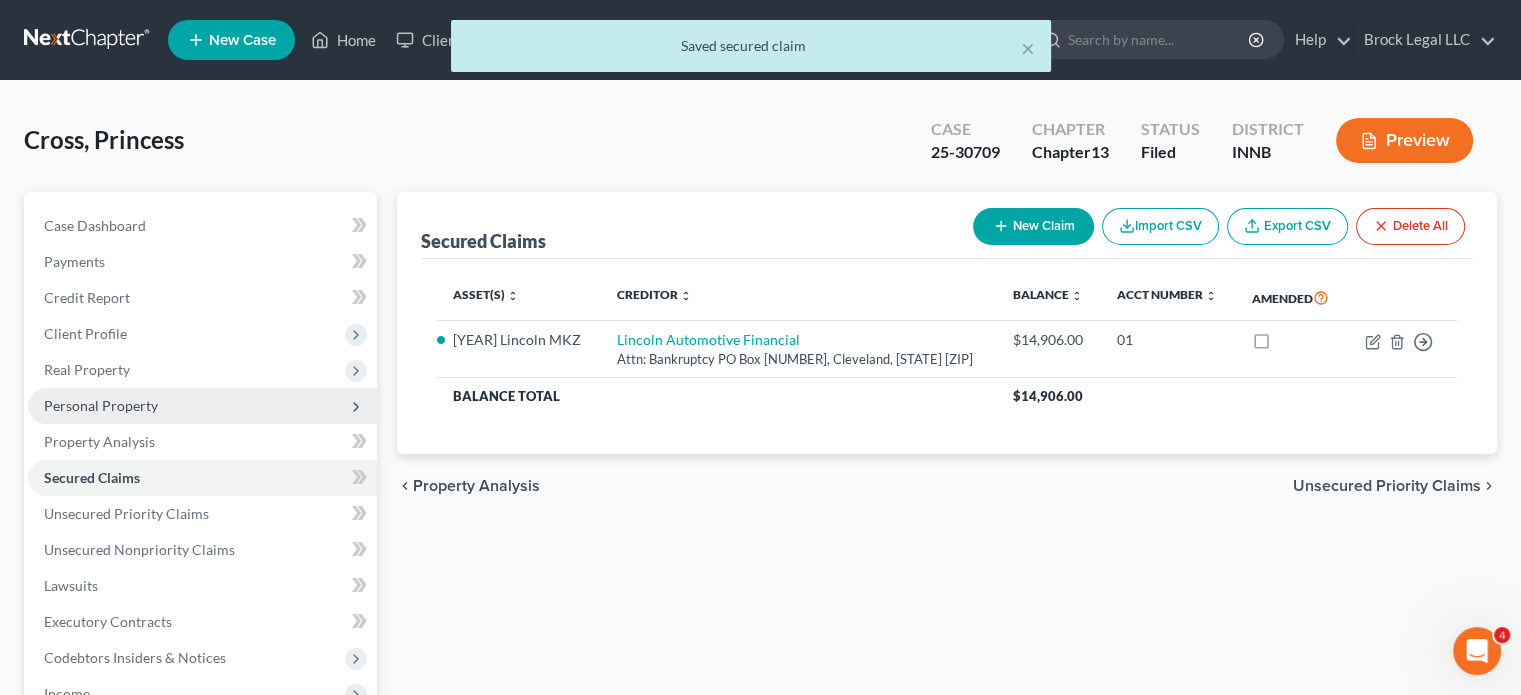 click on "Personal Property" at bounding box center (101, 405) 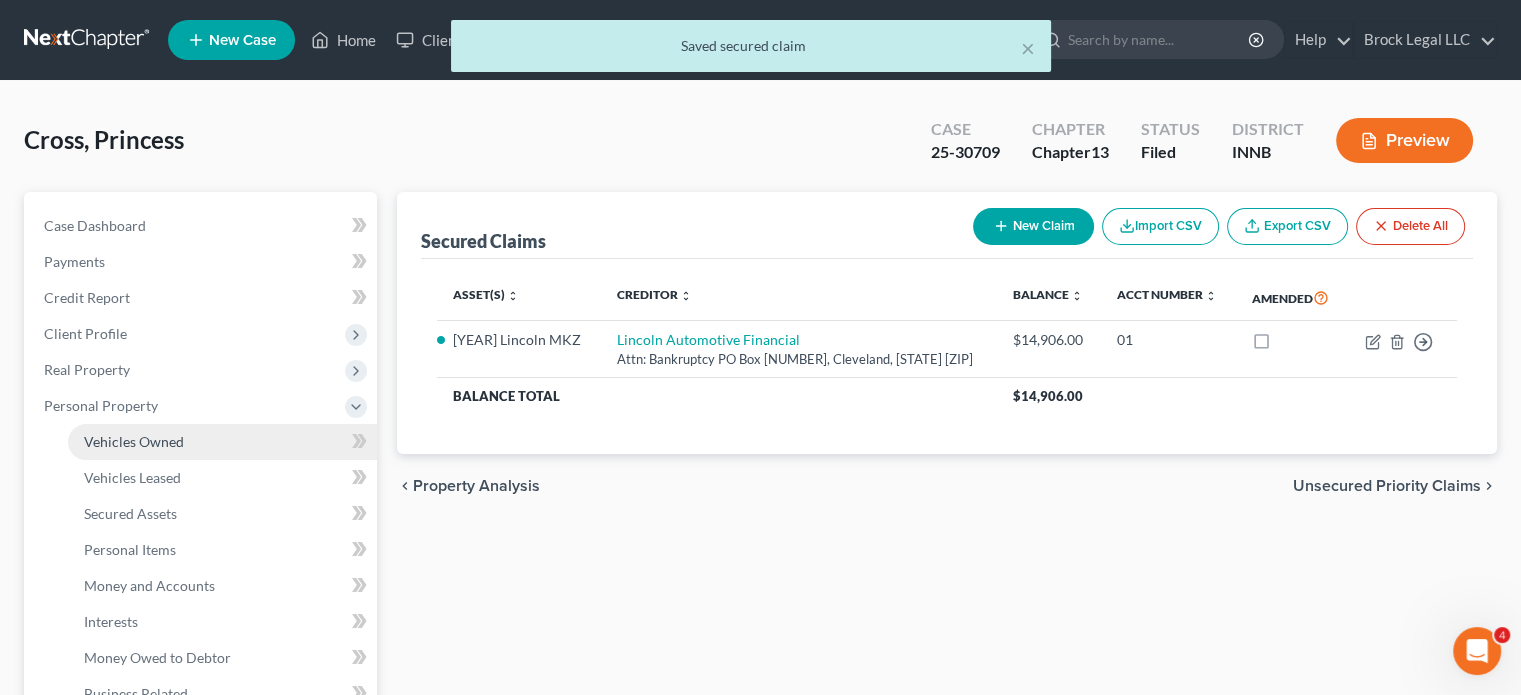 click on "Vehicles Owned" at bounding box center (134, 441) 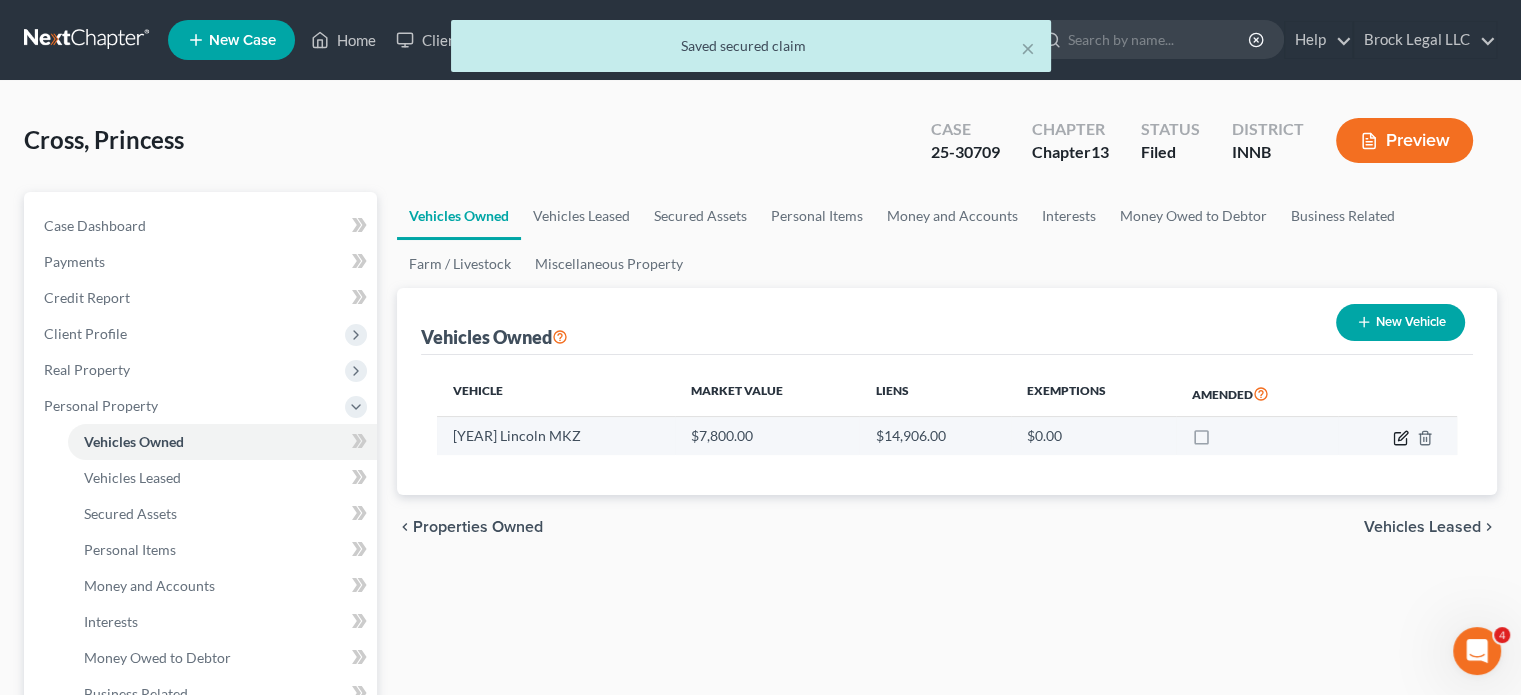 click 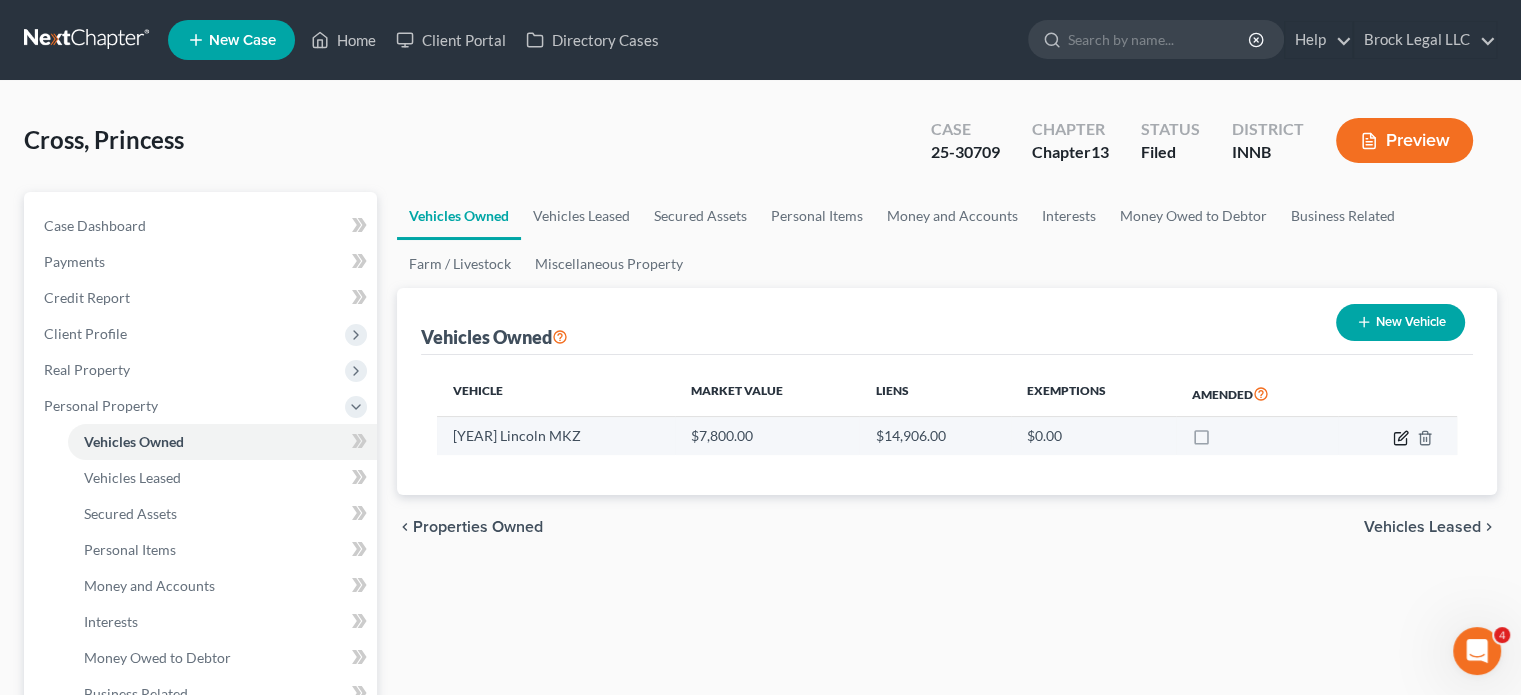 select on "0" 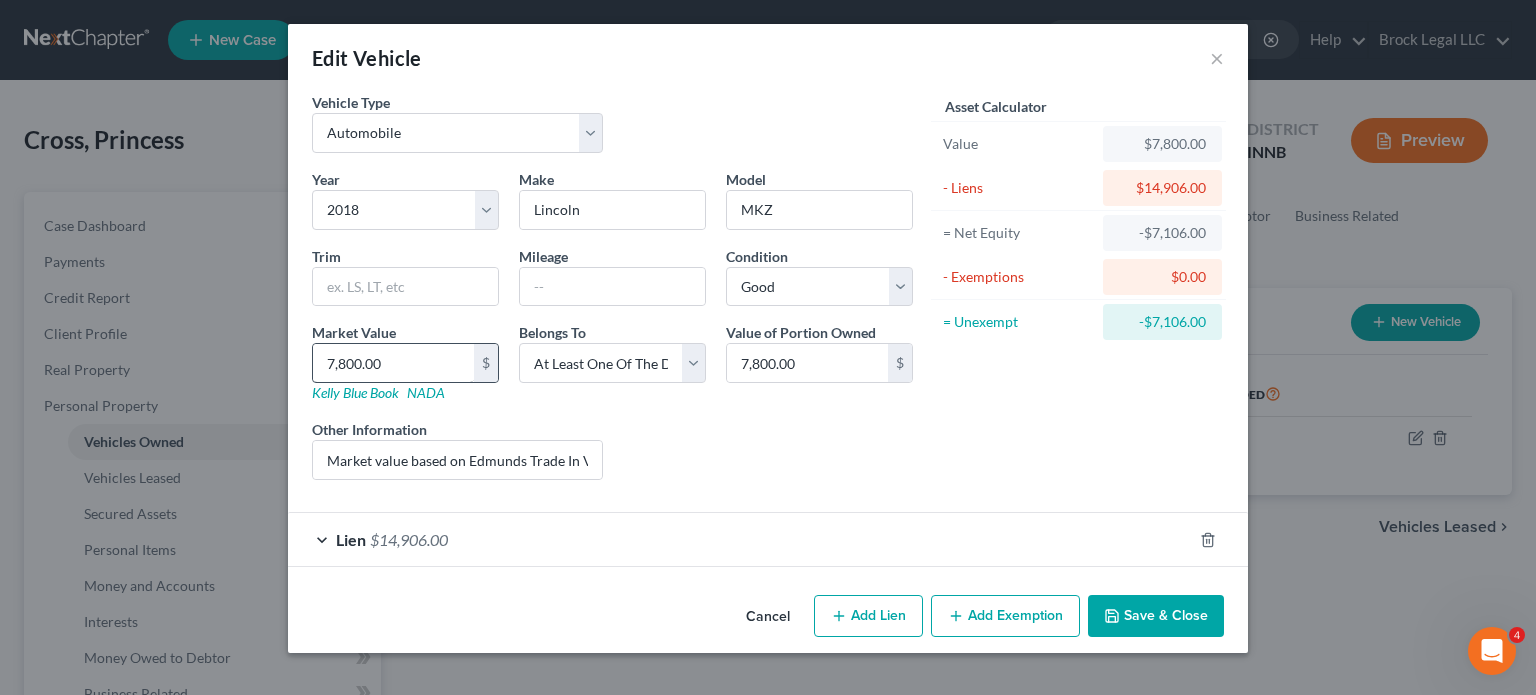 drag, startPoint x: 390, startPoint y: 332, endPoint x: 390, endPoint y: 344, distance: 12 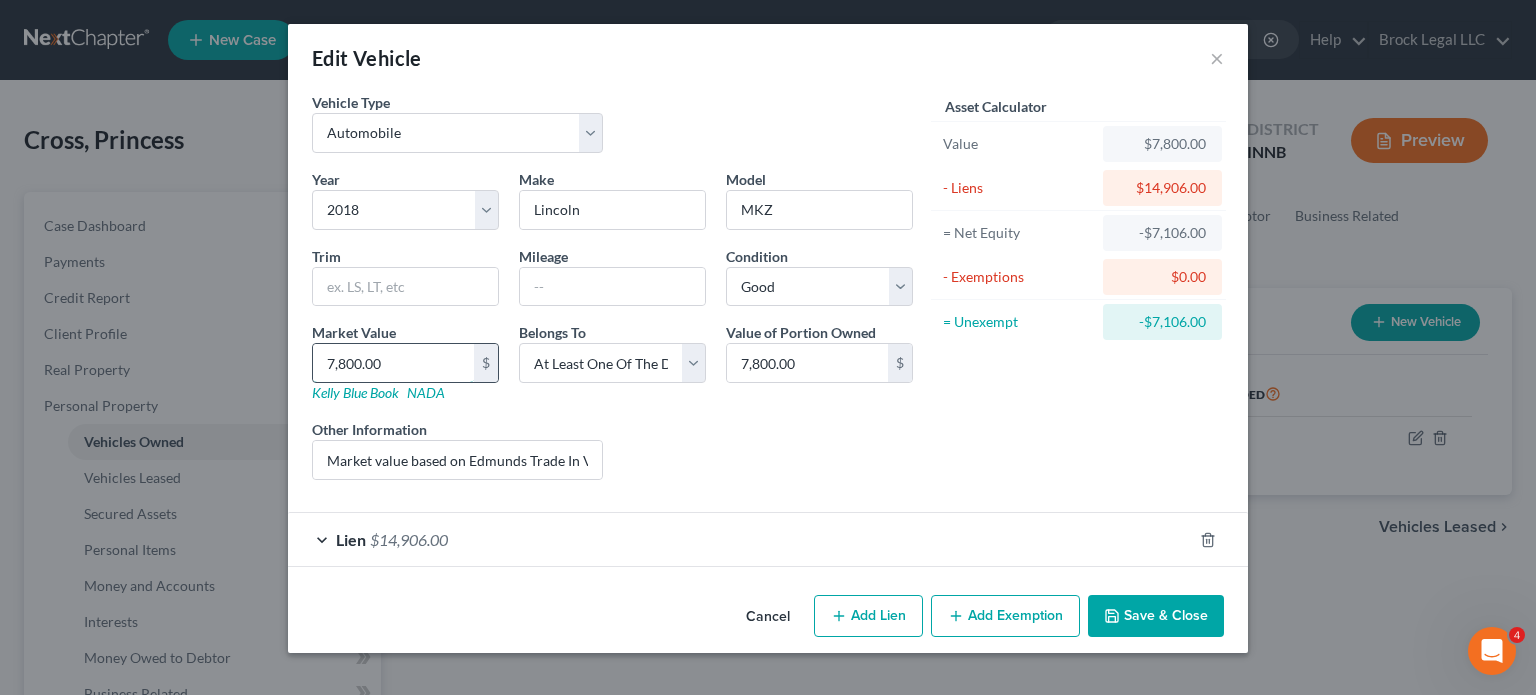 click on "7,800.00" at bounding box center [393, 363] 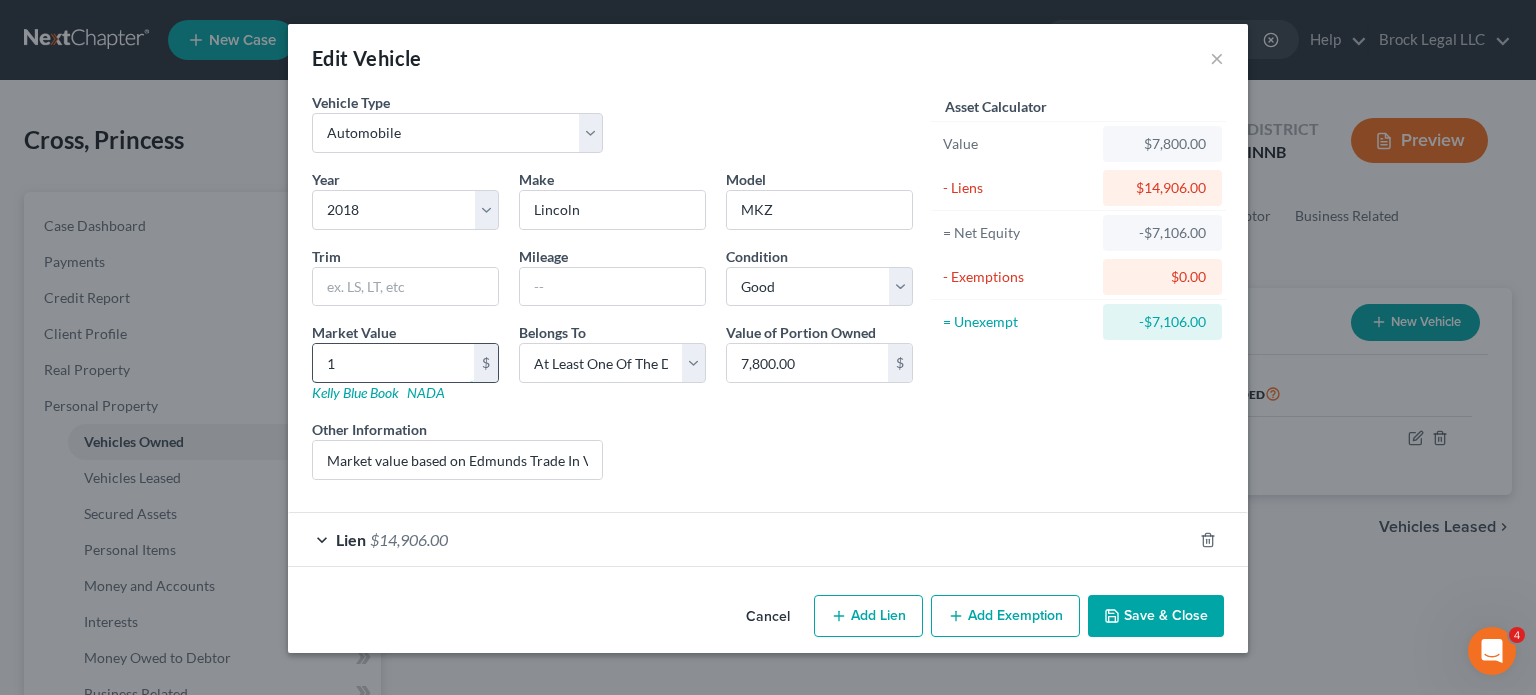 type on "13" 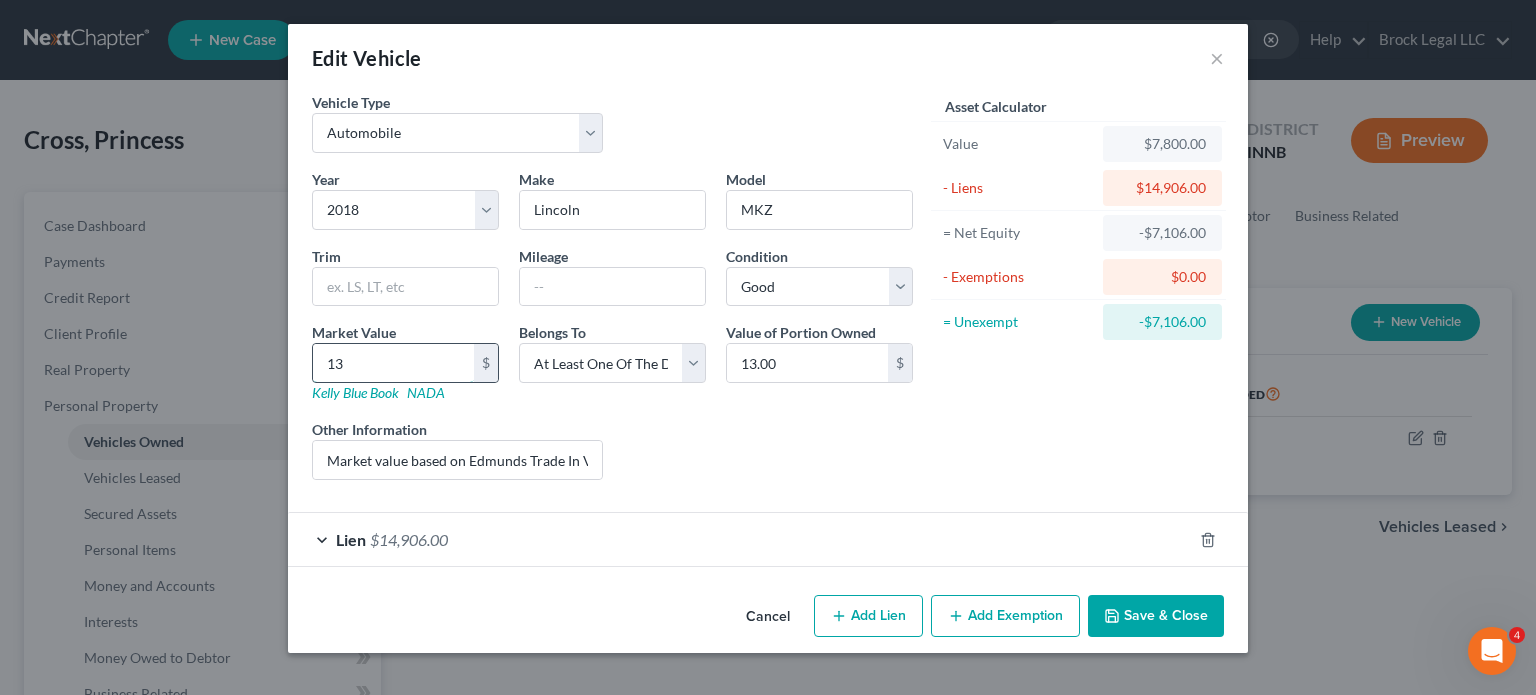 type on "130" 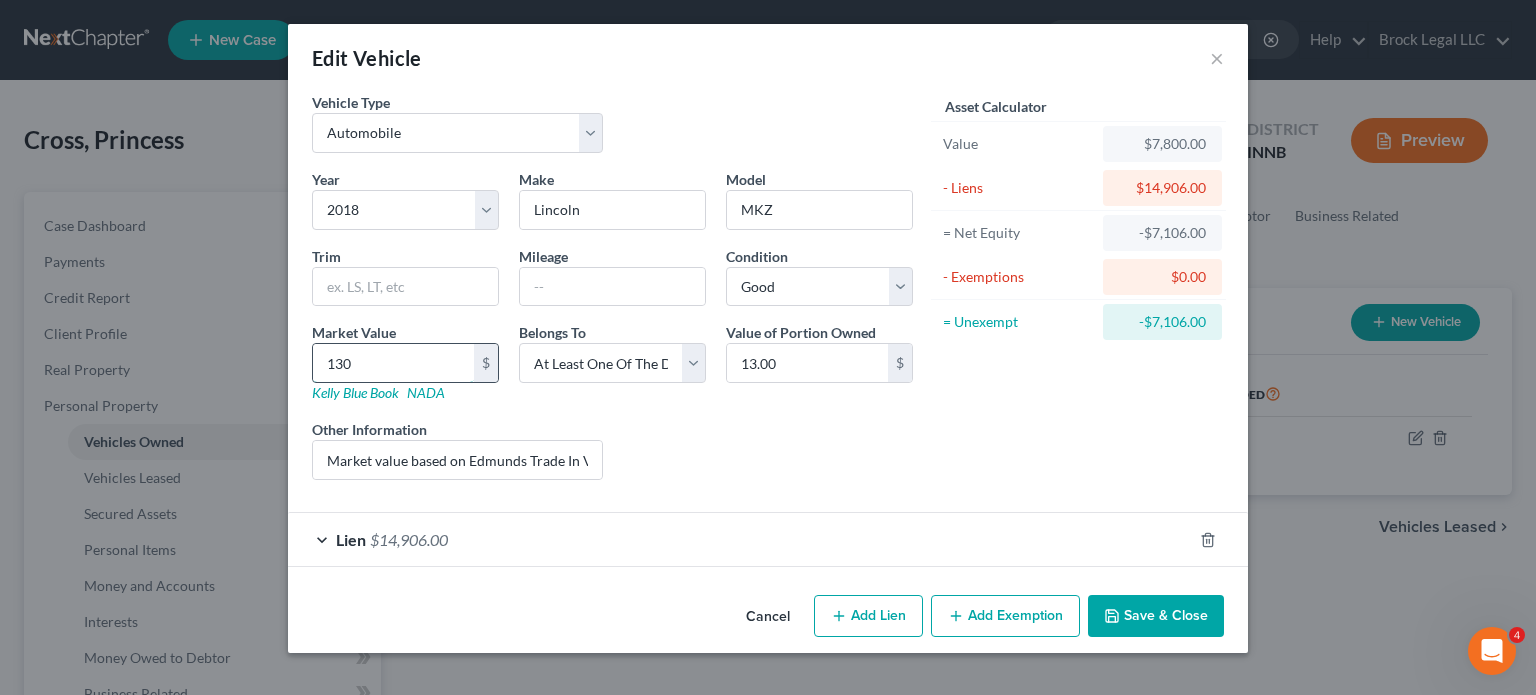 type on "130.00" 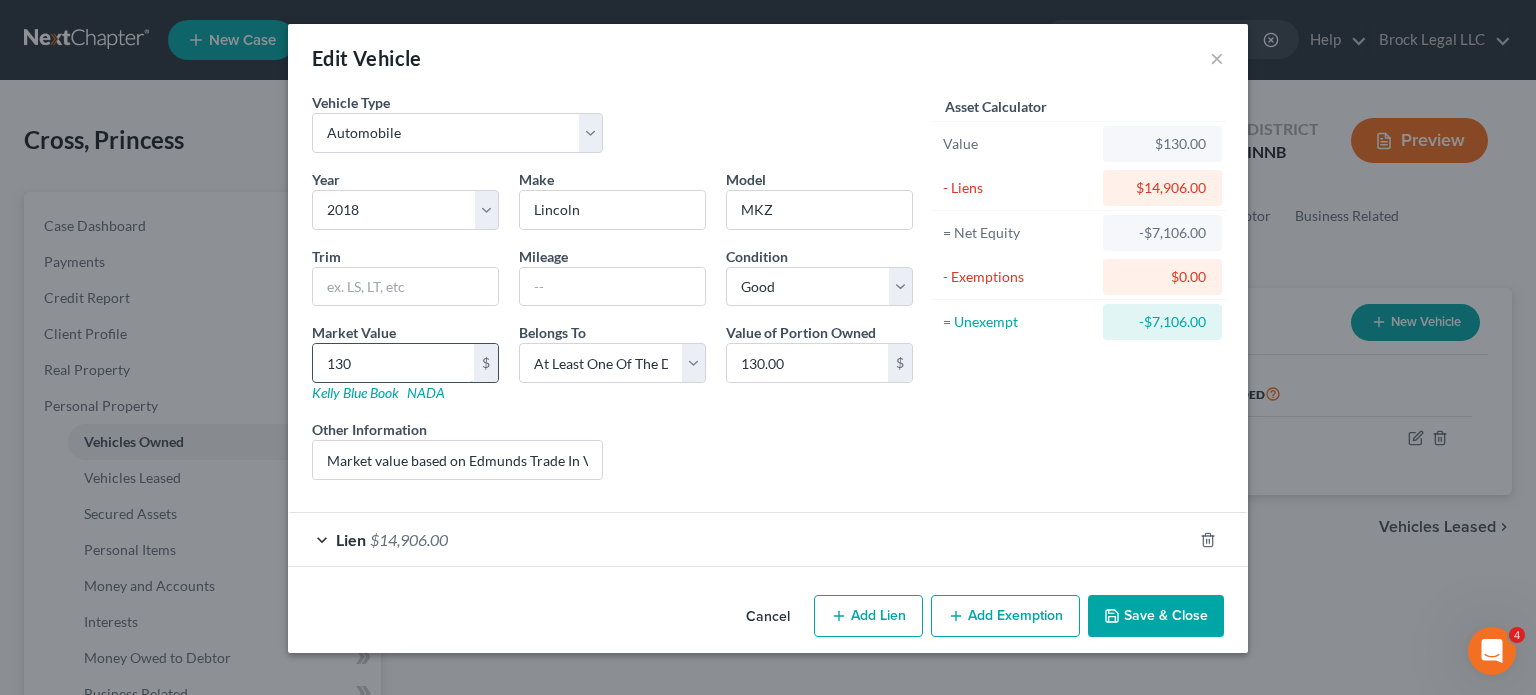 type on "1307" 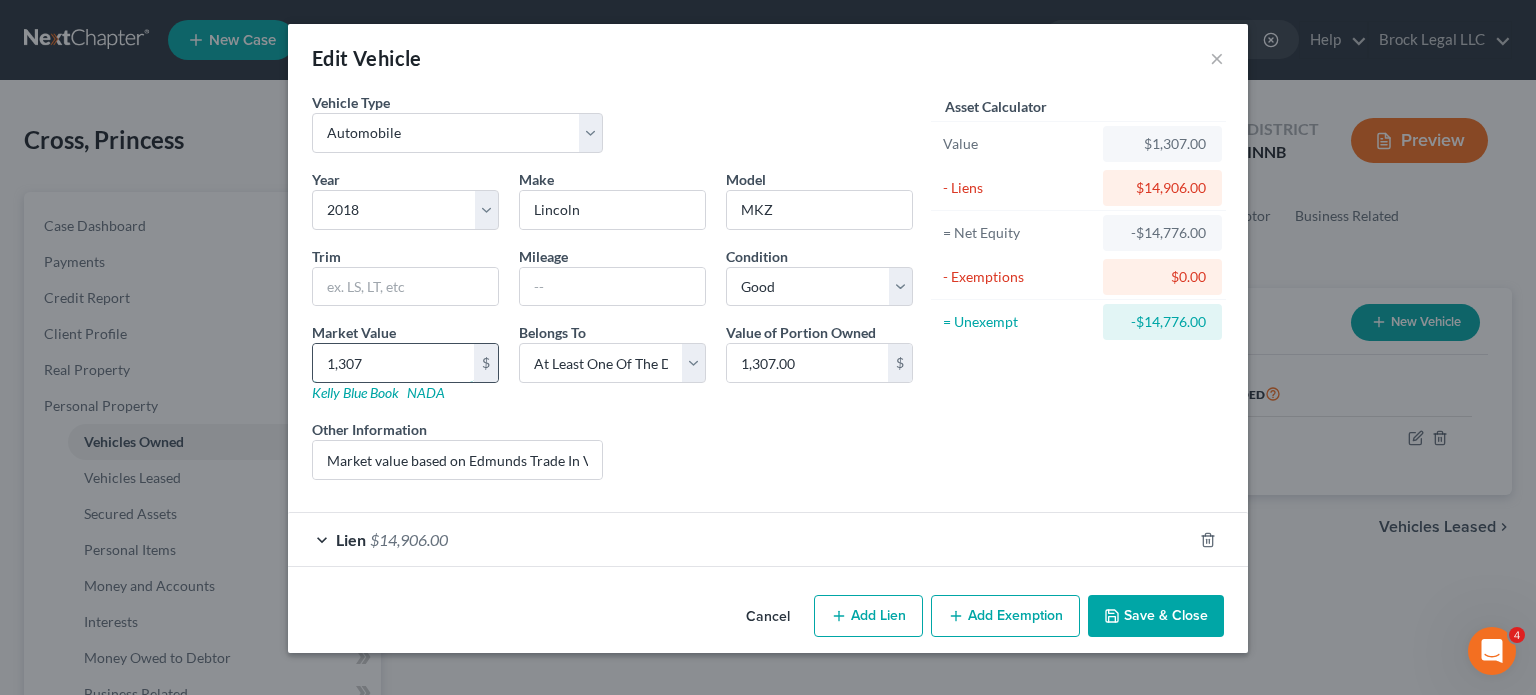 type on "1,[NUMBER]" 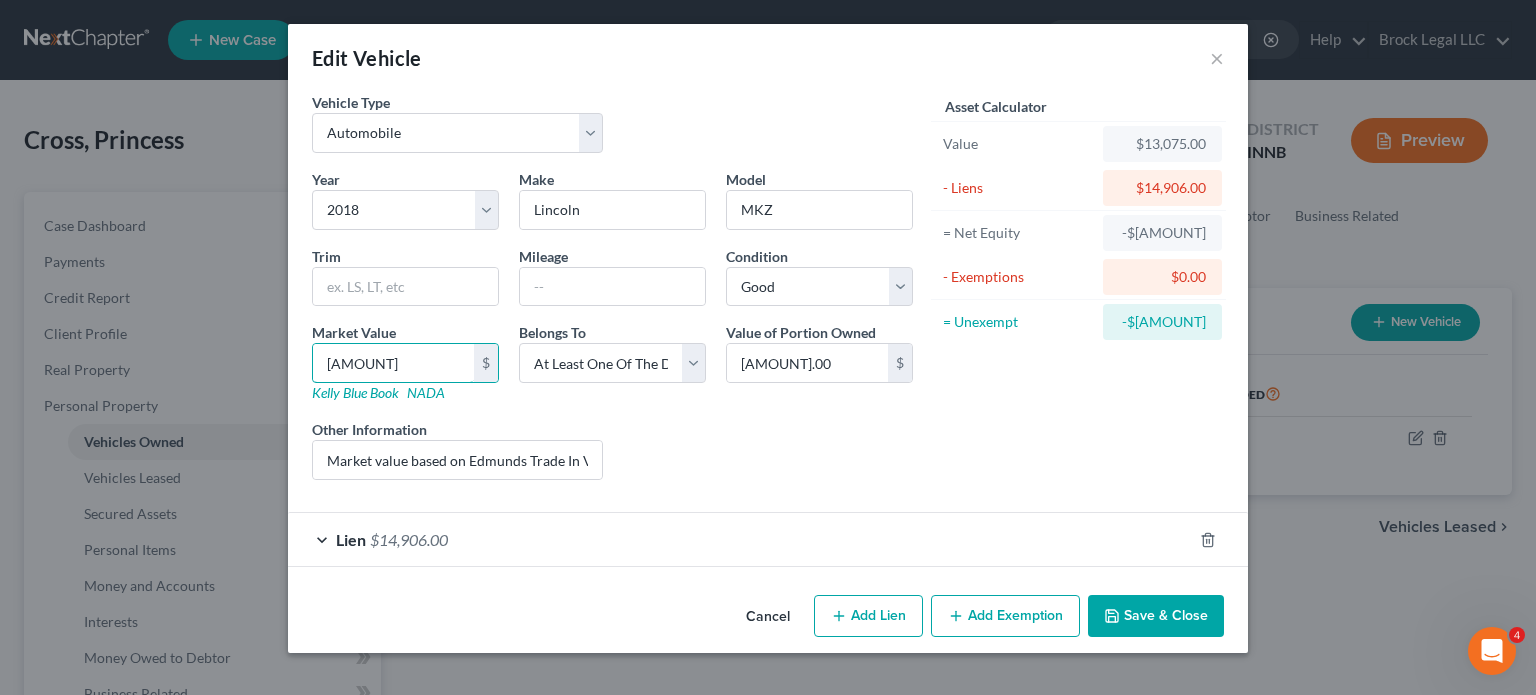 type on "[AMOUNT]" 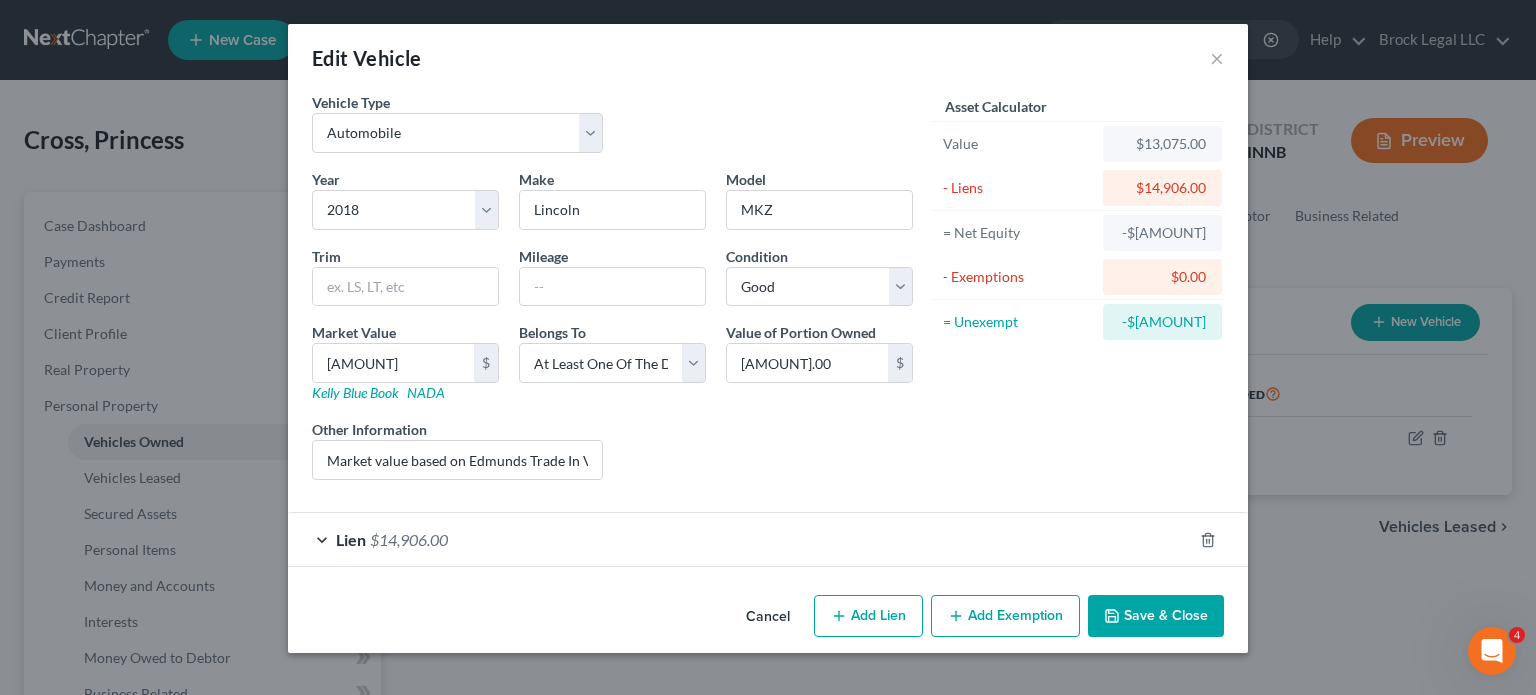 drag, startPoint x: 650, startPoint y: 422, endPoint x: 652, endPoint y: 394, distance: 28.071337 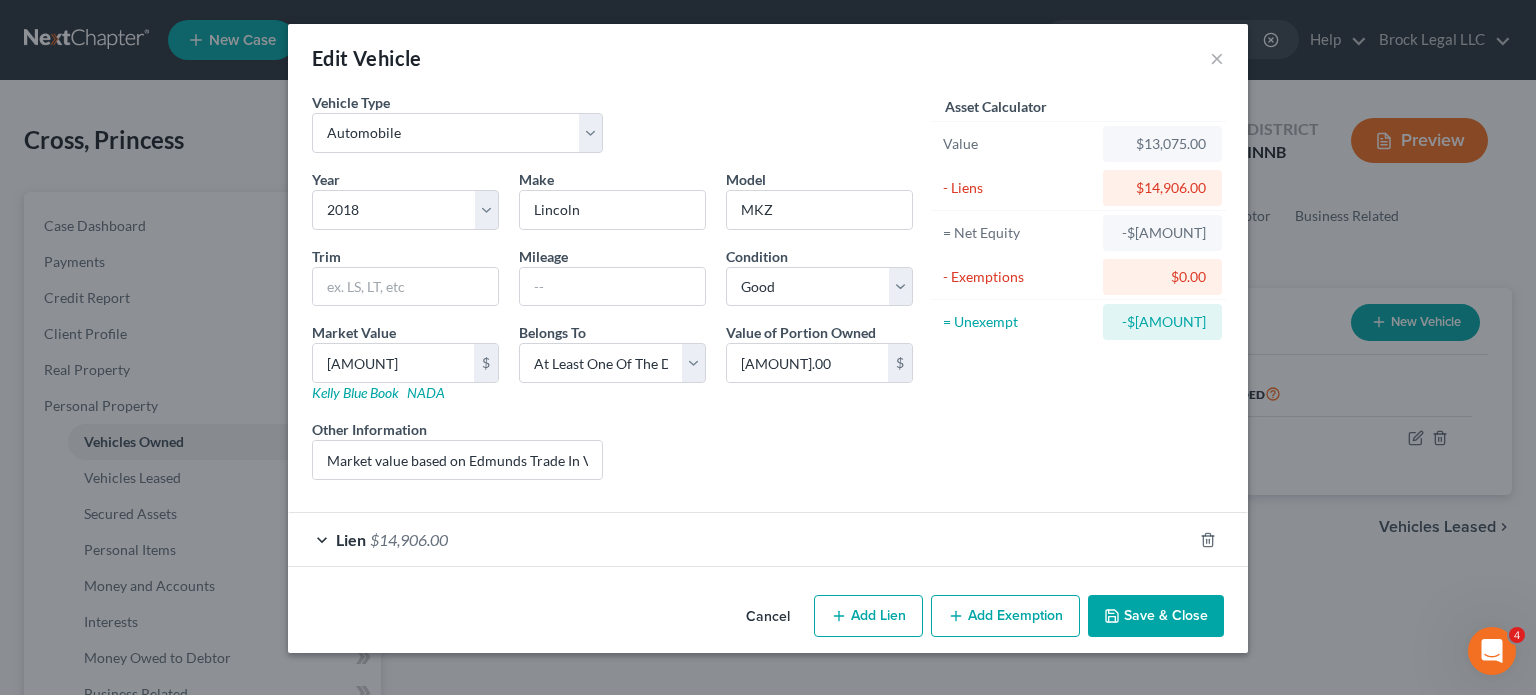 click on "Save & Close" at bounding box center (1156, 616) 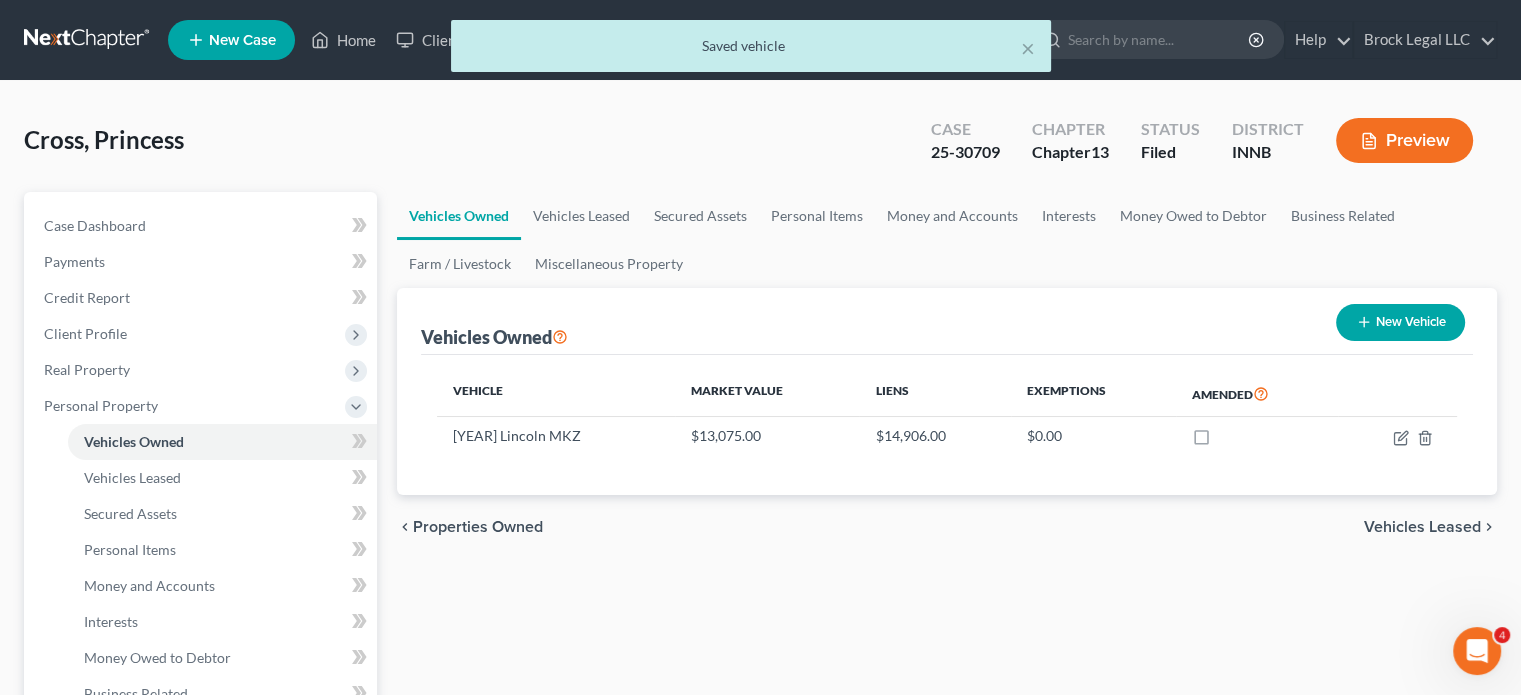 click on "chevron_left
Properties Owned
Vehicles Leased
chevron_right" at bounding box center [947, 527] 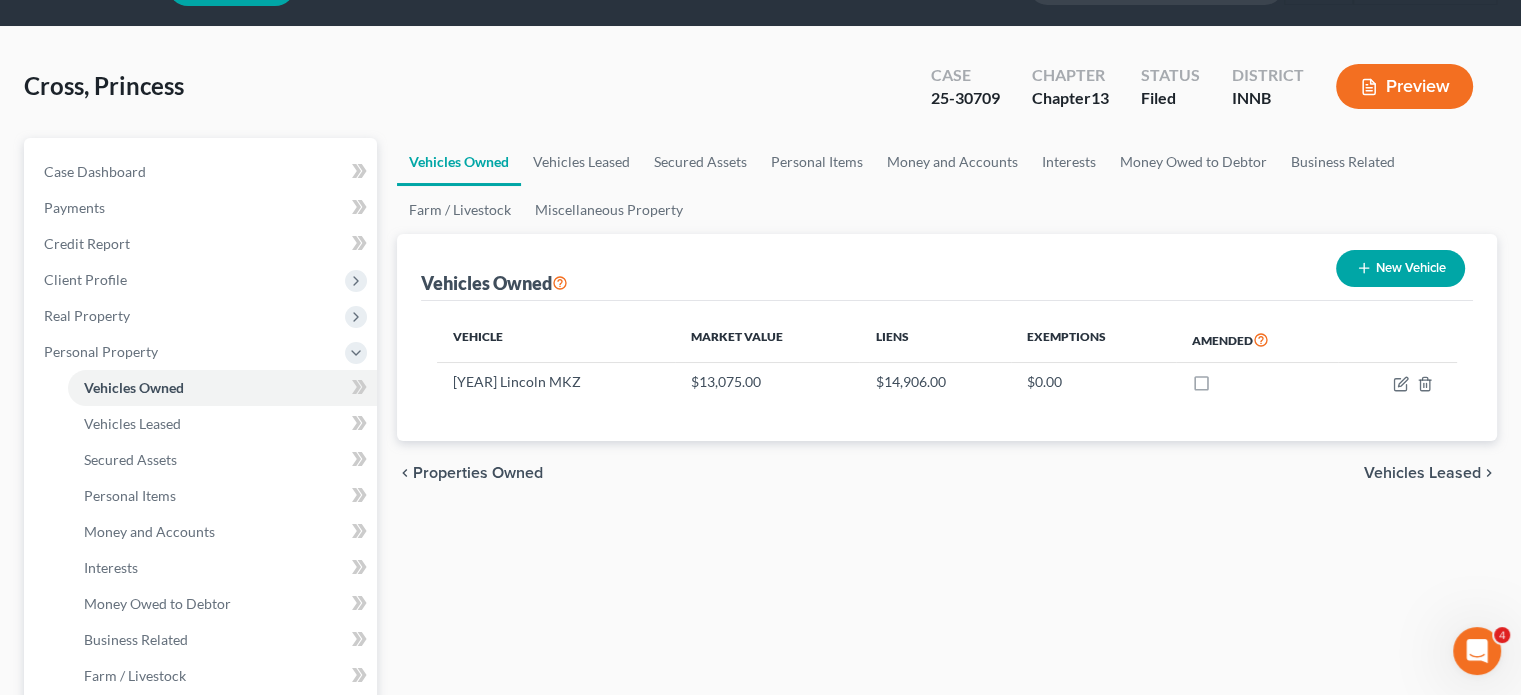 scroll, scrollTop: 100, scrollLeft: 0, axis: vertical 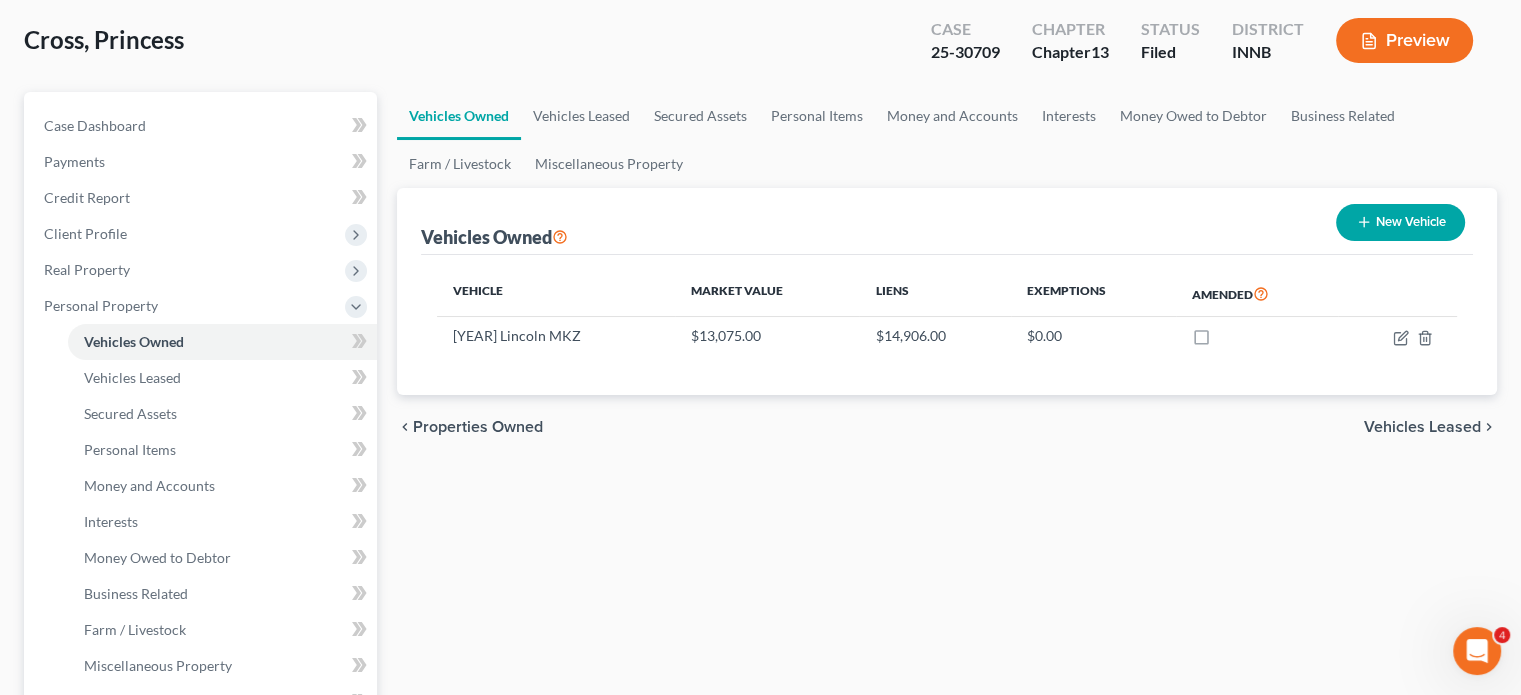 drag, startPoint x: 990, startPoint y: 470, endPoint x: 980, endPoint y: 467, distance: 10.440307 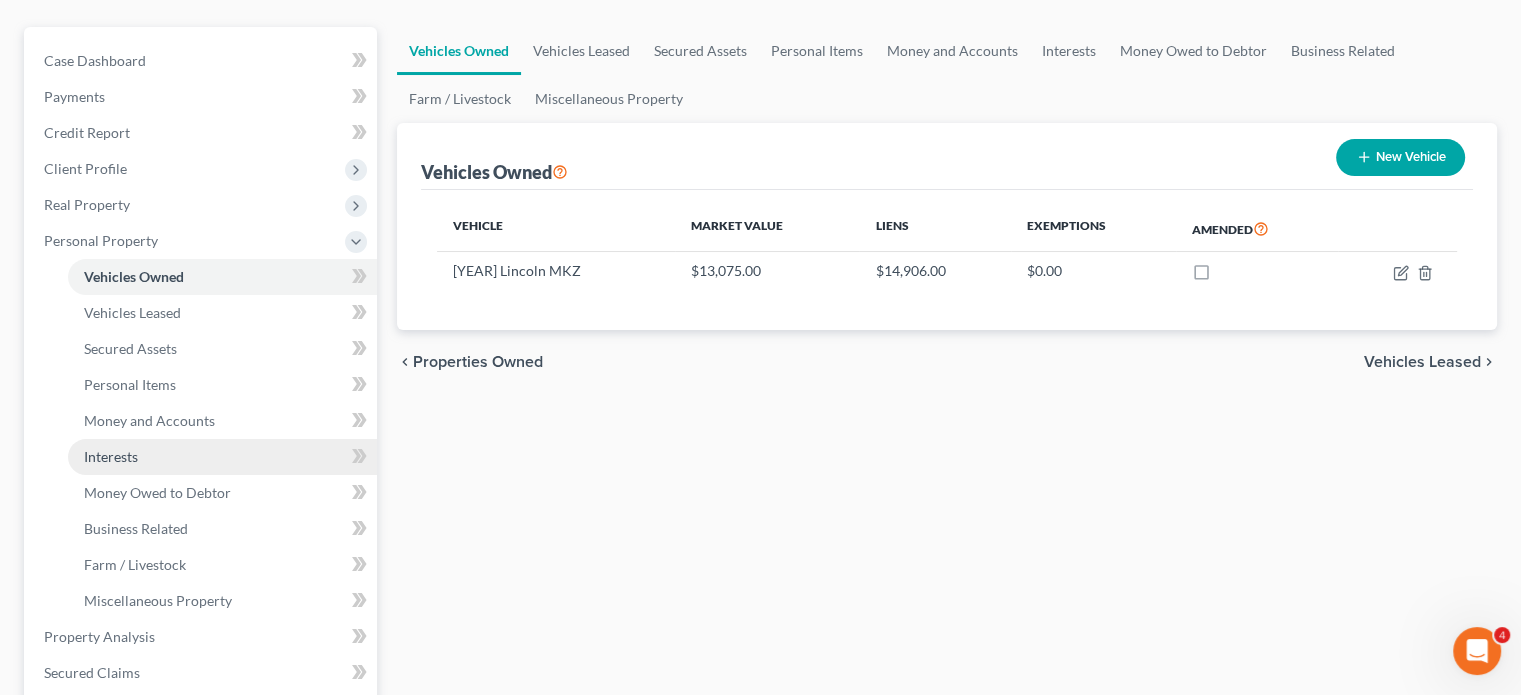 scroll, scrollTop: 200, scrollLeft: 0, axis: vertical 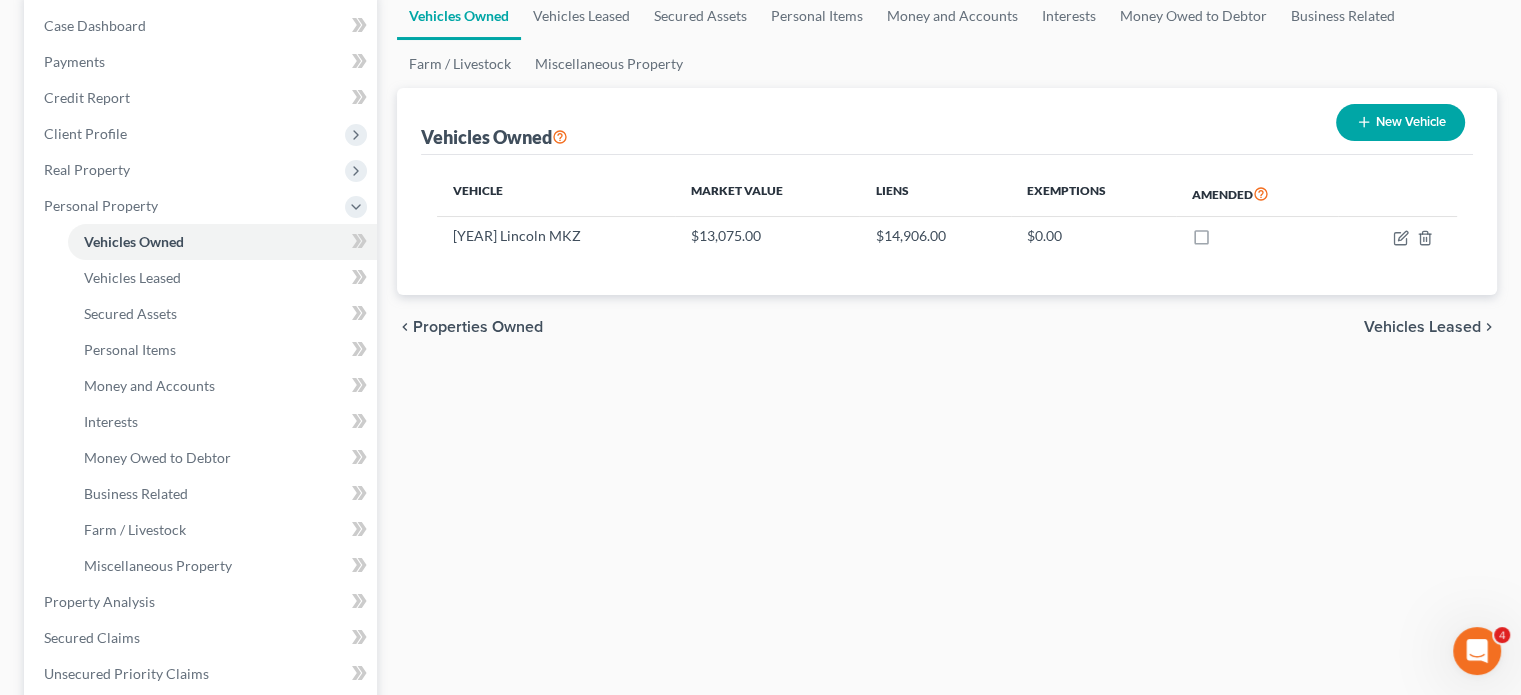 click on "chevron_left
Properties Owned
Vehicles Leased
chevron_right" at bounding box center (947, 327) 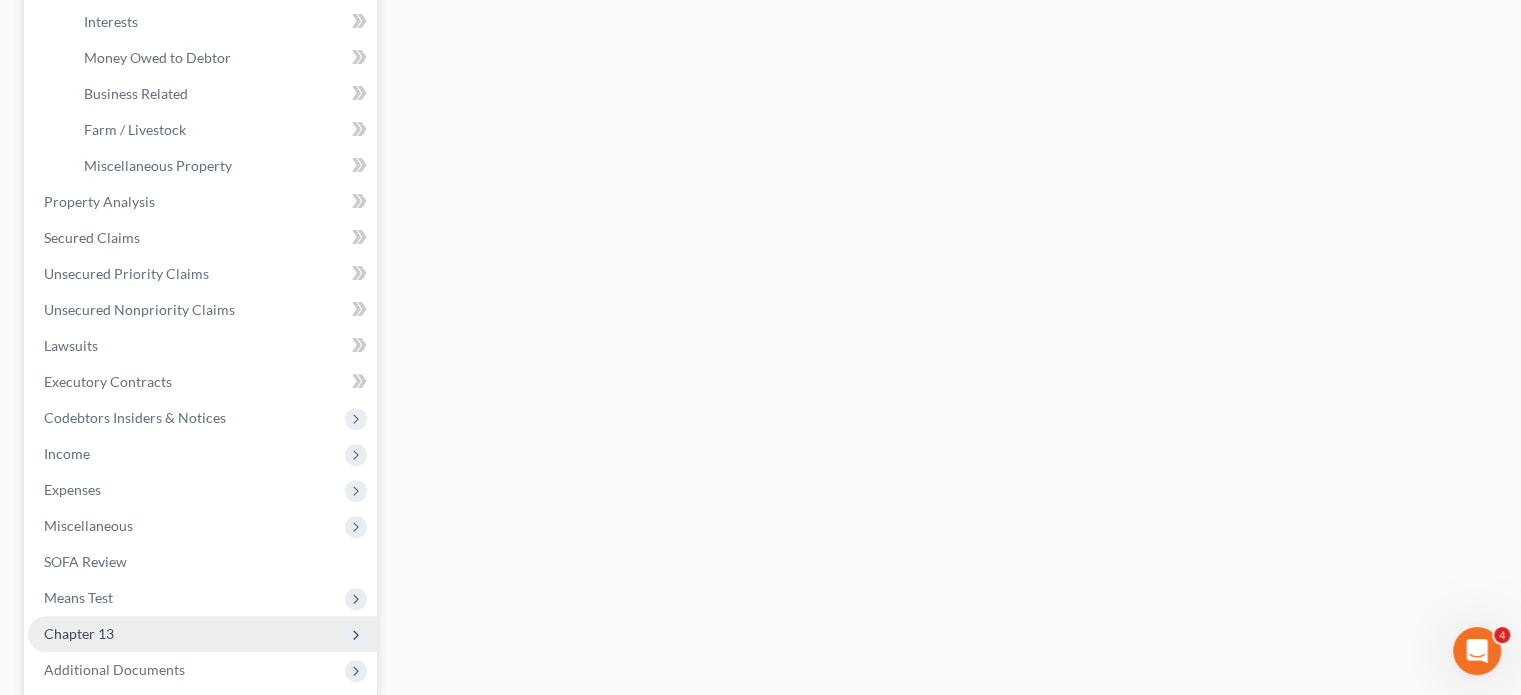 click on "Chapter 13" at bounding box center (79, 633) 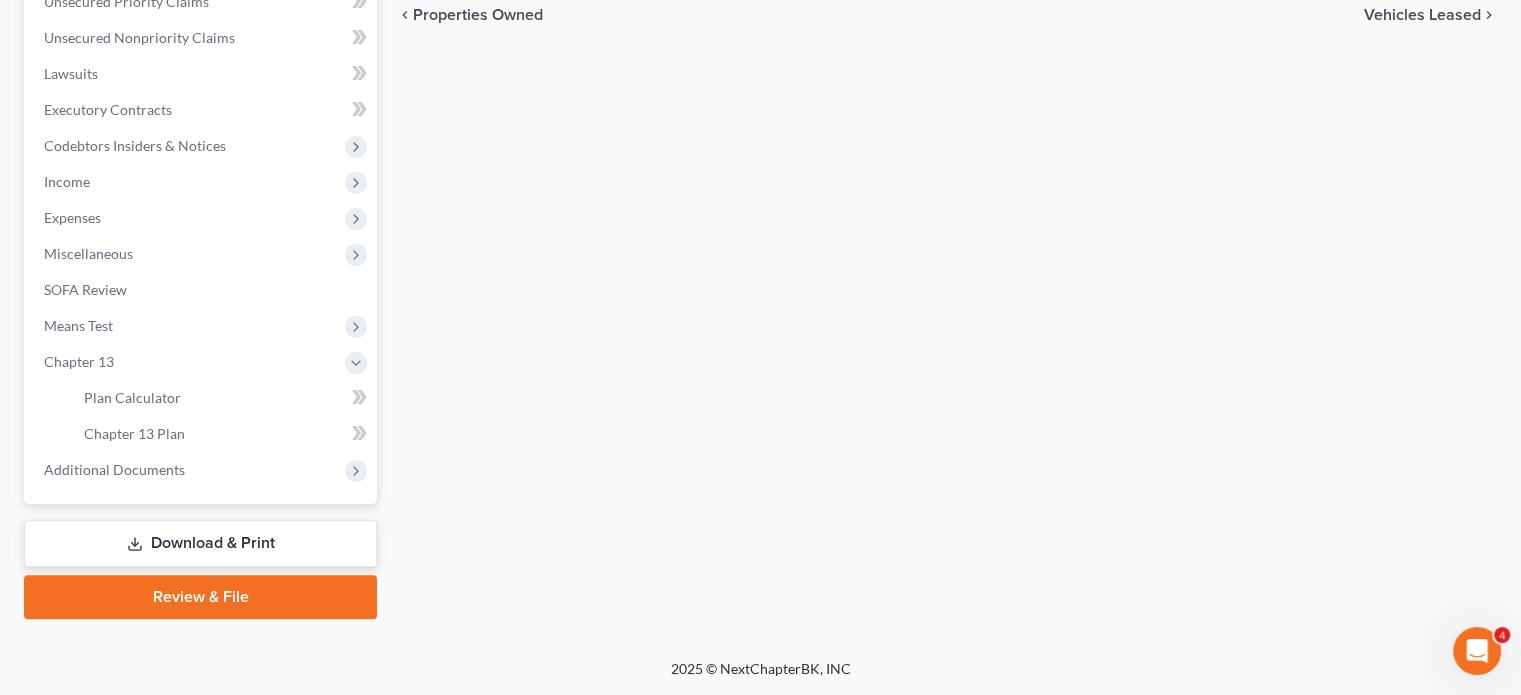 scroll, scrollTop: 510, scrollLeft: 0, axis: vertical 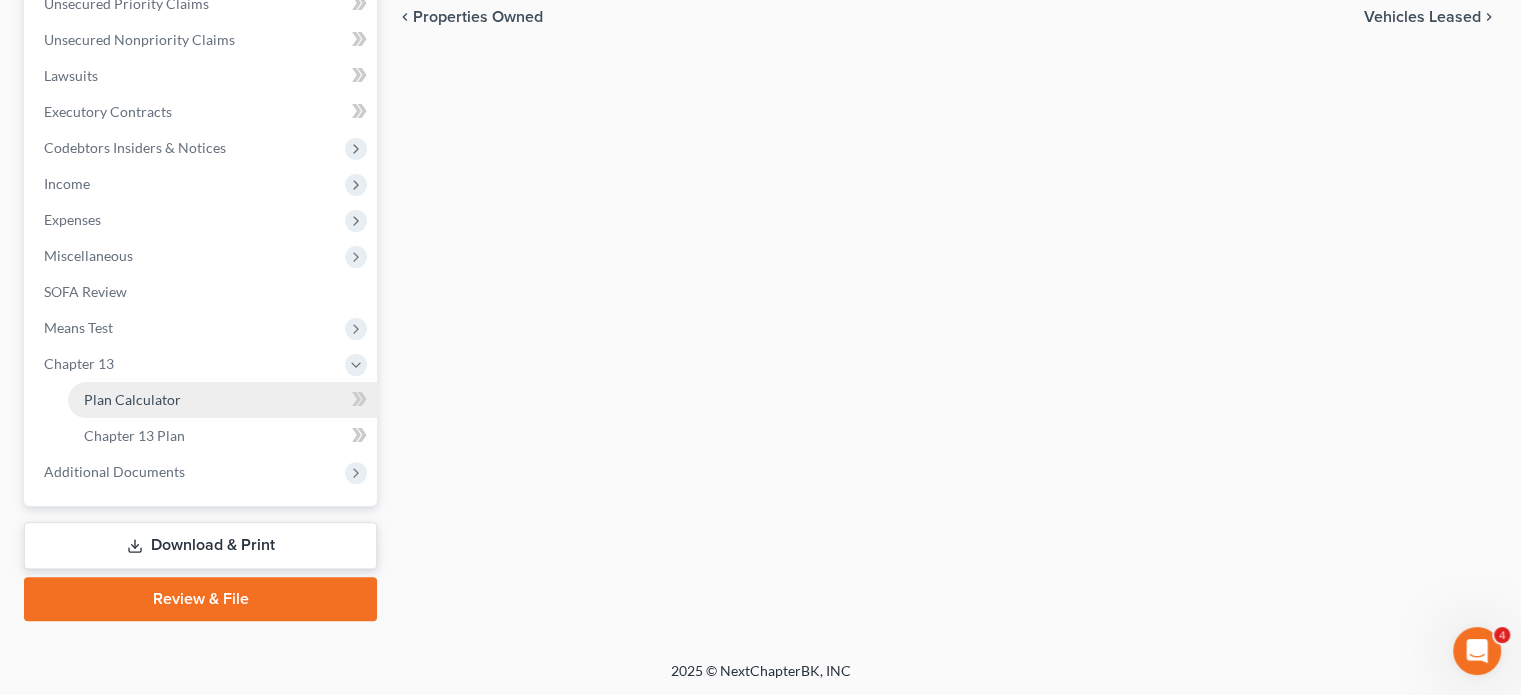 click on "Plan Calculator" at bounding box center (132, 399) 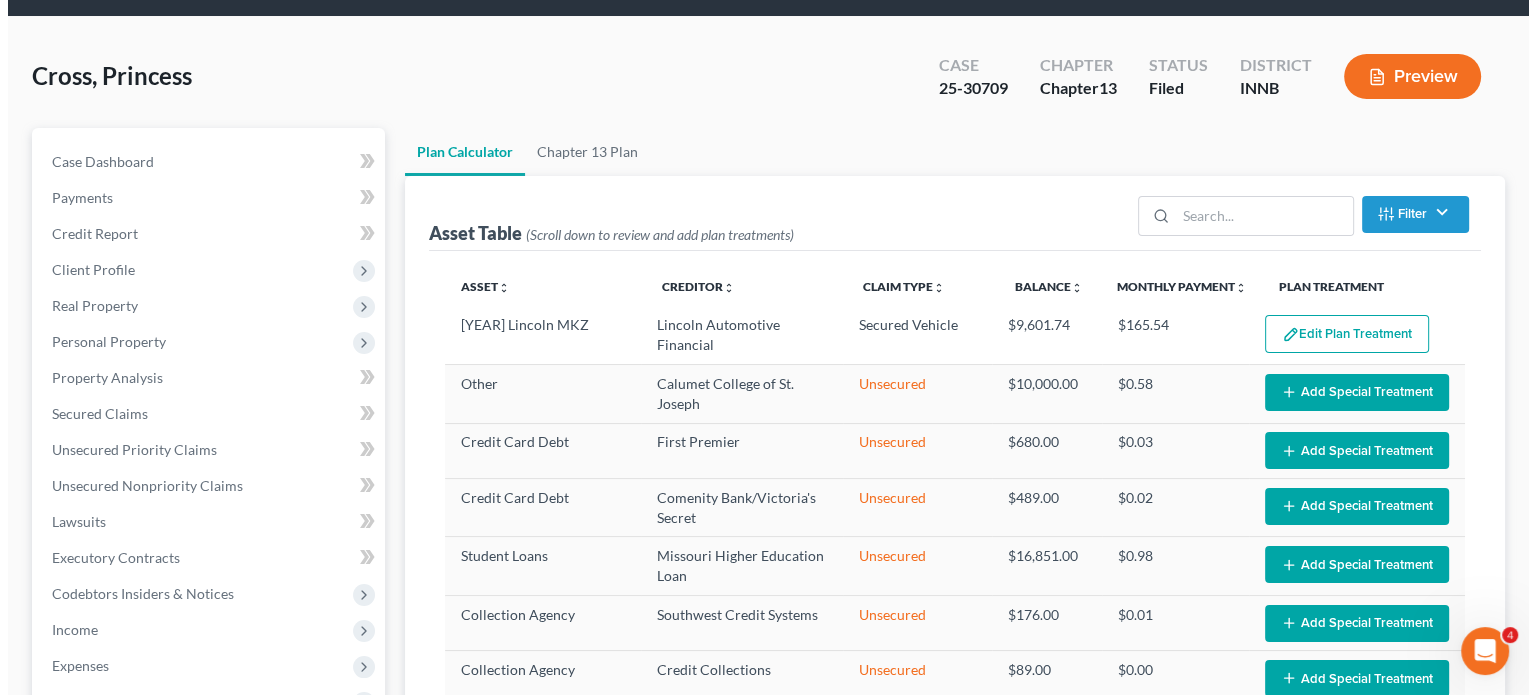 scroll, scrollTop: 0, scrollLeft: 0, axis: both 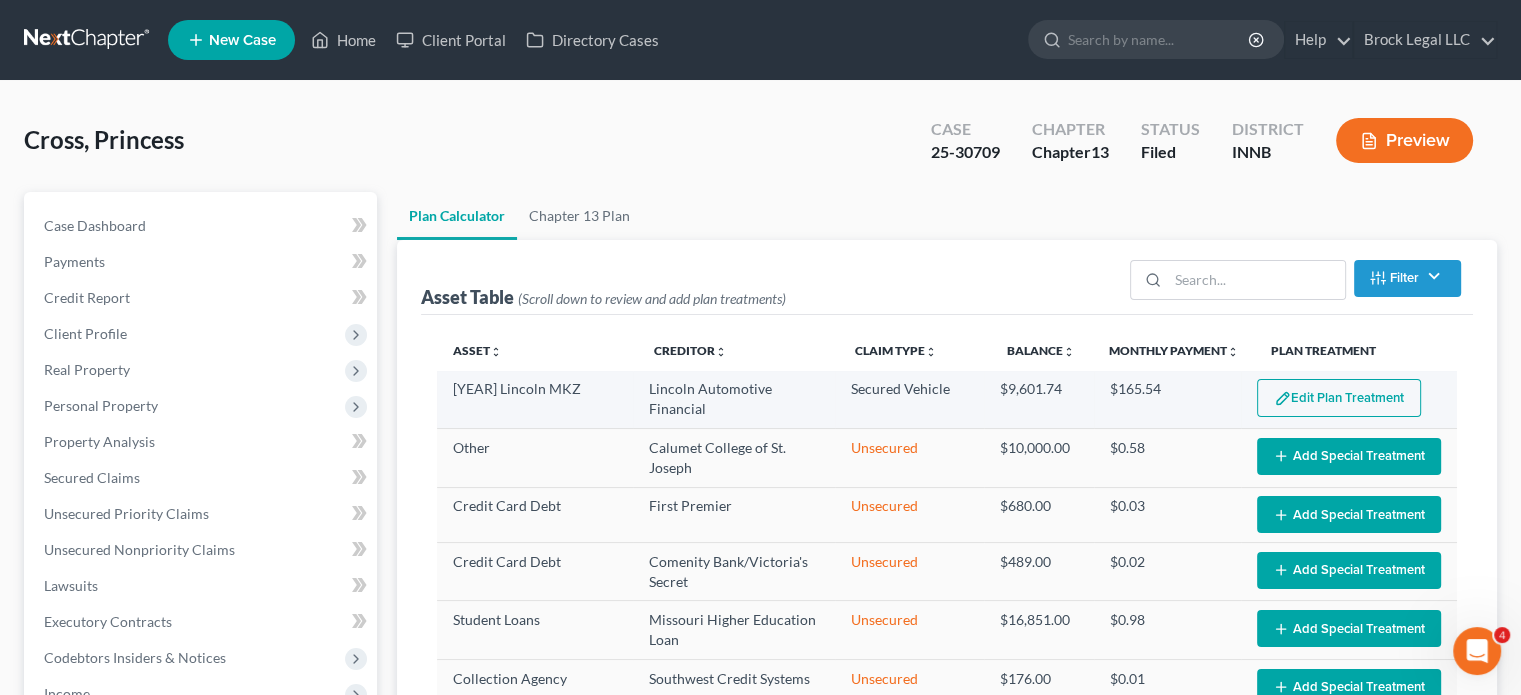 click on "Edit Plan Treatment" at bounding box center [1339, 398] 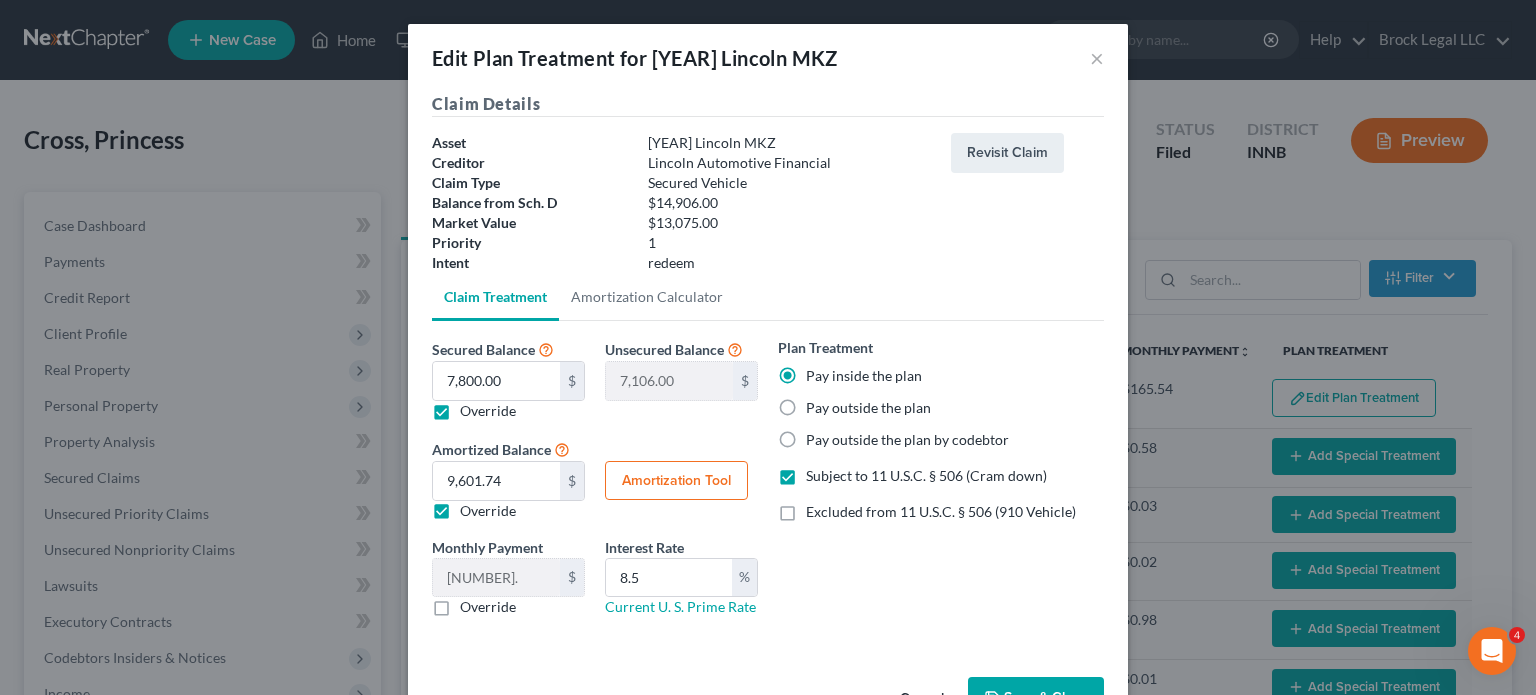 select on "57" 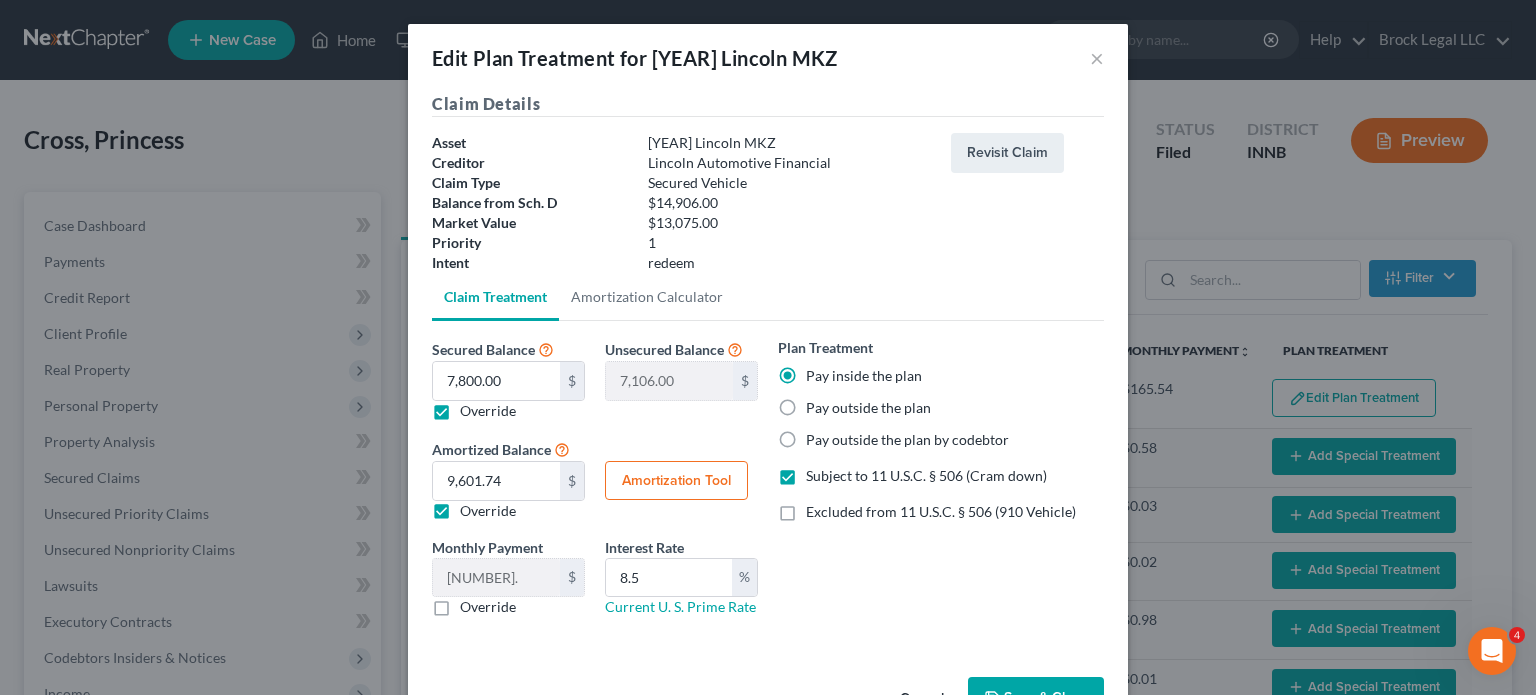 click on "Override" at bounding box center [488, 511] 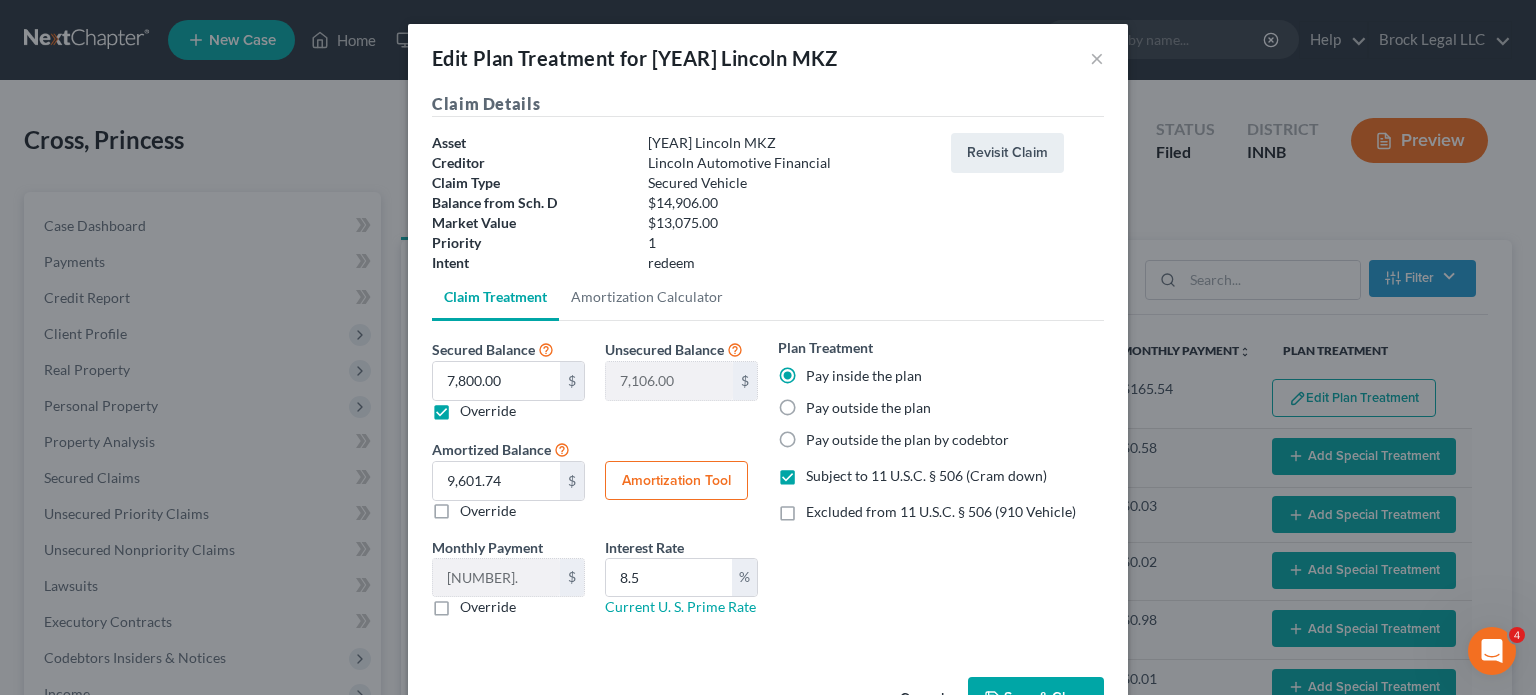 type on "134.48" 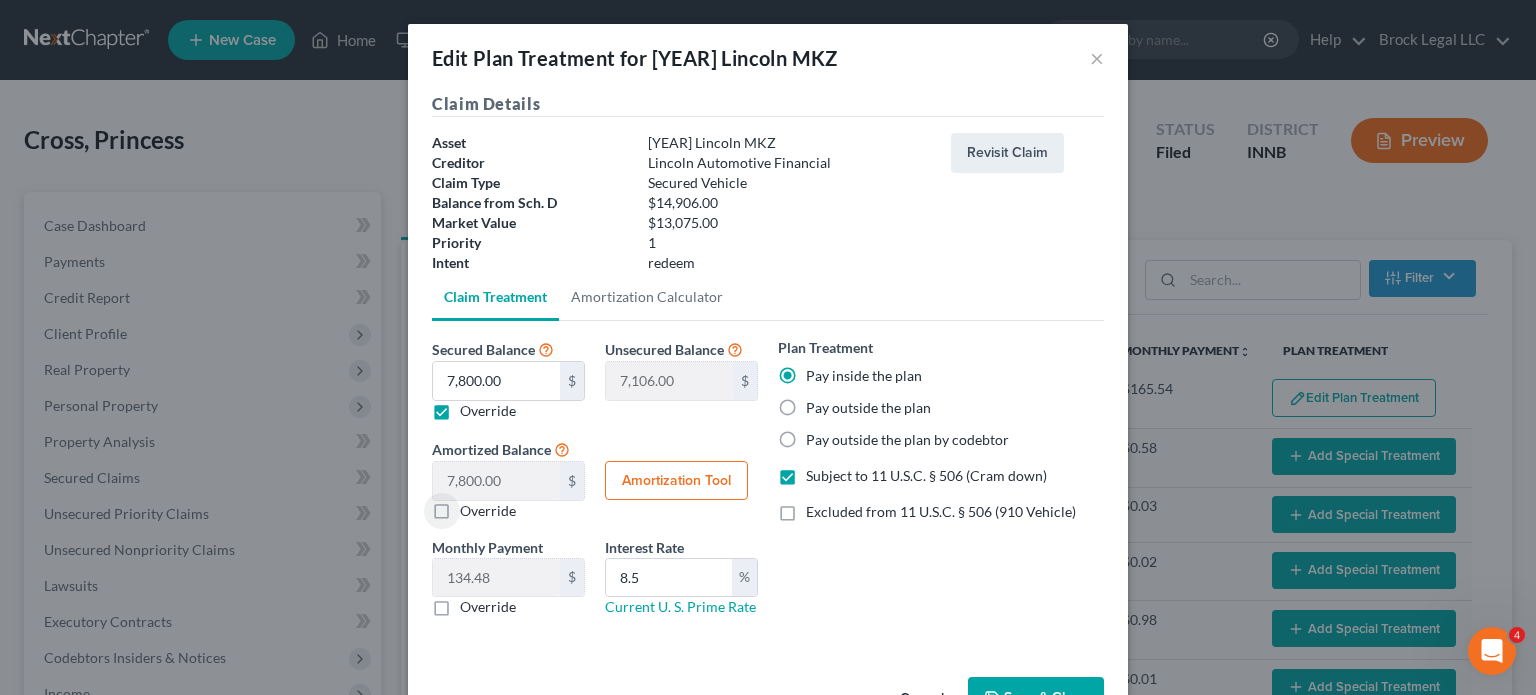 click on "Override" at bounding box center (488, 511) 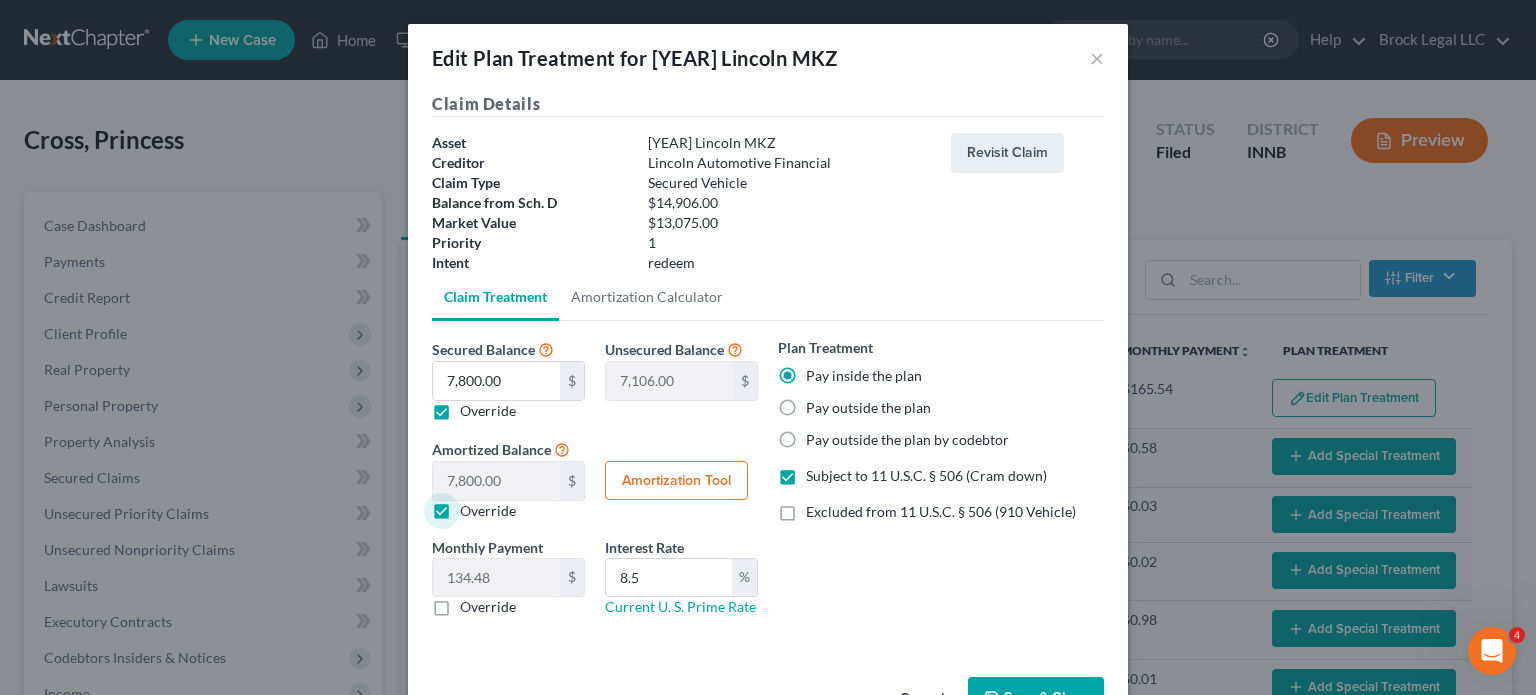 type on "[NUMBER]." 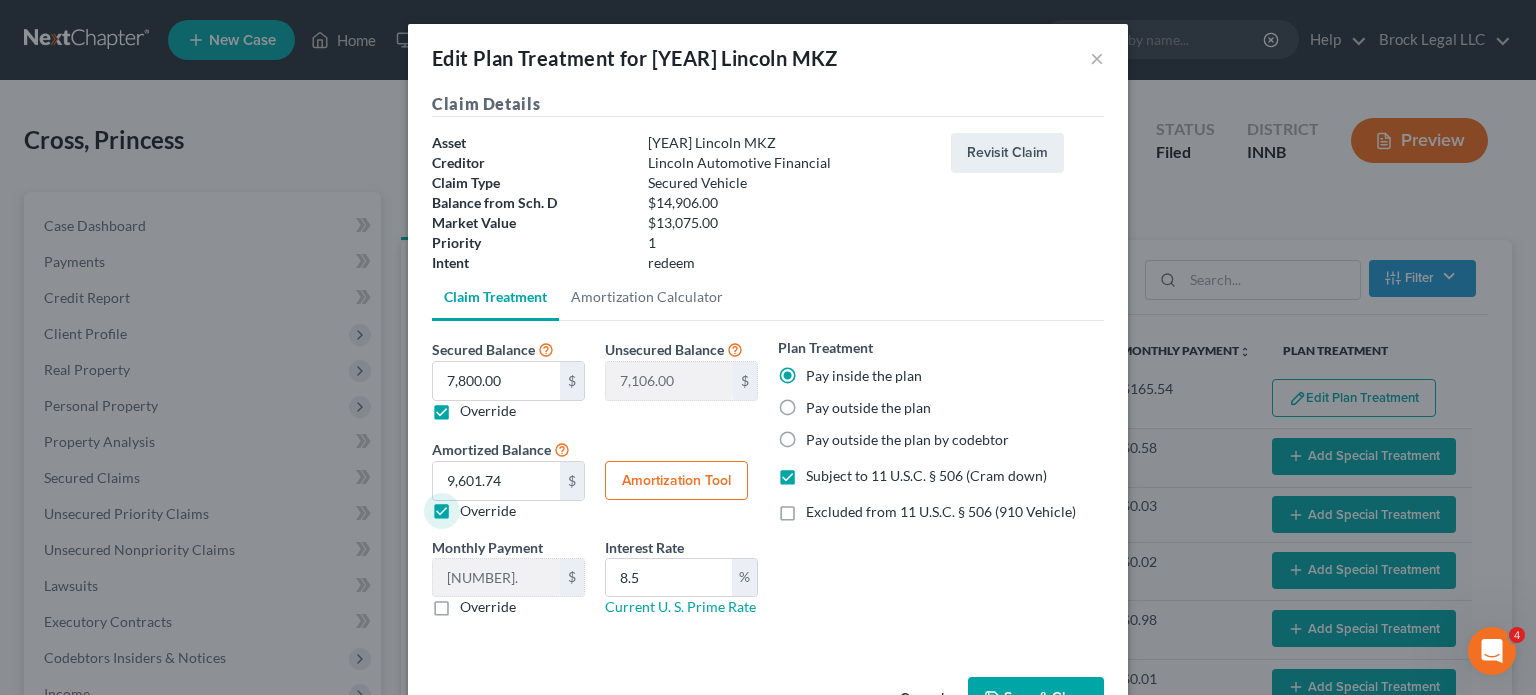 click on "Override" at bounding box center (488, 411) 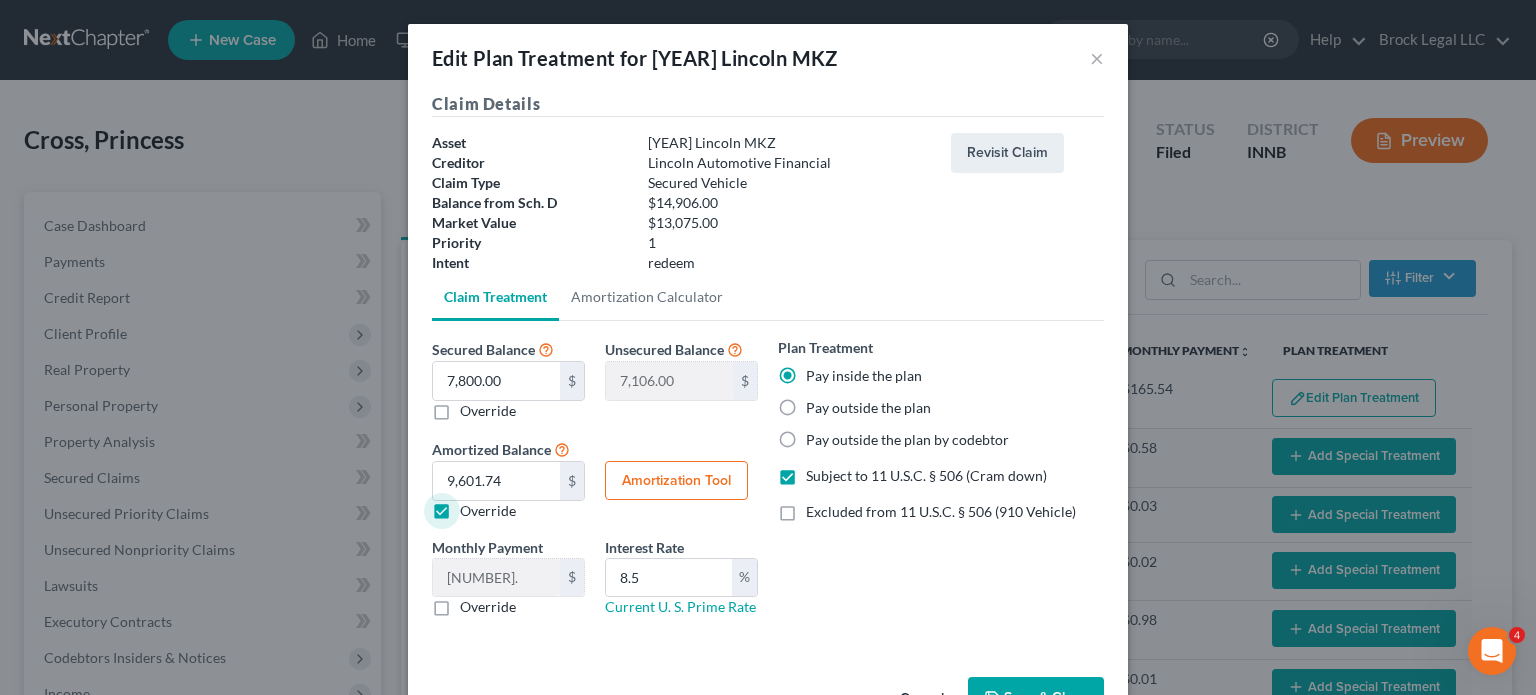 type on "0.00" 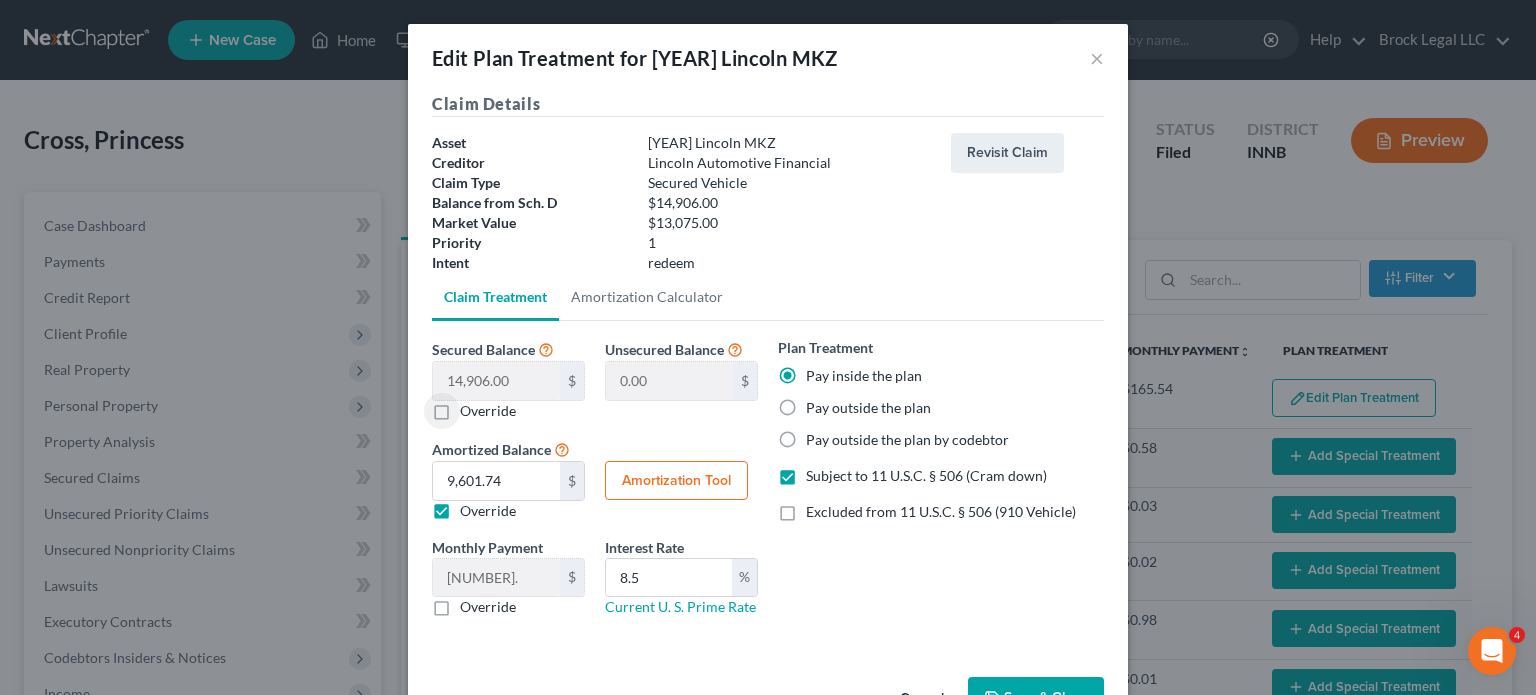 click on "Override" at bounding box center [488, 411] 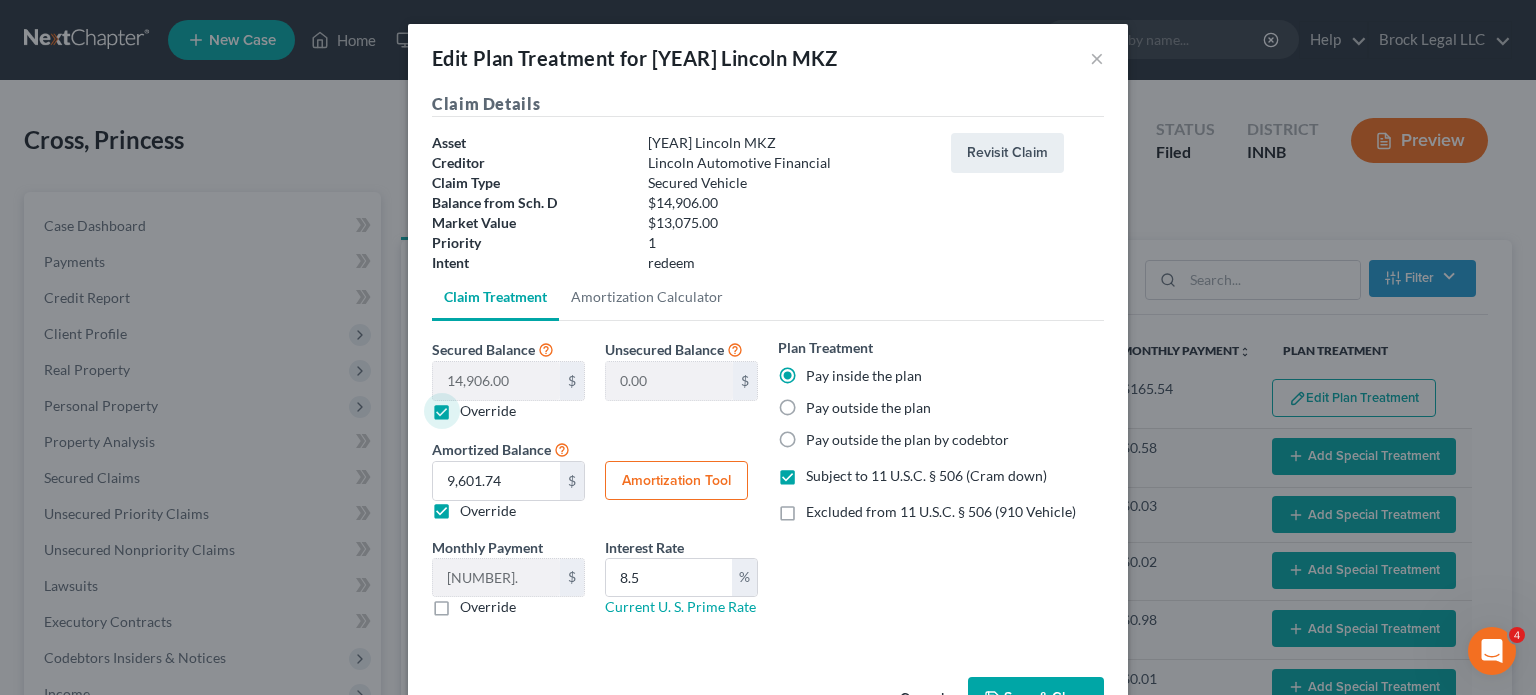 type on "7,106.00" 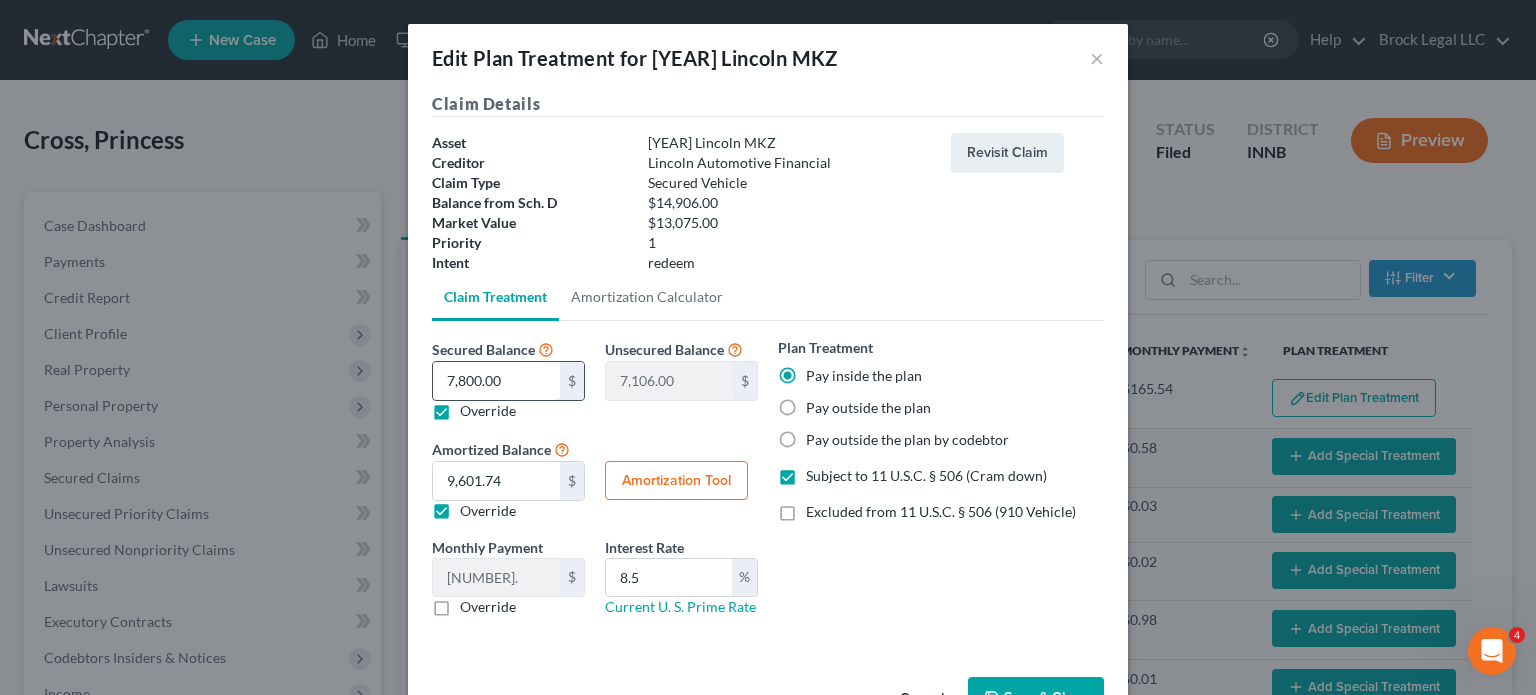click on "7,800.00" at bounding box center (496, 381) 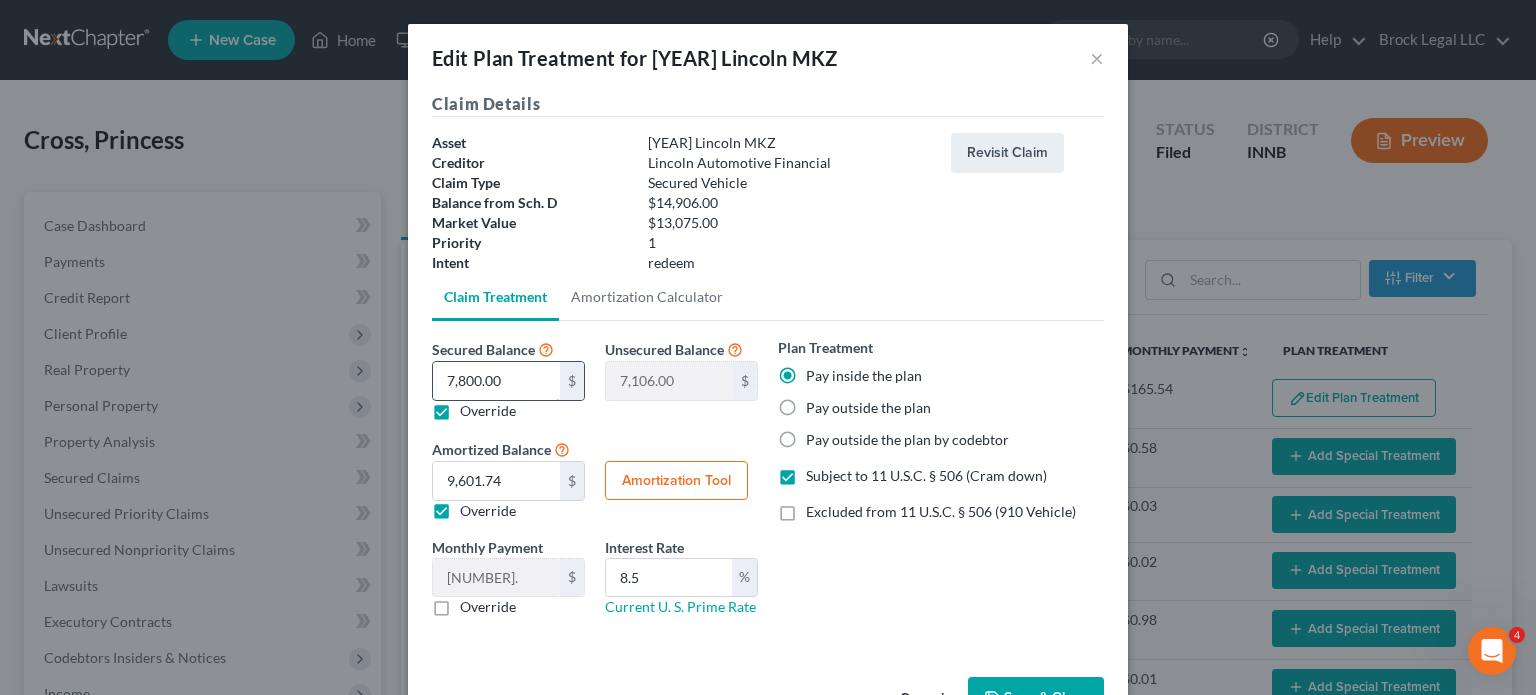 type on "1" 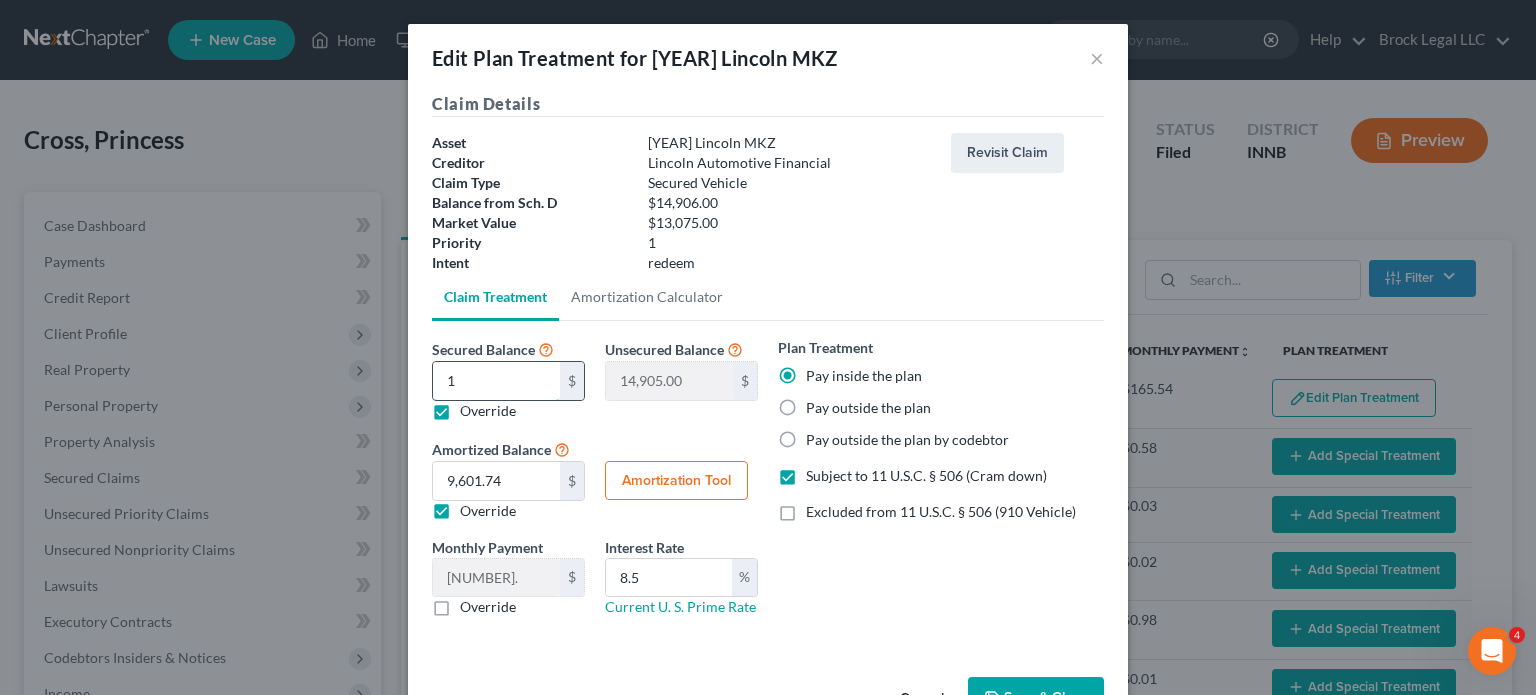 type on "13" 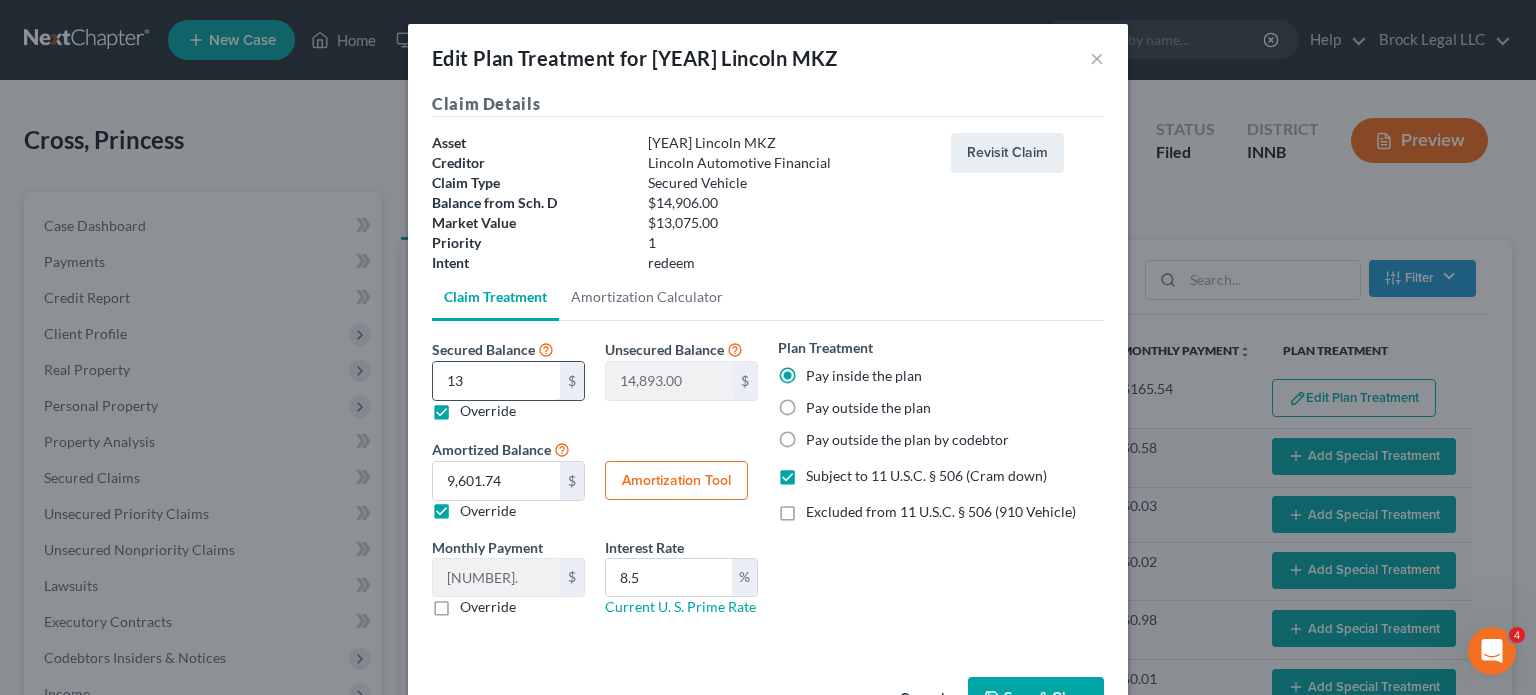 type on "130" 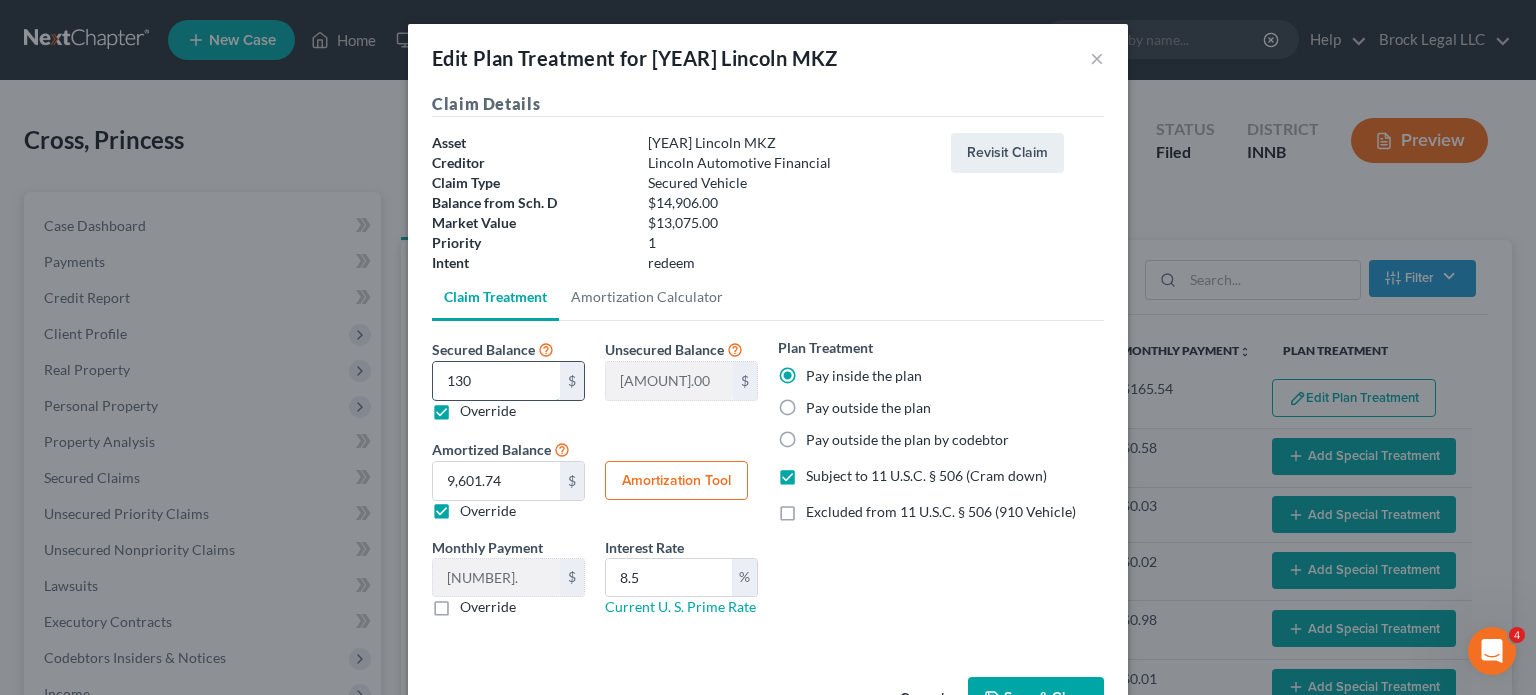 type on "1307" 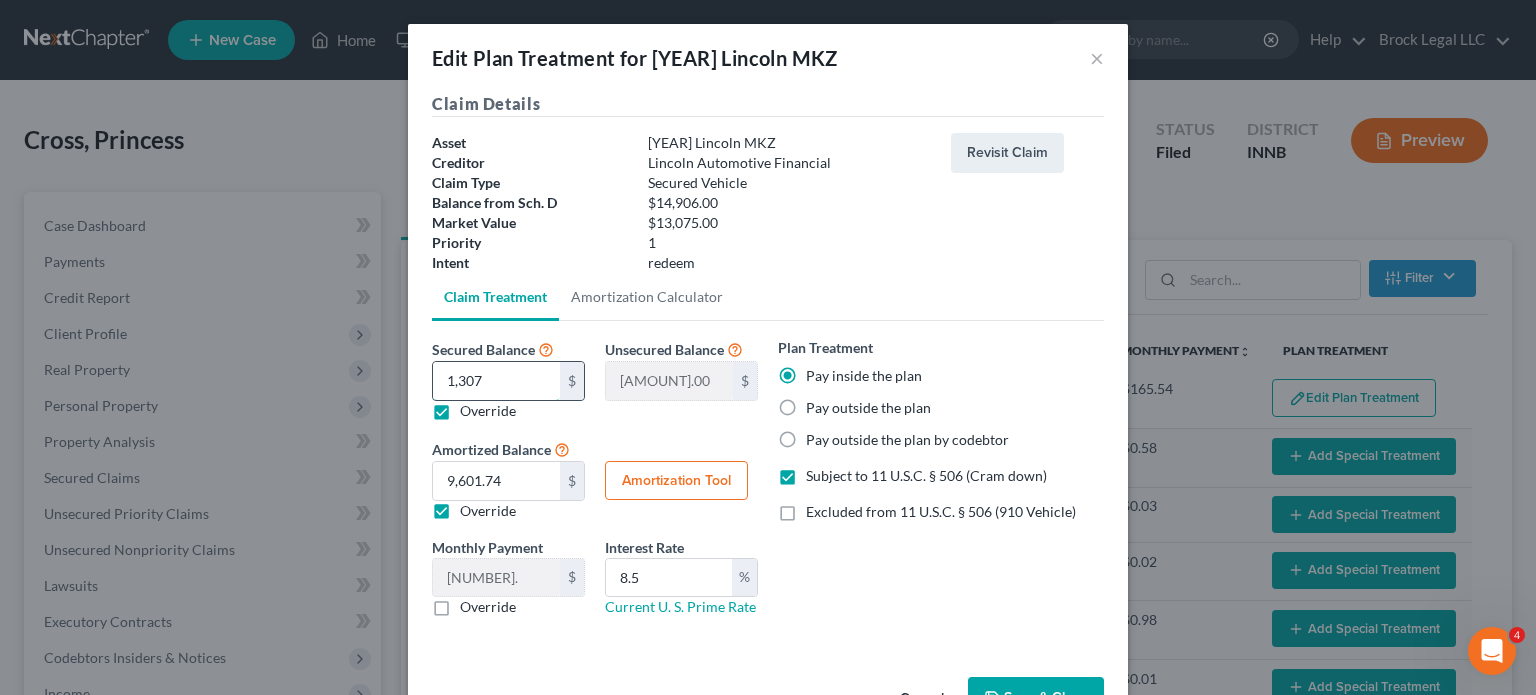 type on "1,[NUMBER]" 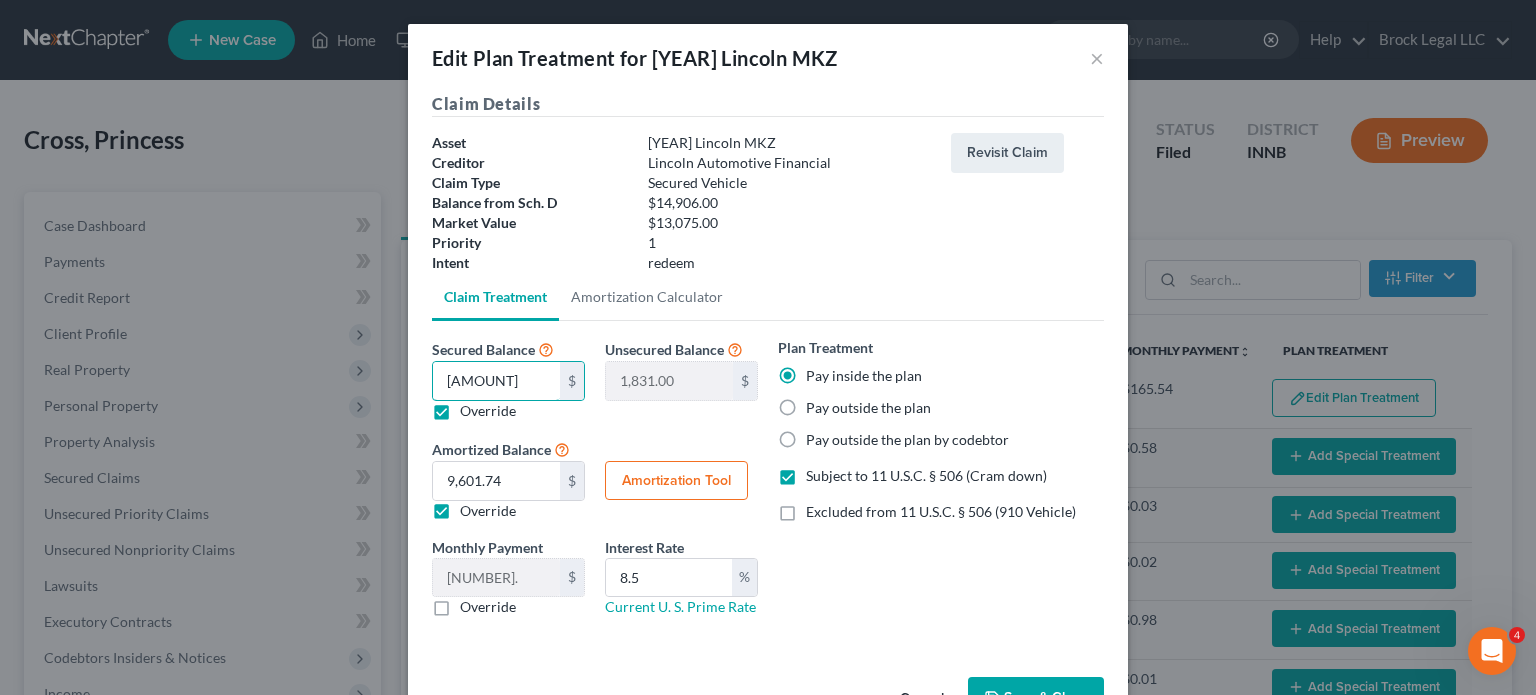 type on "[AMOUNT]" 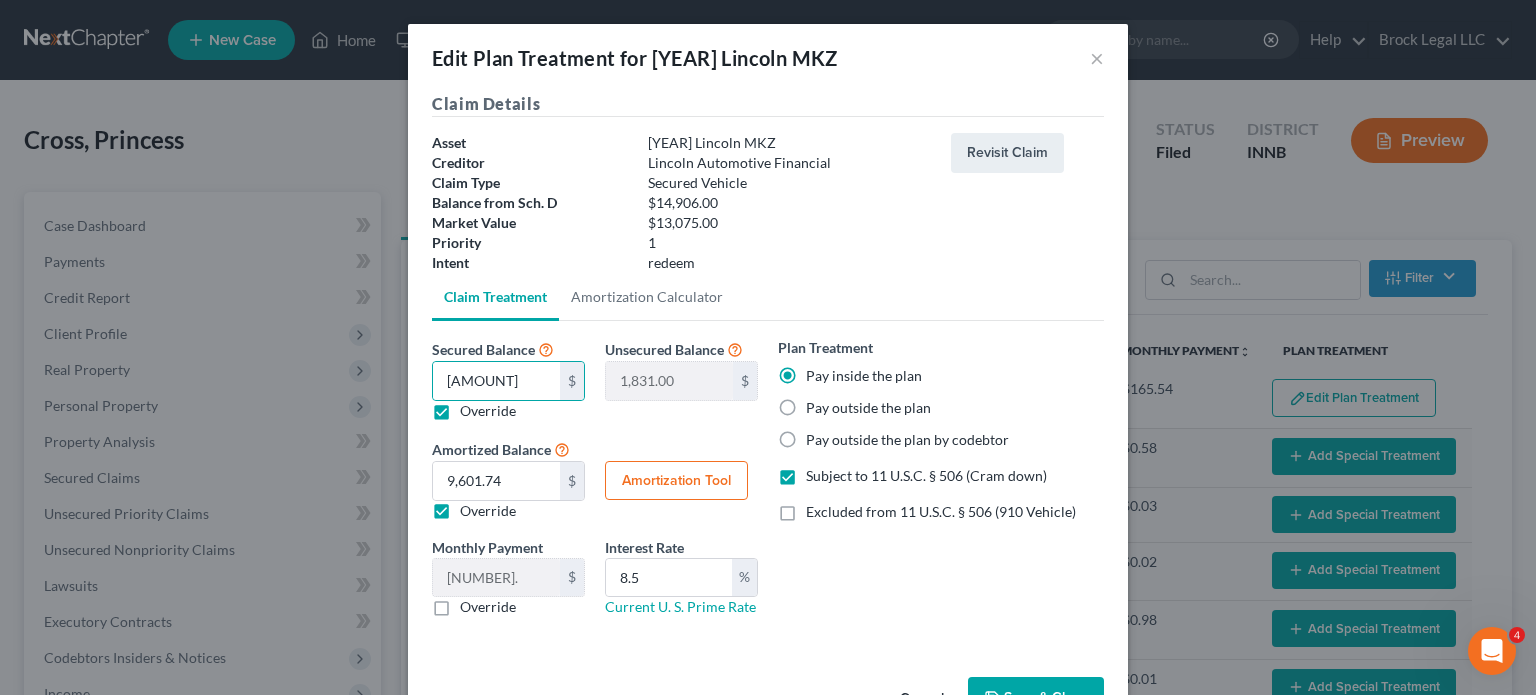 click on "Amortization Tool" at bounding box center (676, 481) 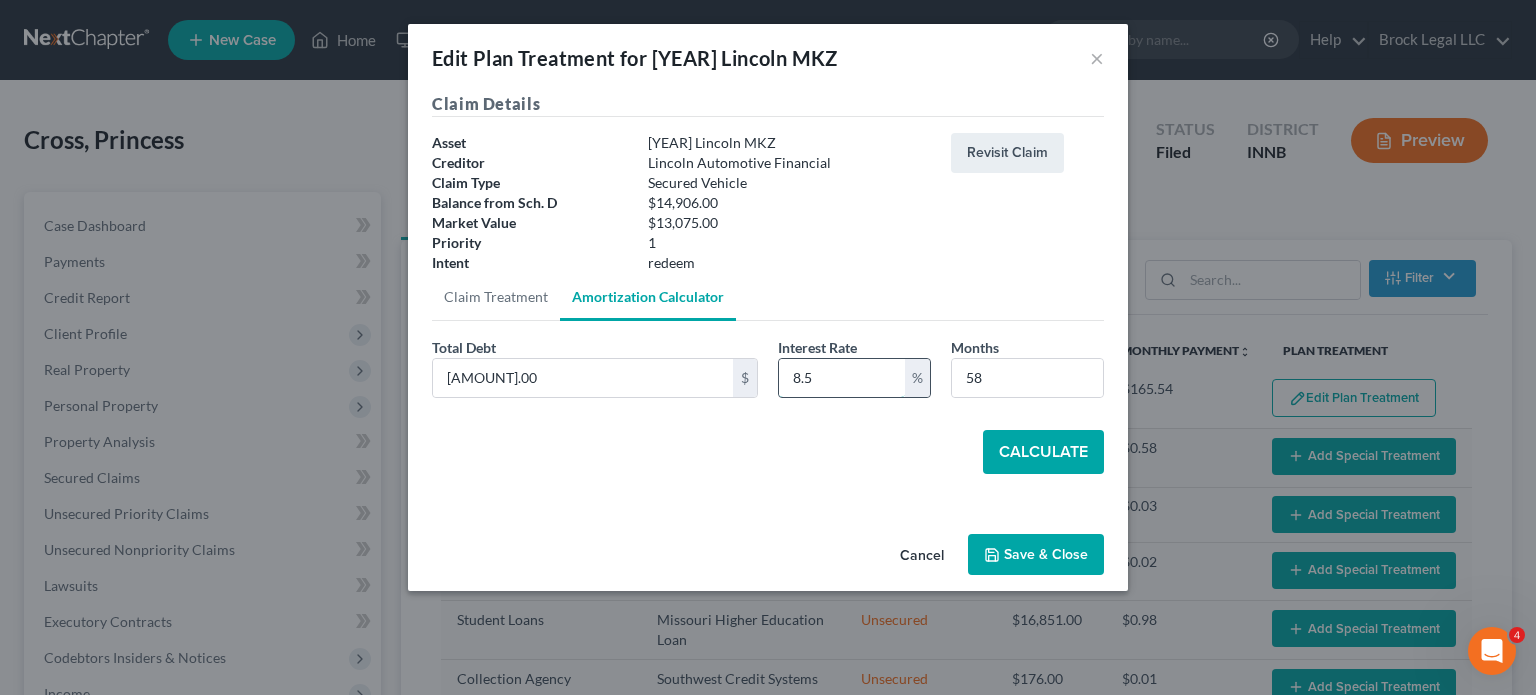 click on "8.5" at bounding box center (842, 378) 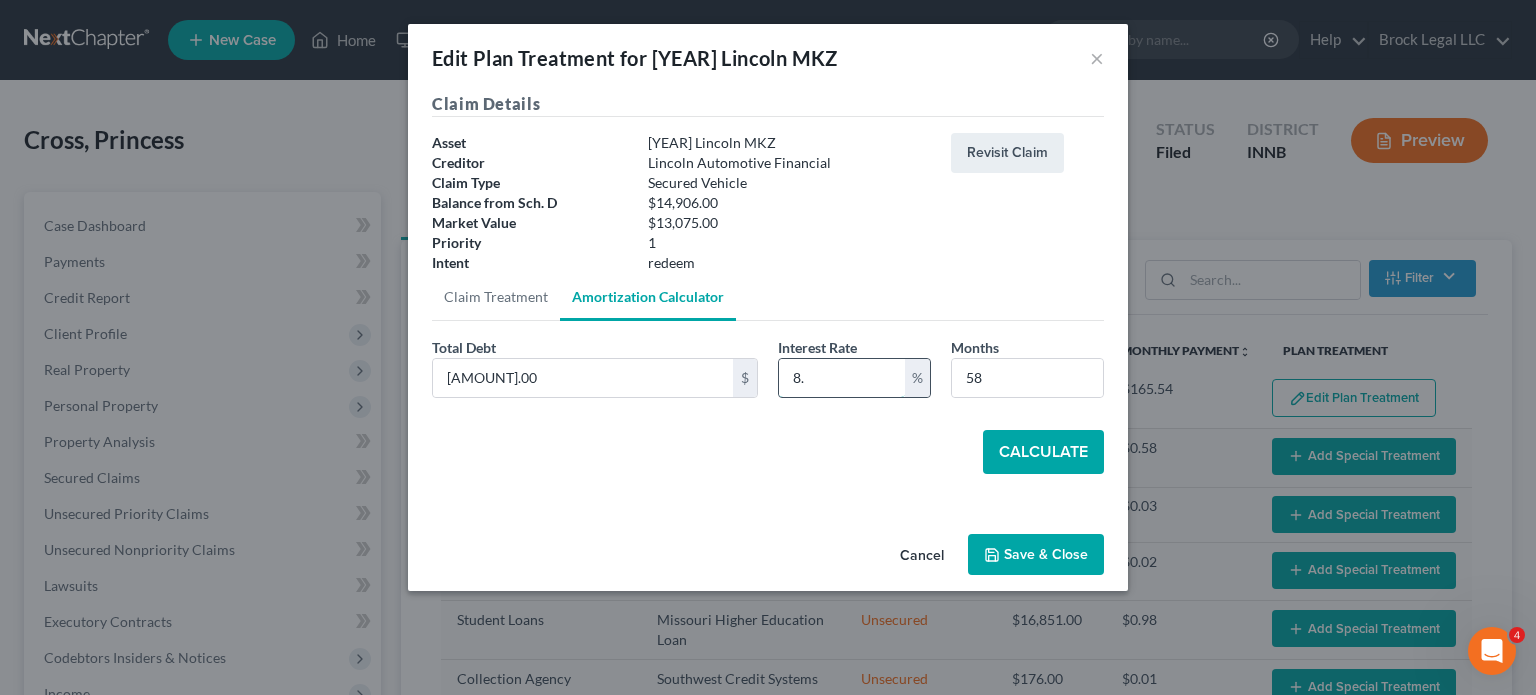 type on "8" 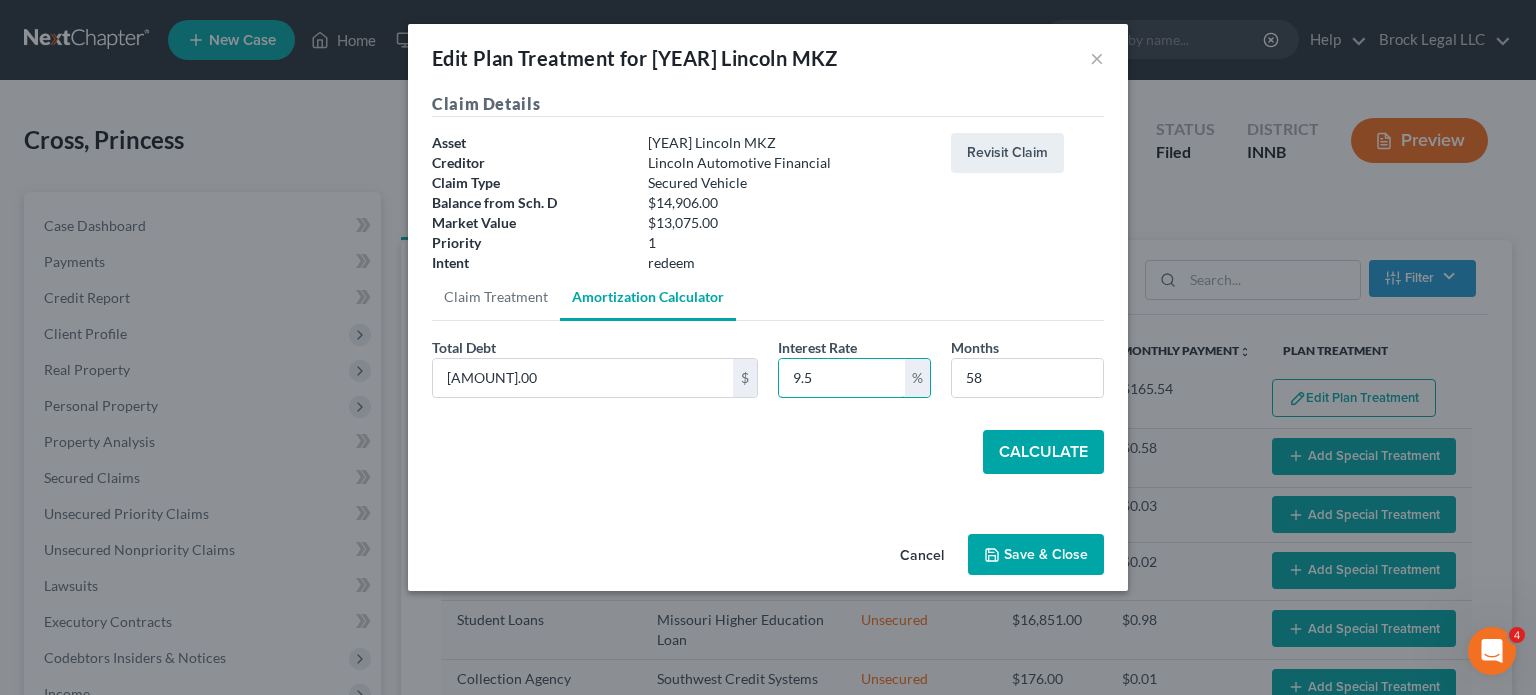 type on "9.5" 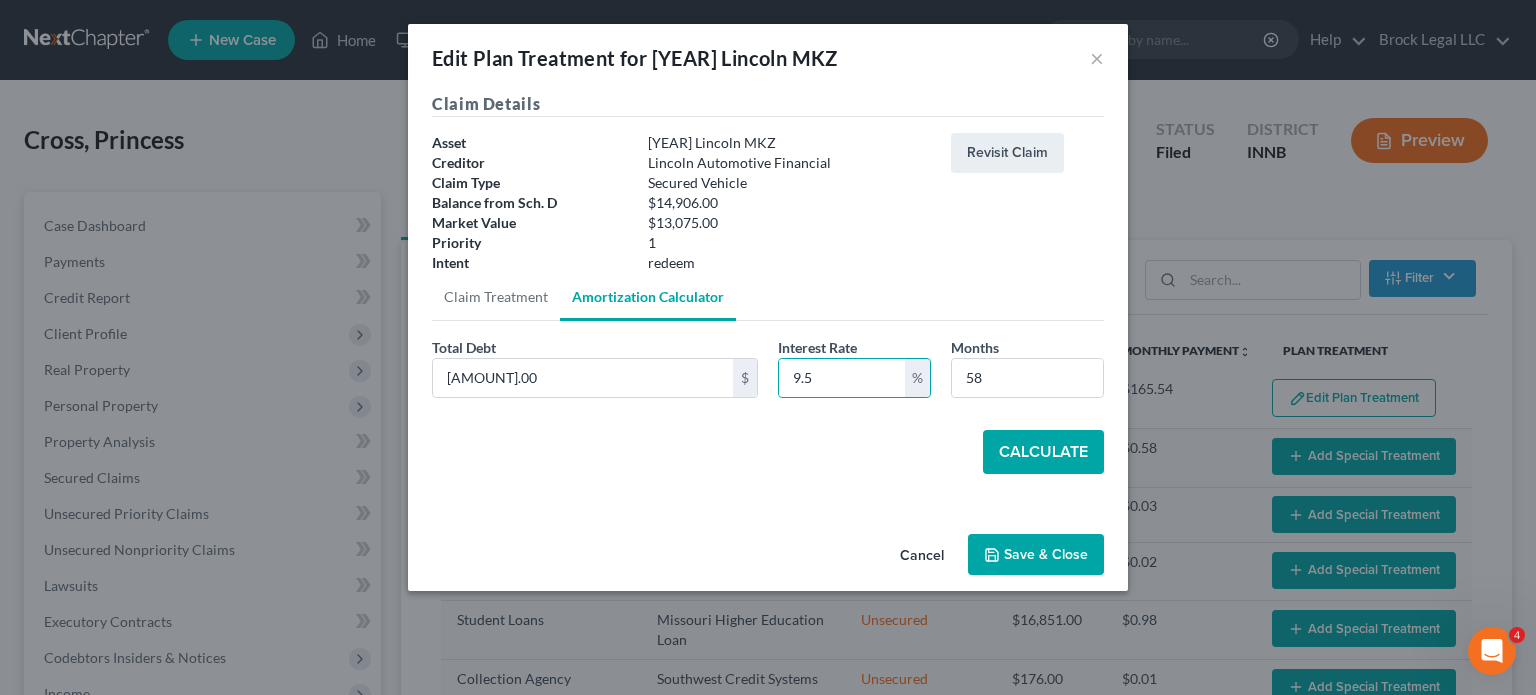 click on "Calculate" at bounding box center [1043, 452] 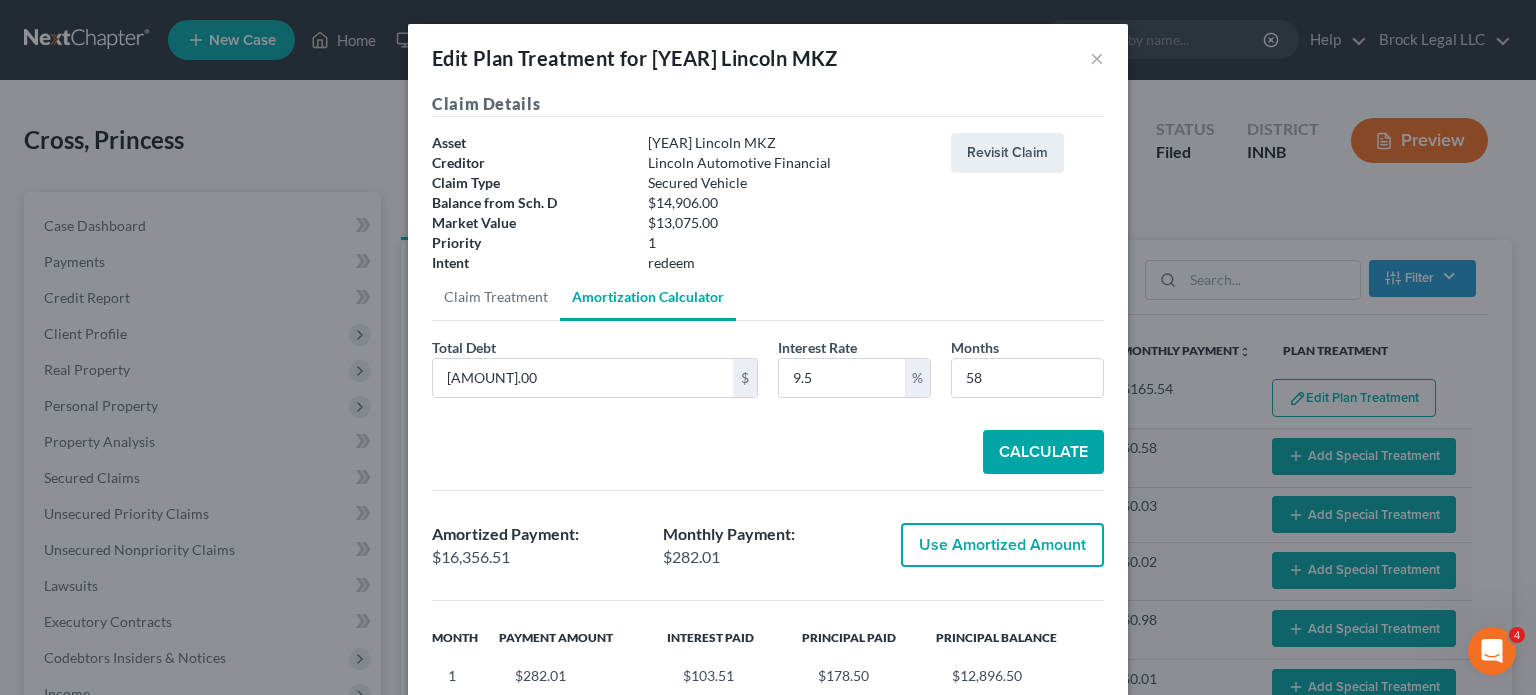 click on "Use Amortized Amount" at bounding box center (1002, 545) 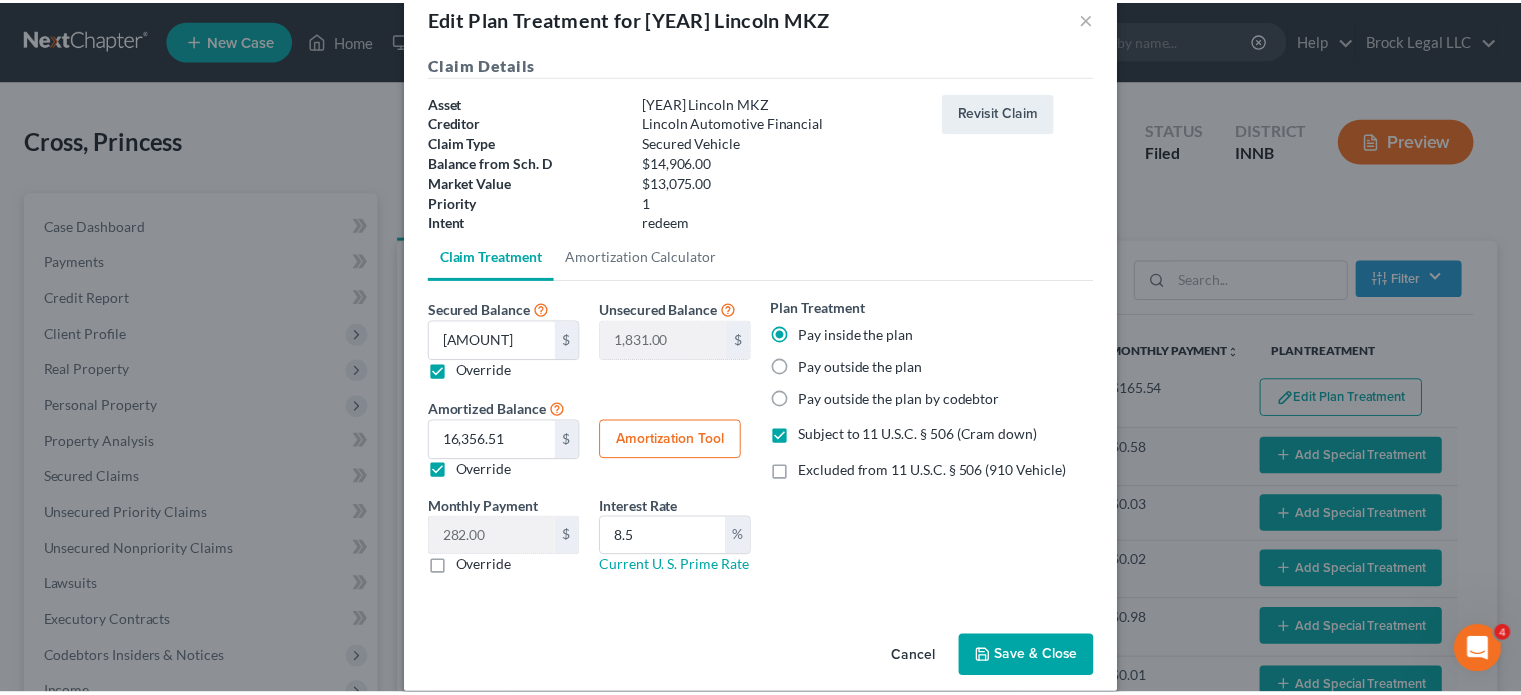 scroll, scrollTop: 63, scrollLeft: 0, axis: vertical 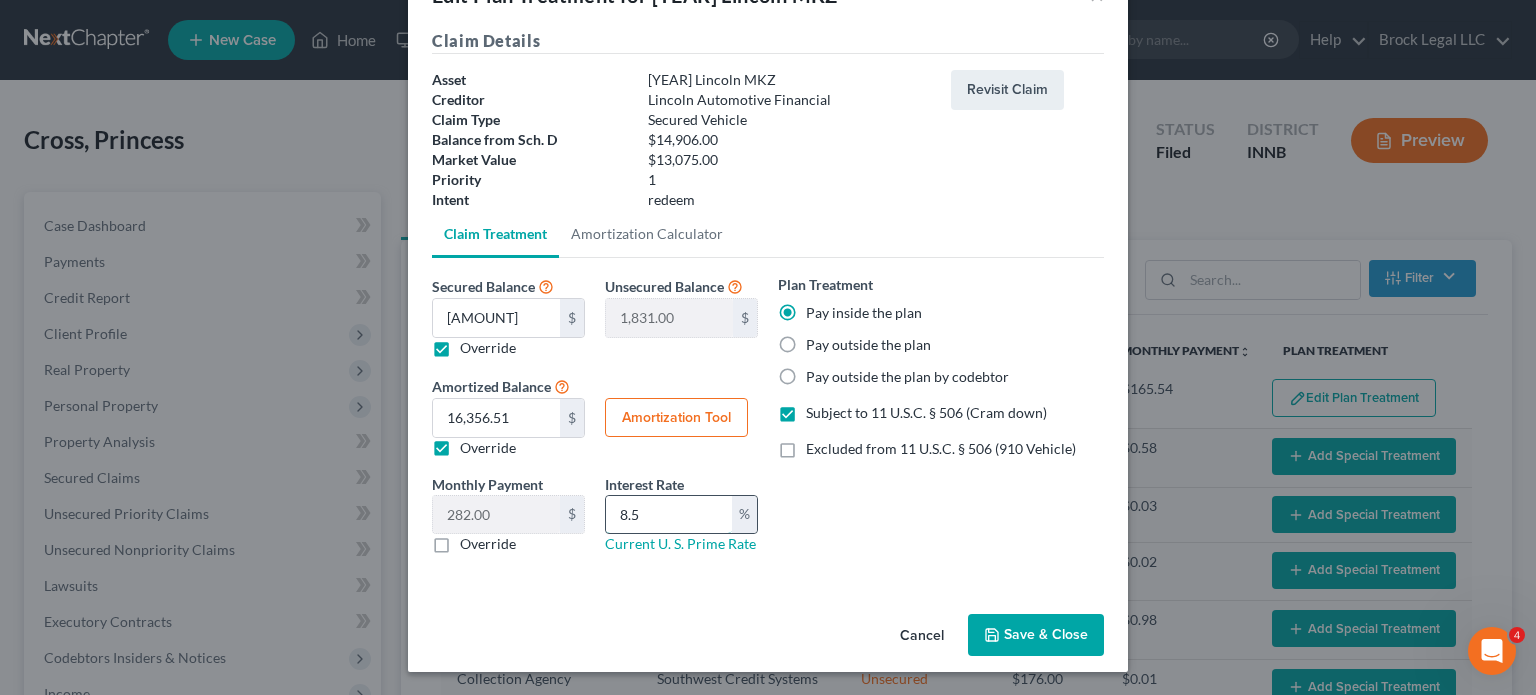click on "8.5" at bounding box center (669, 515) 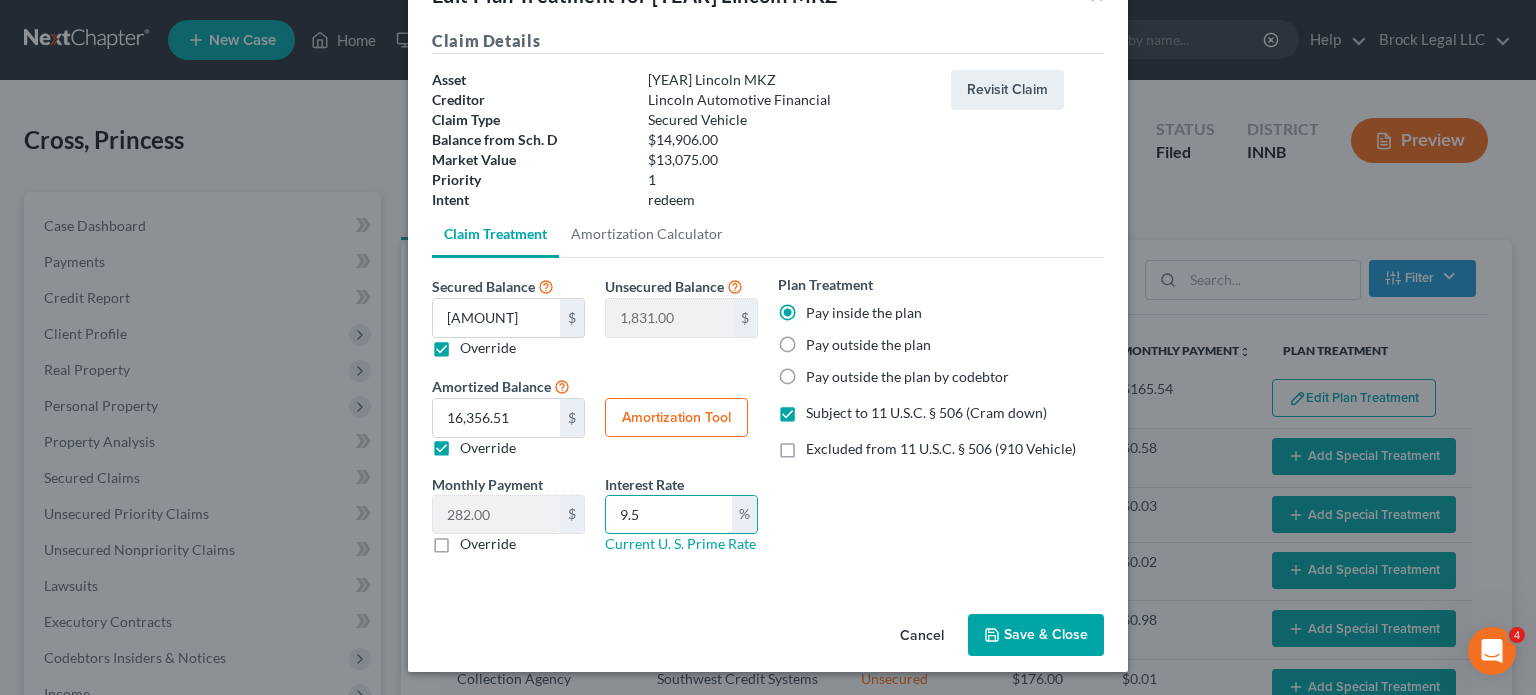 type on "9.5" 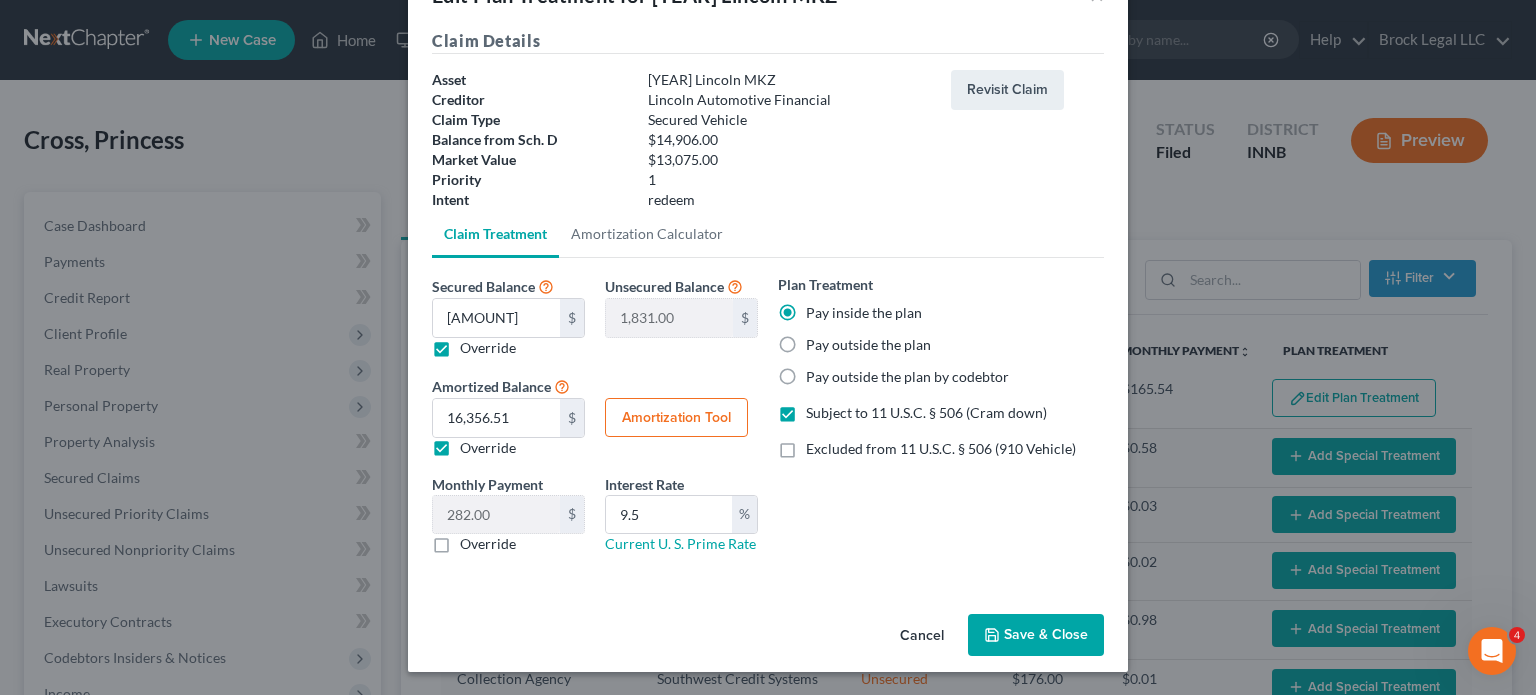 click on "Save & Close" at bounding box center (1036, 635) 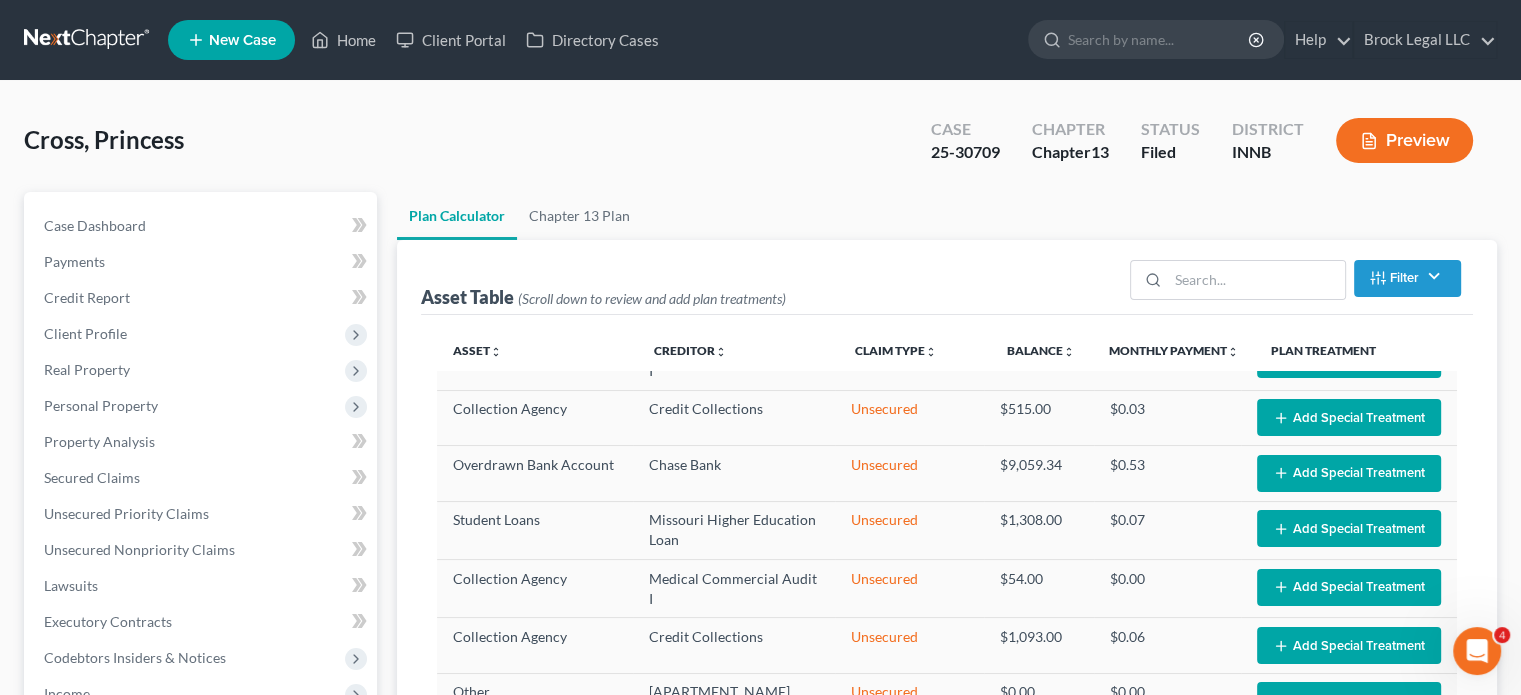 scroll, scrollTop: 948, scrollLeft: 0, axis: vertical 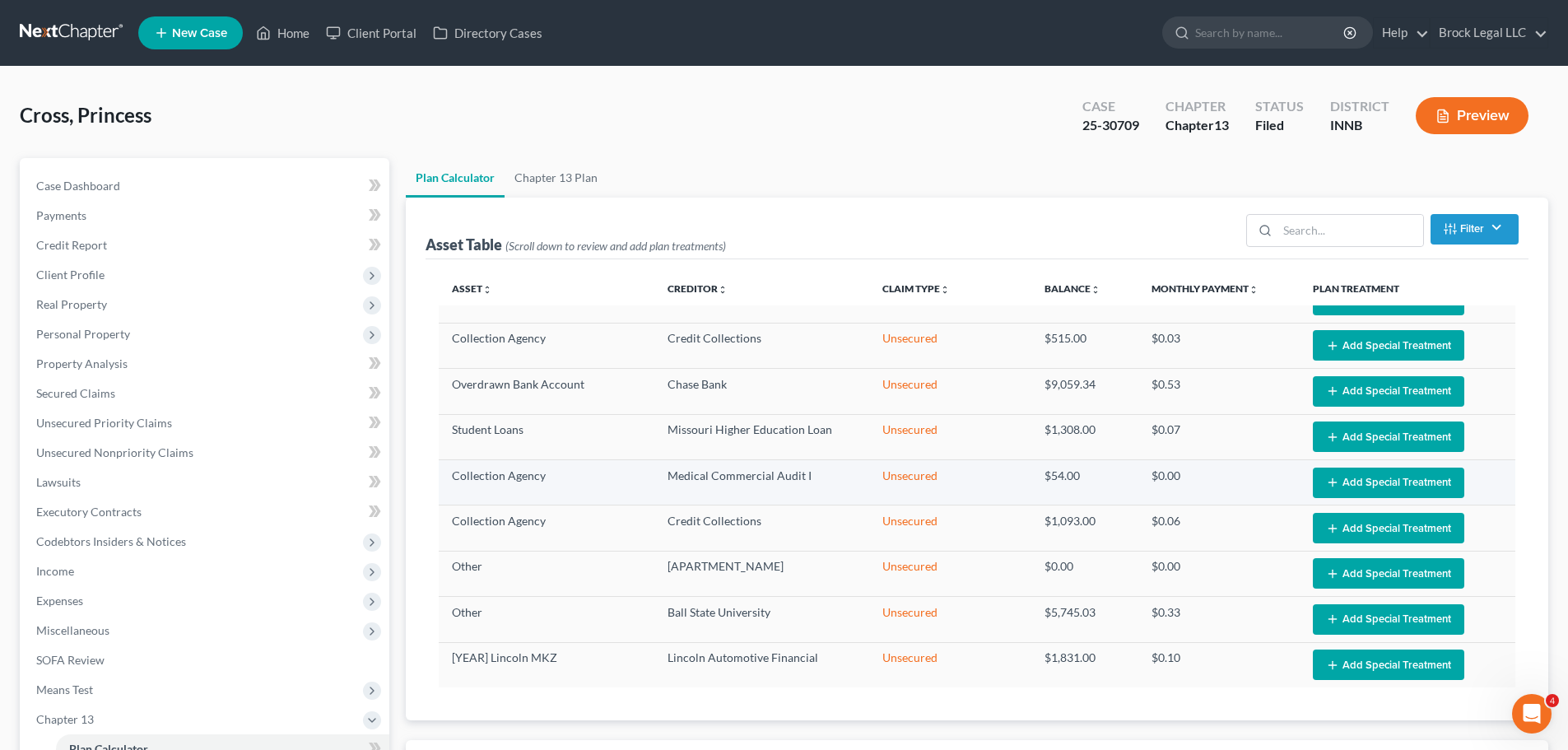 select on "57" 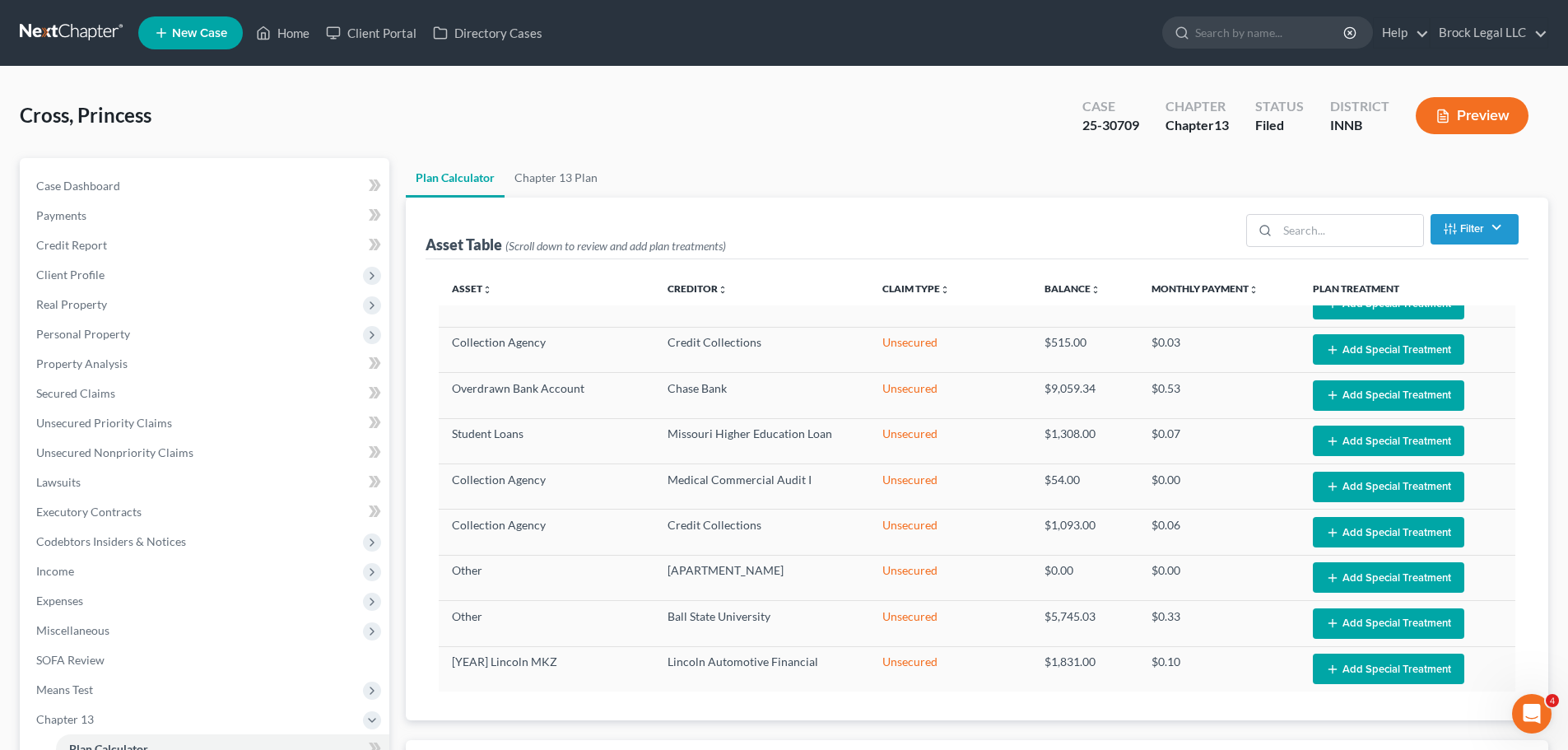 scroll, scrollTop: 758, scrollLeft: 0, axis: vertical 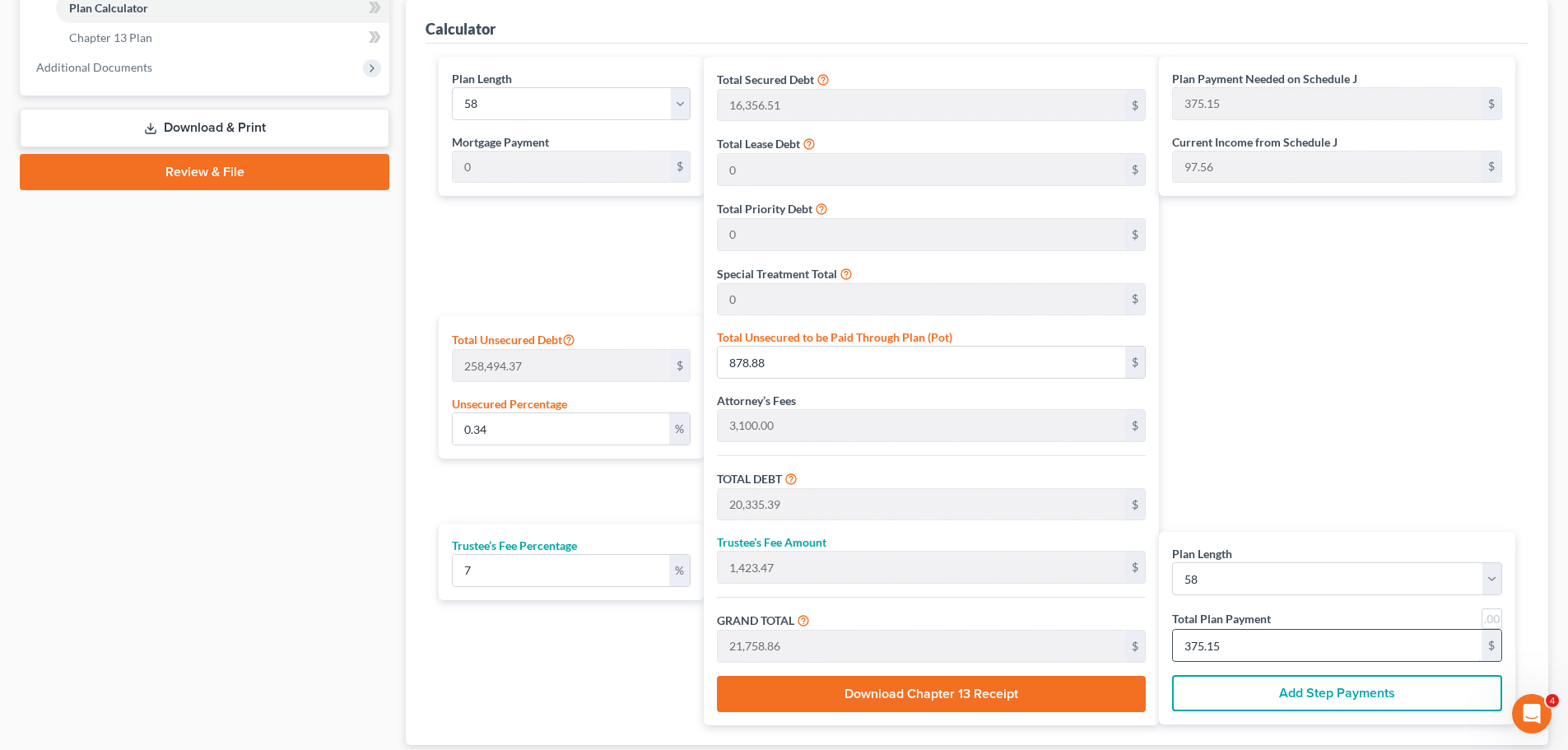 click on "375.15" at bounding box center [1327, 645] 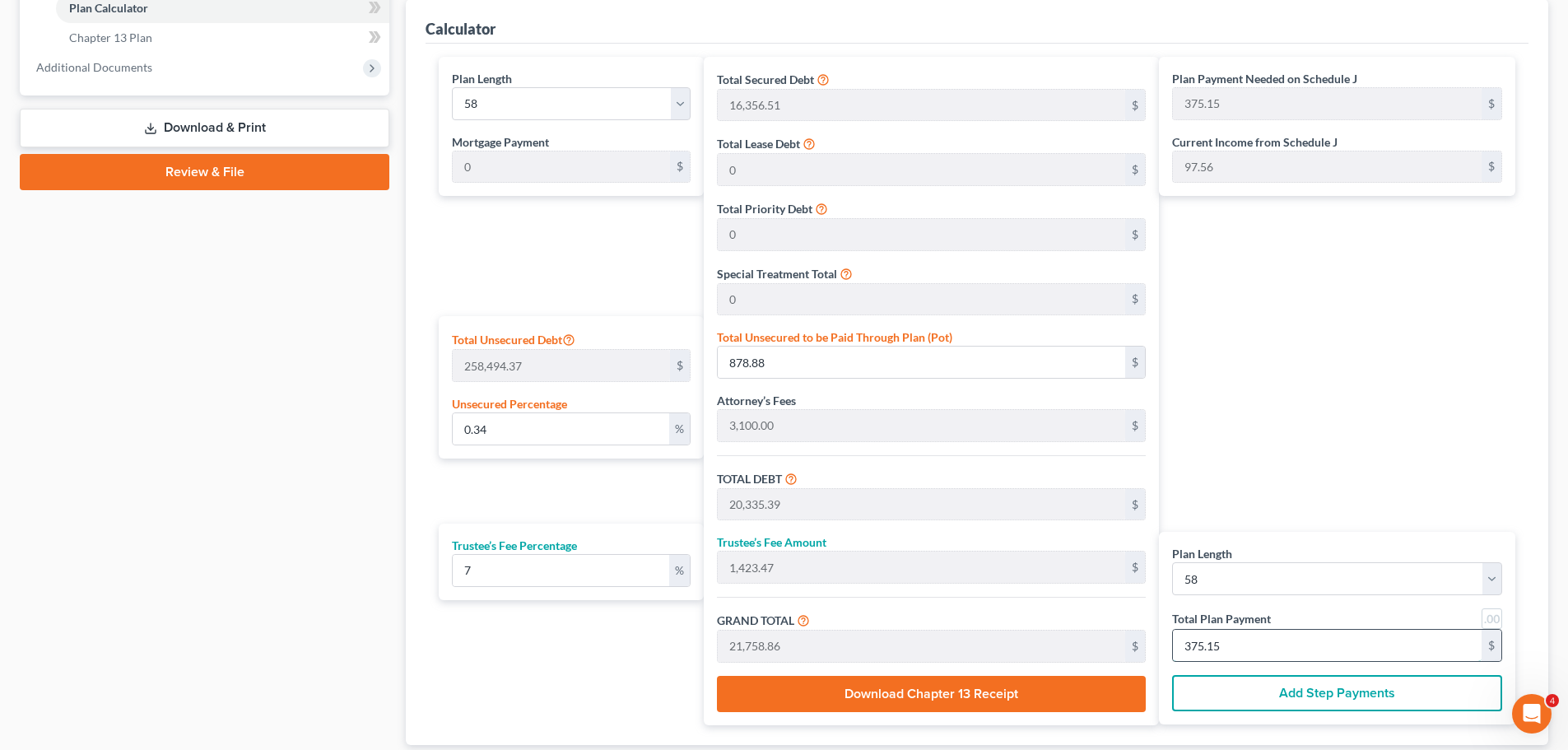 click on "375.15" at bounding box center [1327, 645] 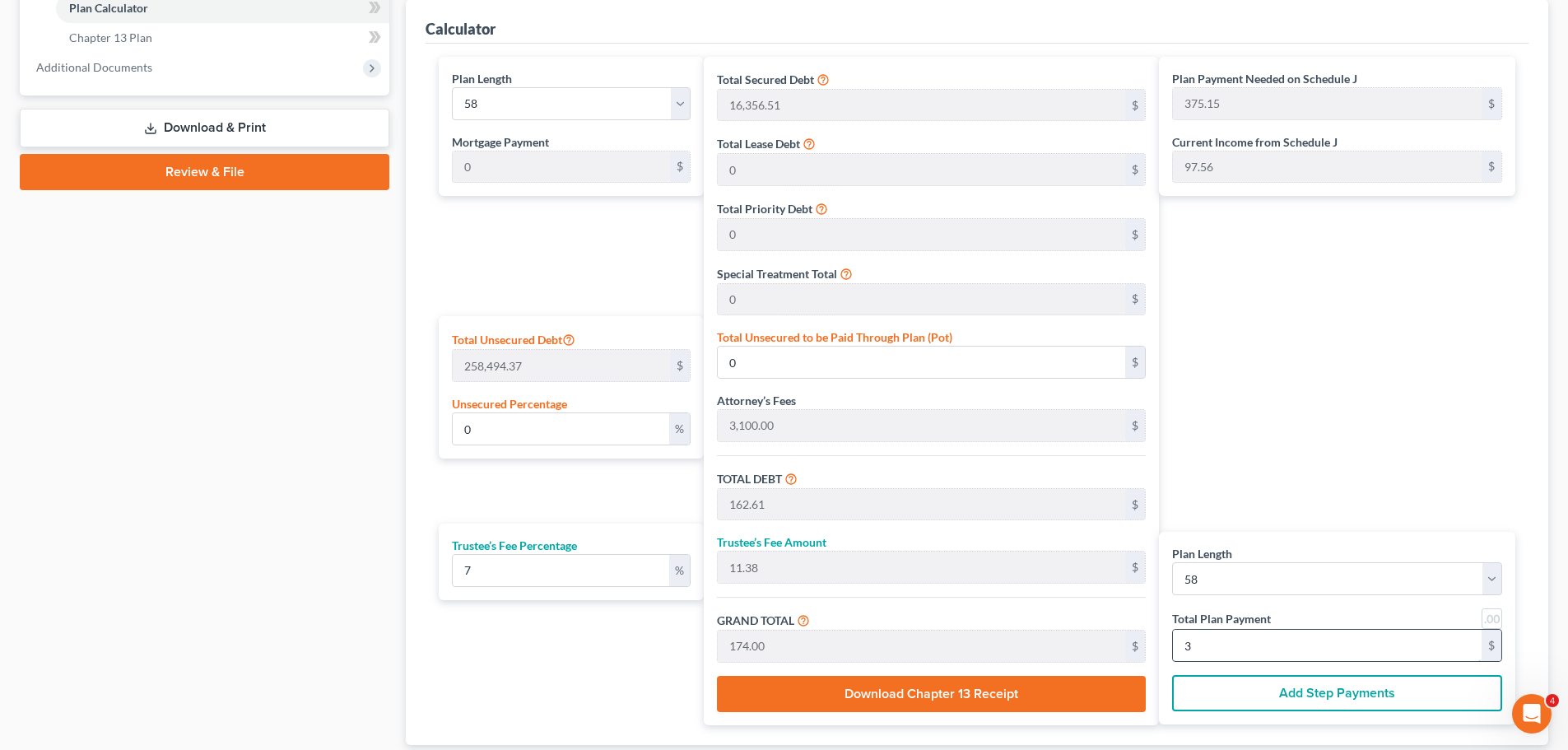 type on "2,005.60" 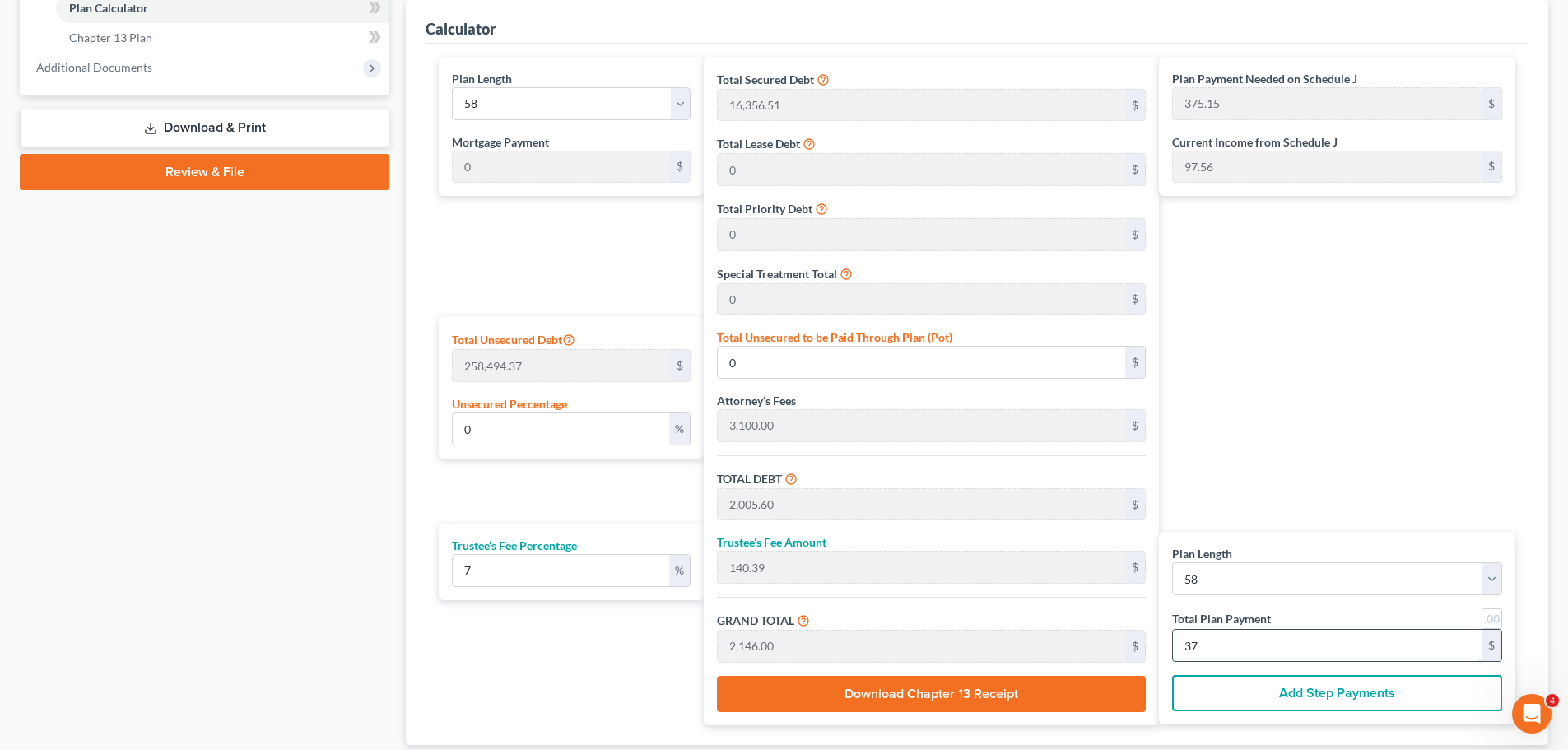 type on "0.23" 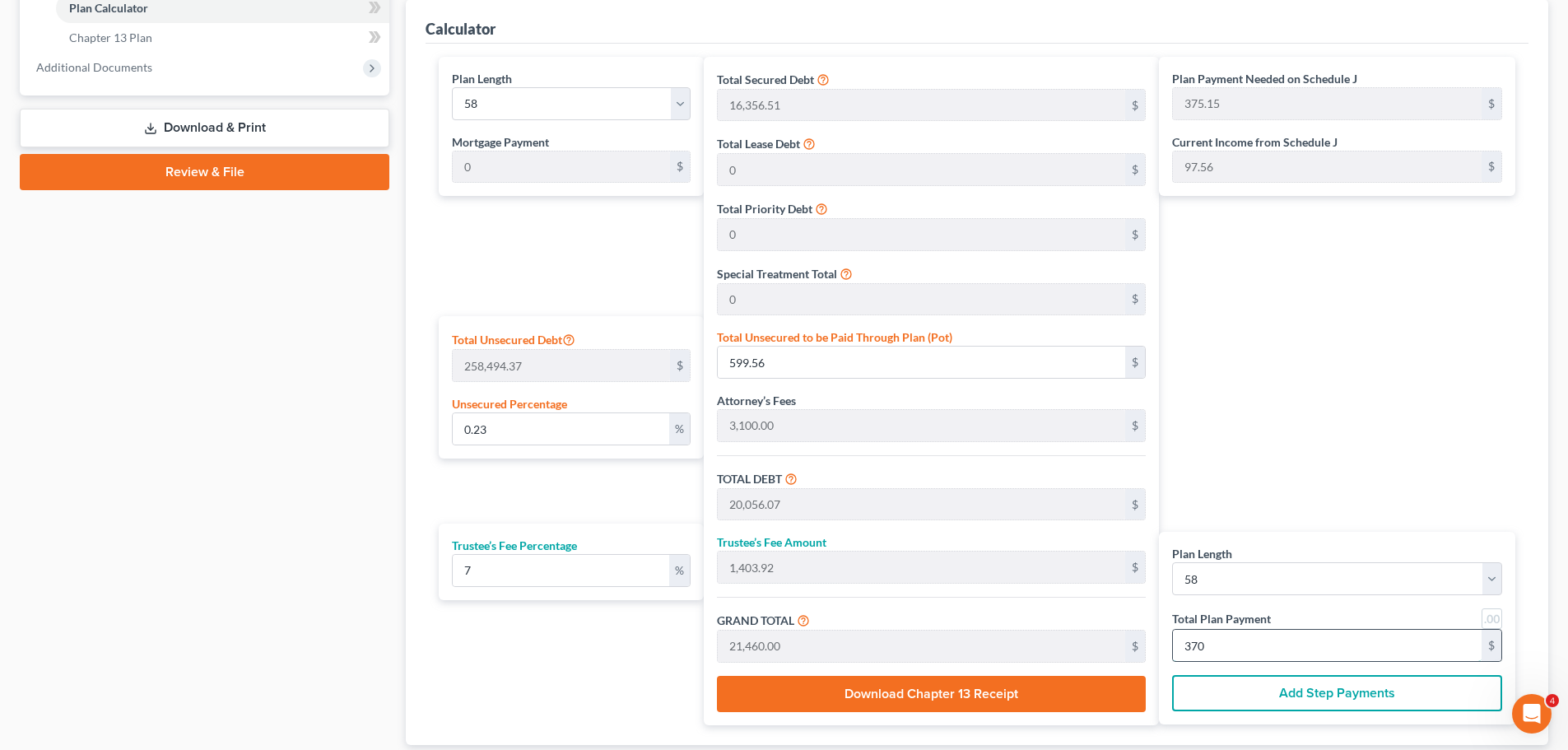 type on "0" 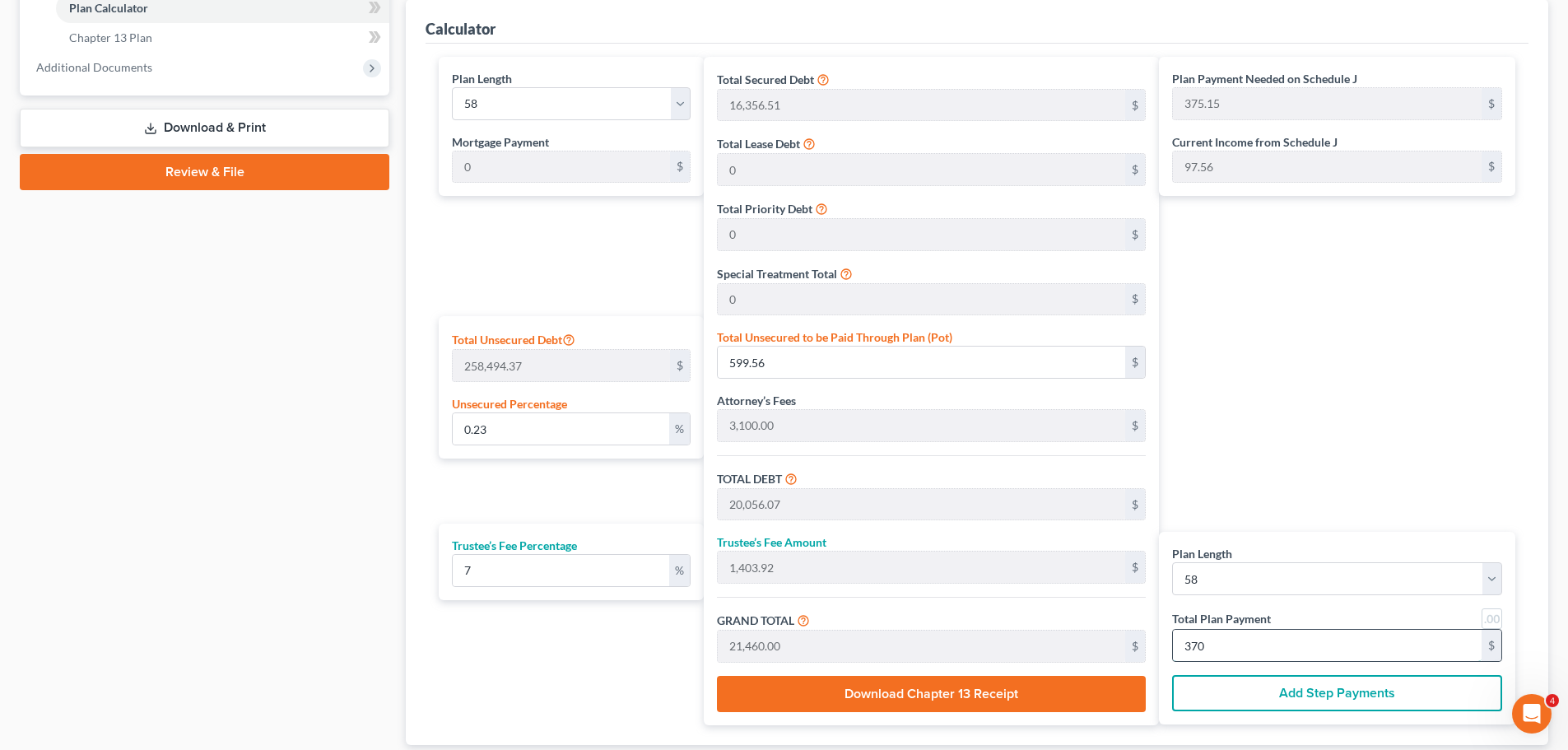 type on "0" 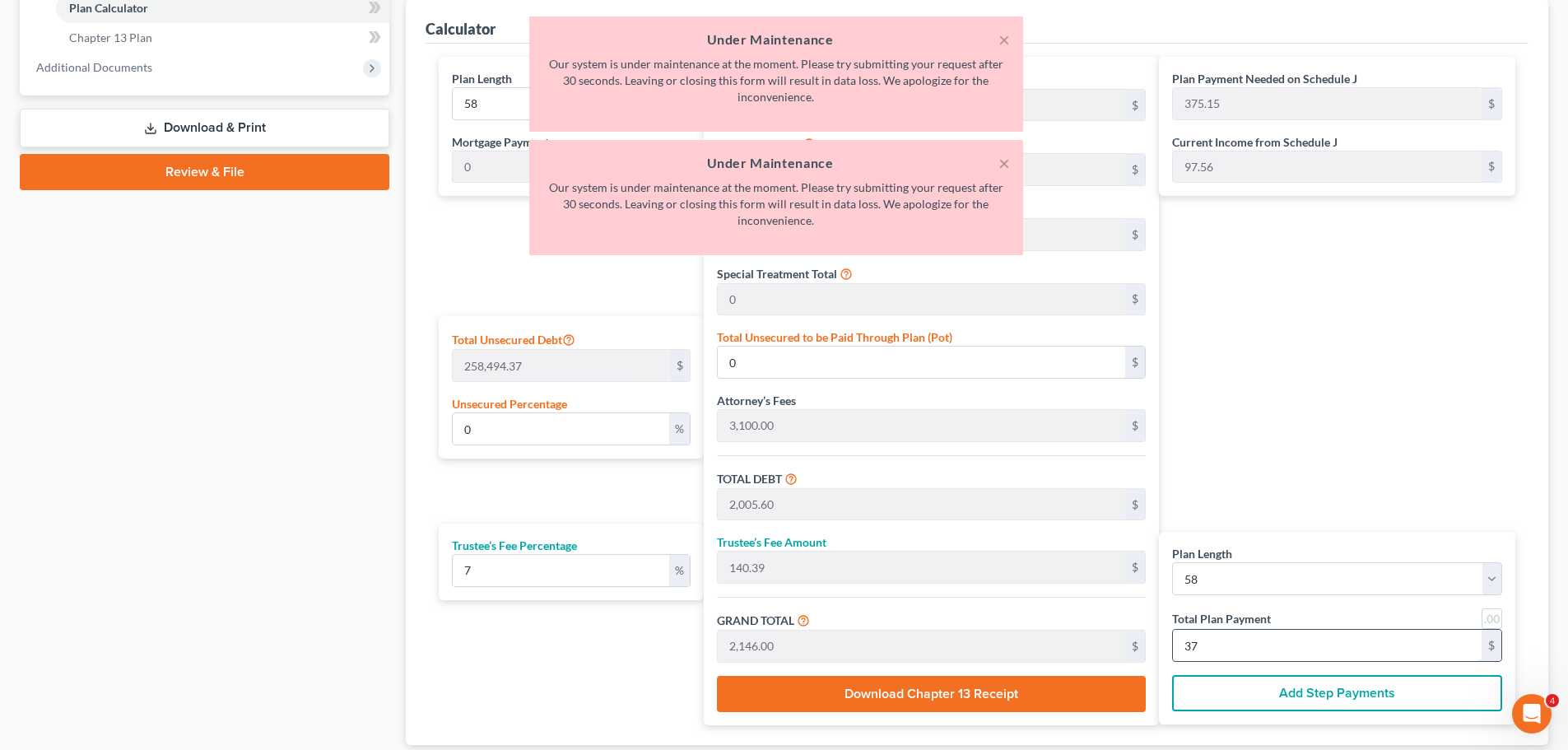 type on "162.61" 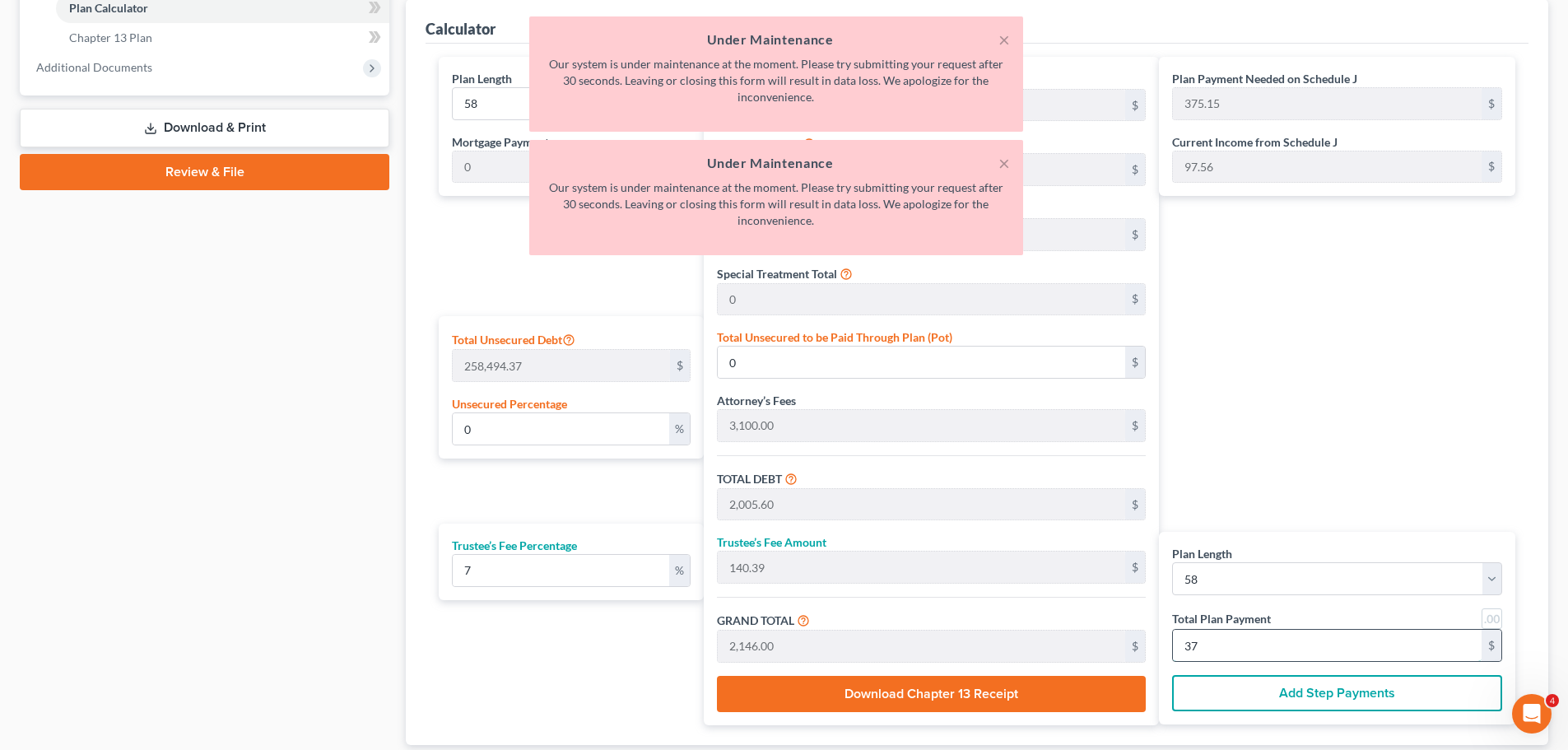 type on "11.38" 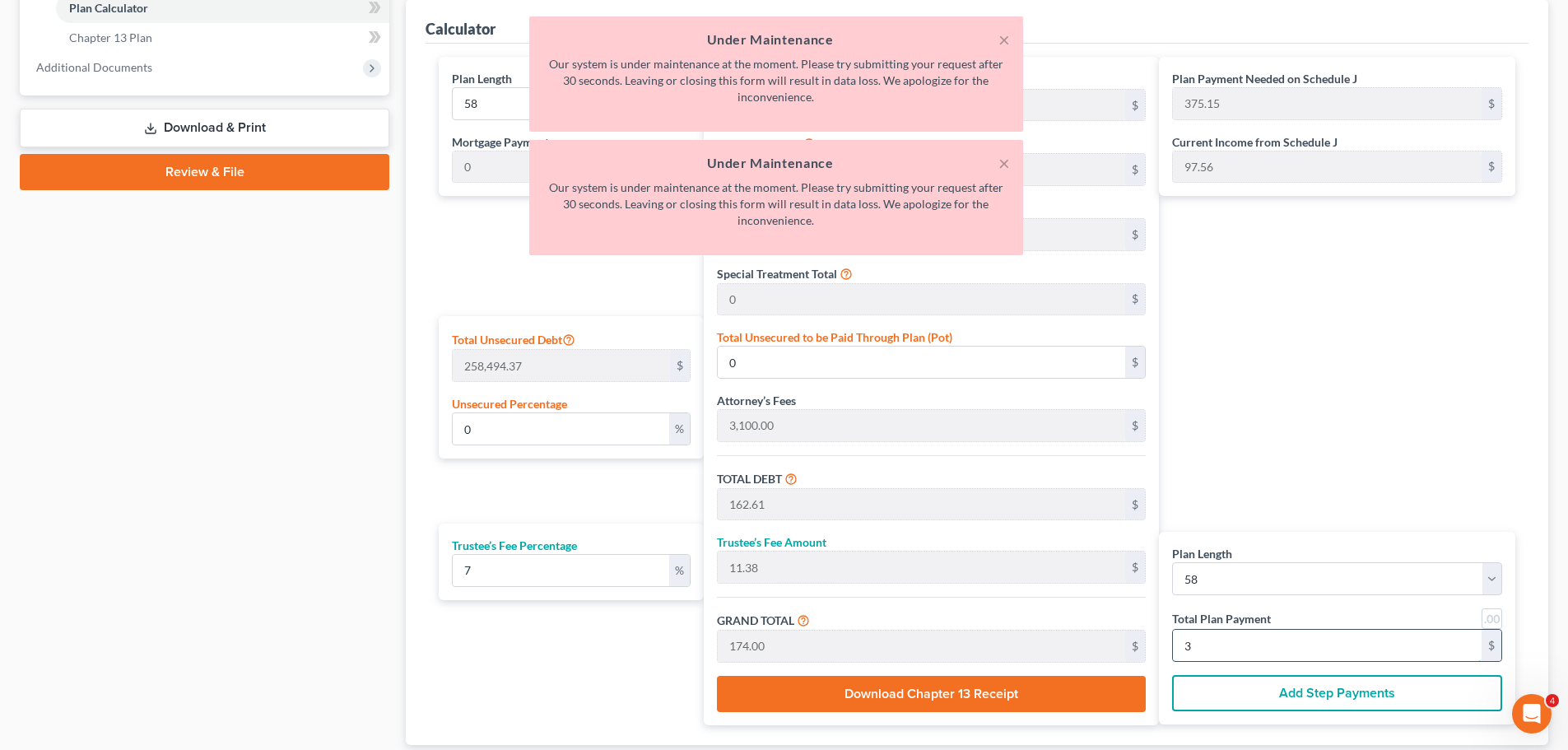 type on "1,[NUMBER]" 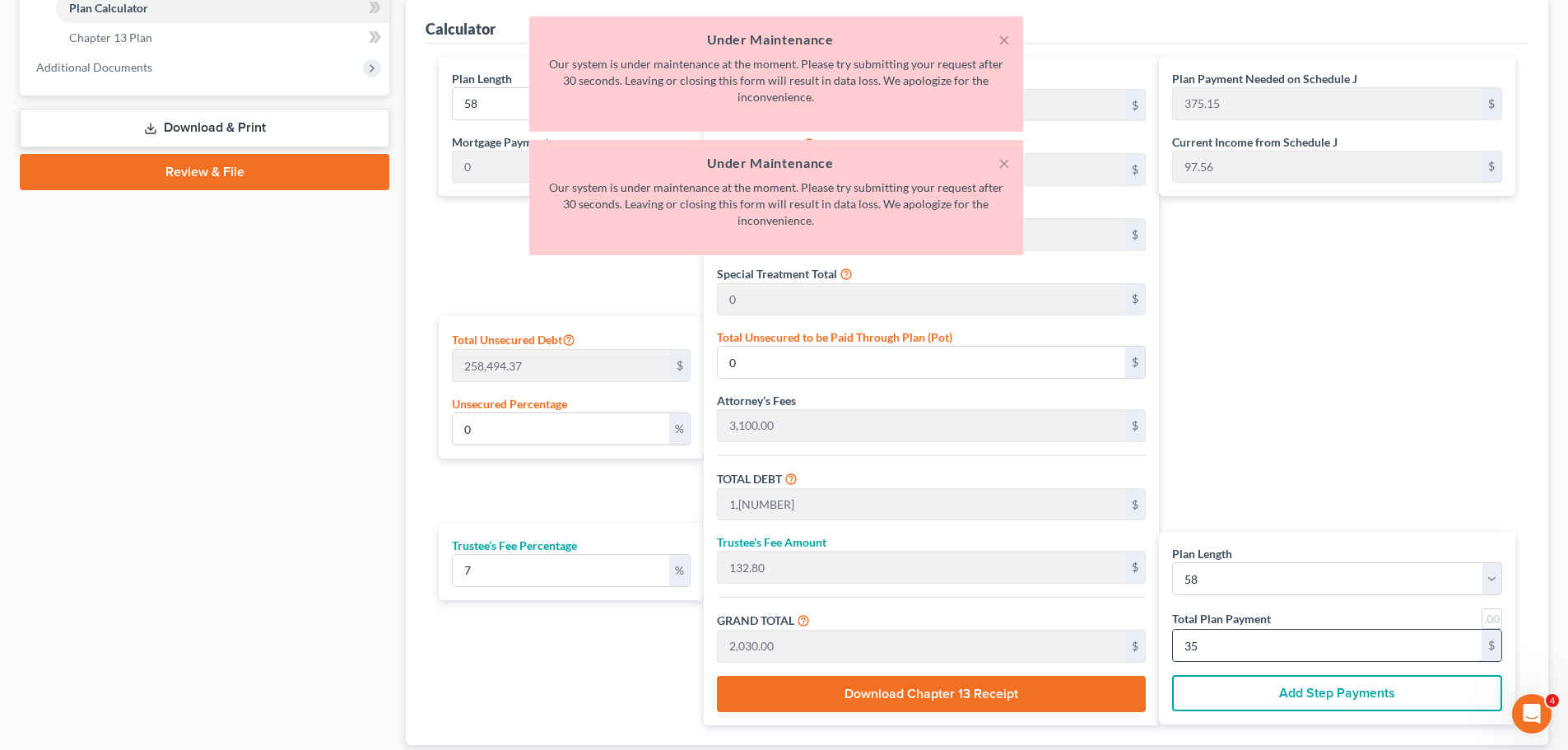 type on "18,971.96" 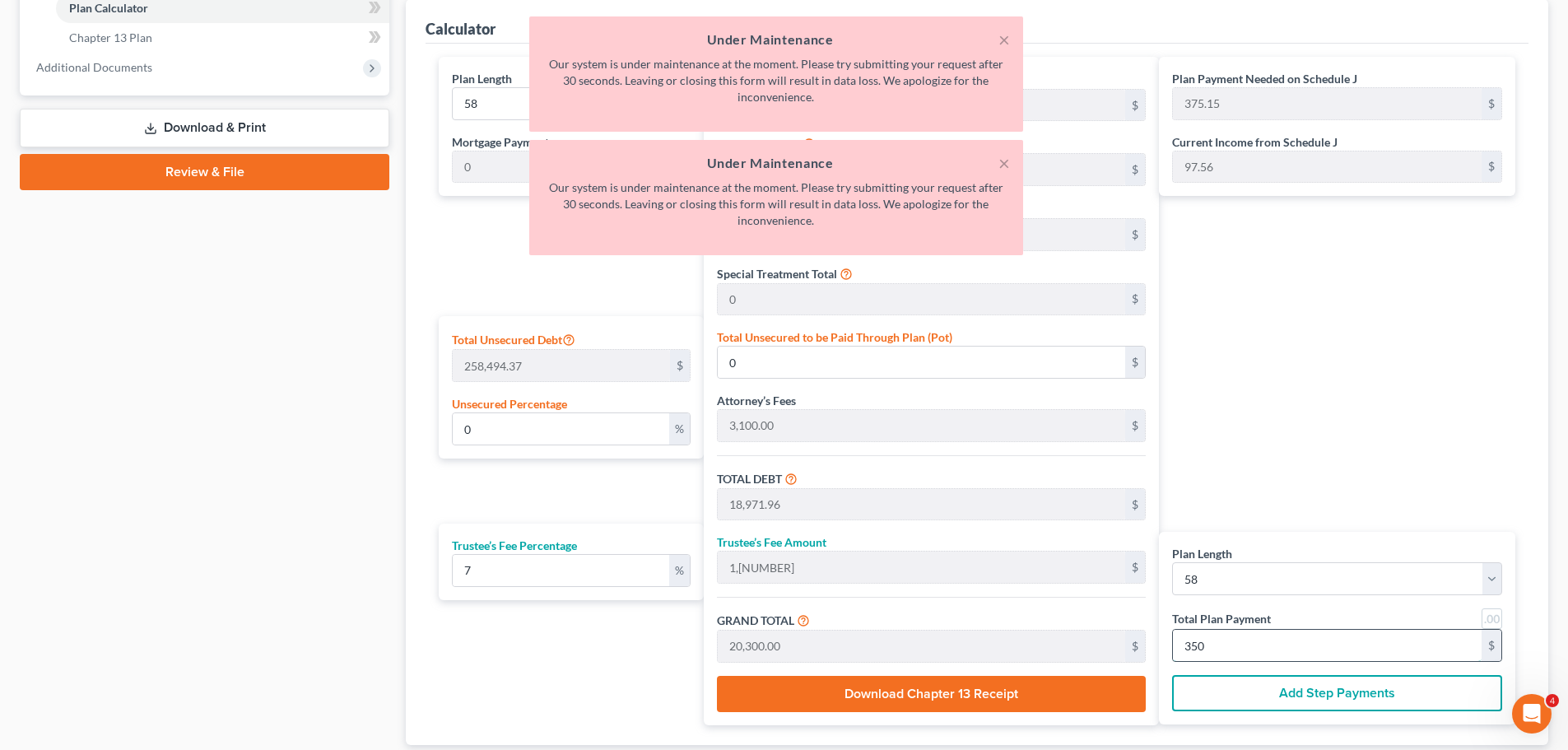 type on "1,[NUMBER]" 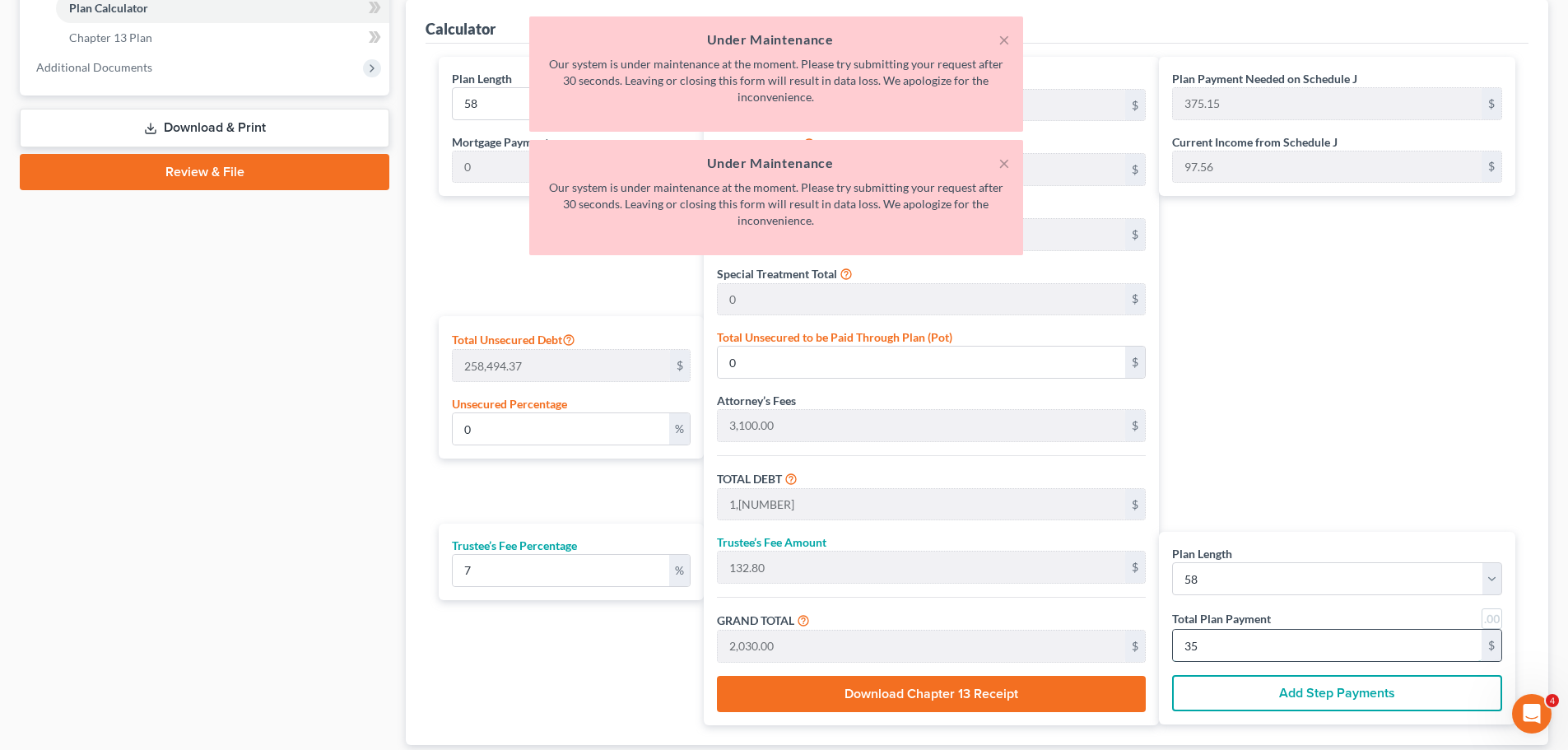 type on "162.61" 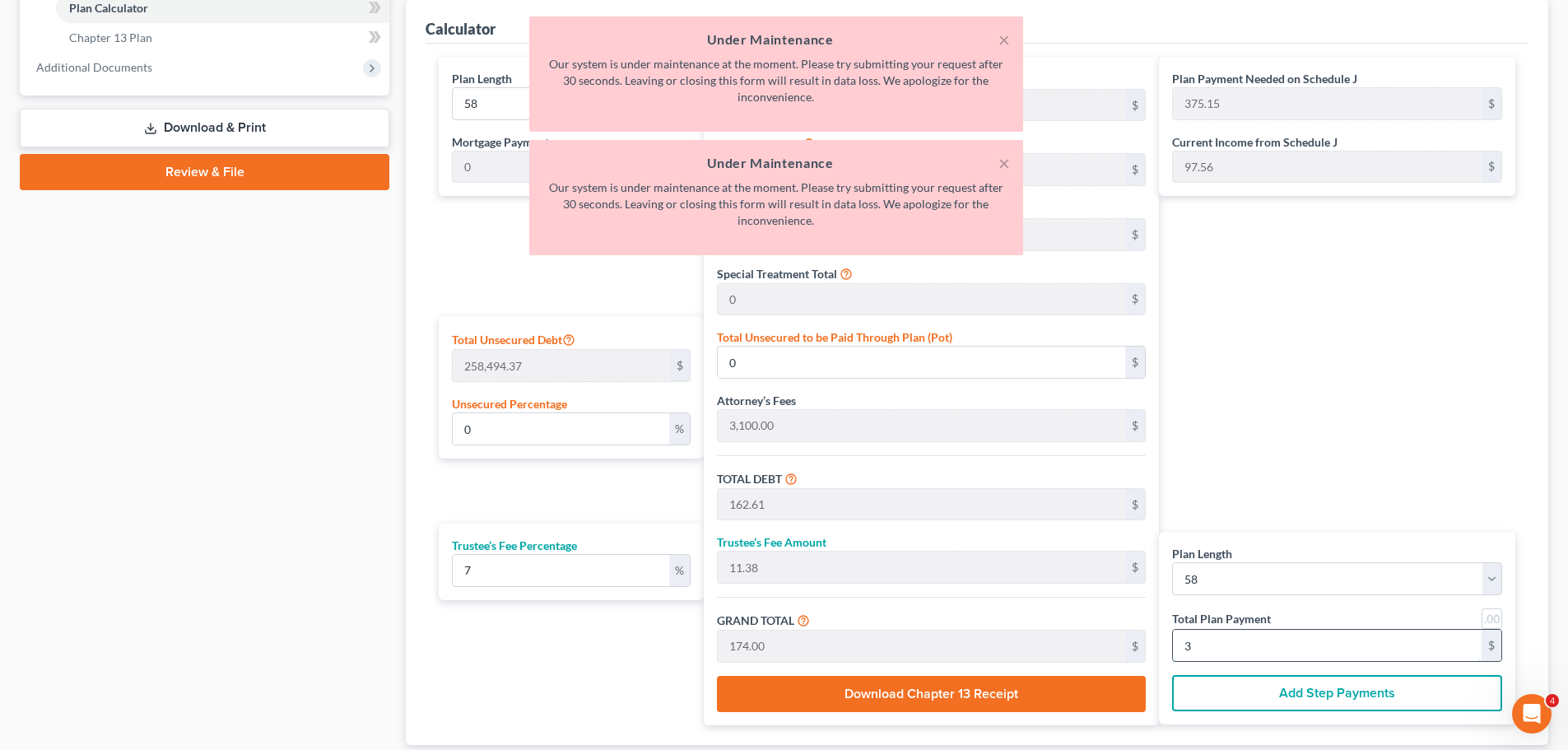 type on "1,[NUMBER]" 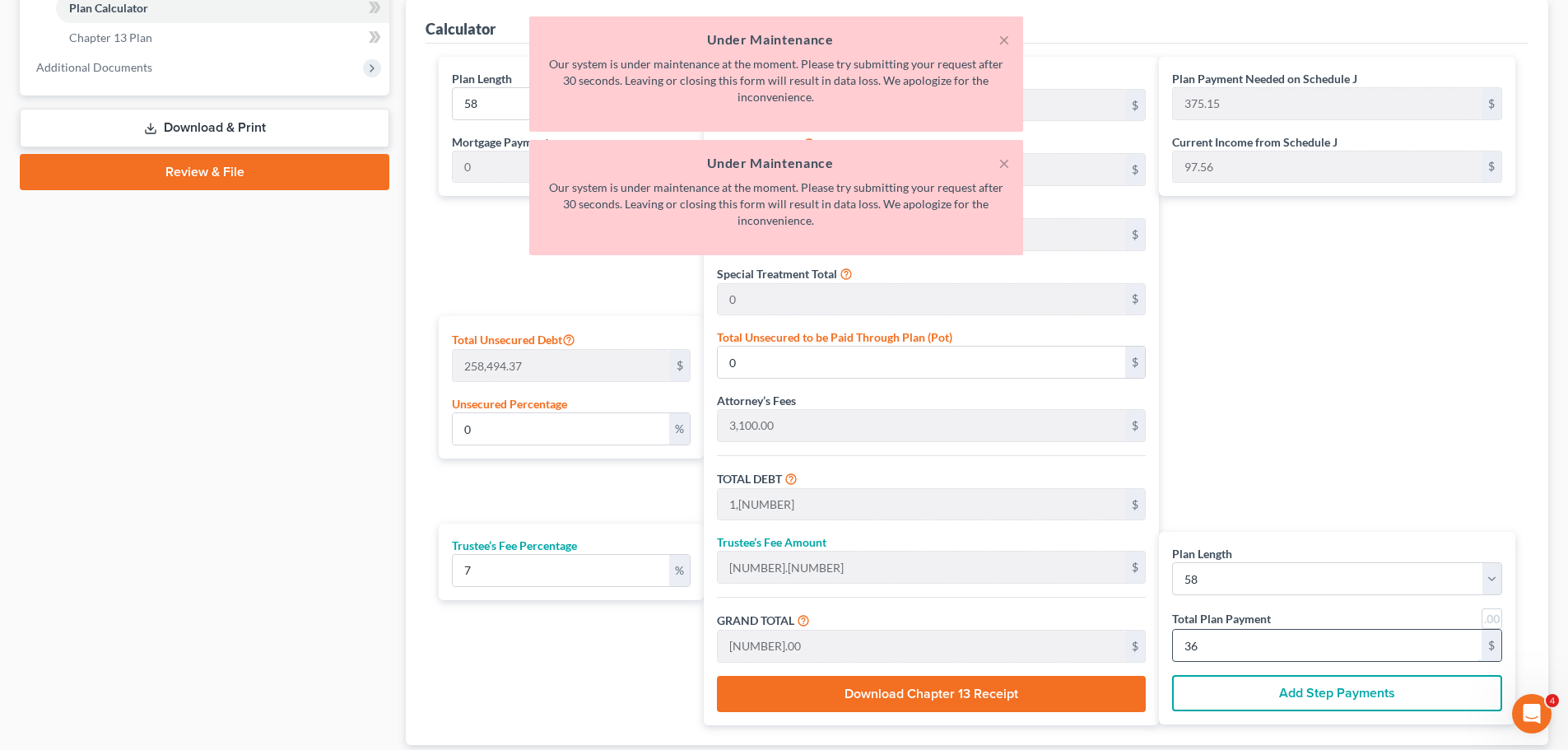 type on "0.02" 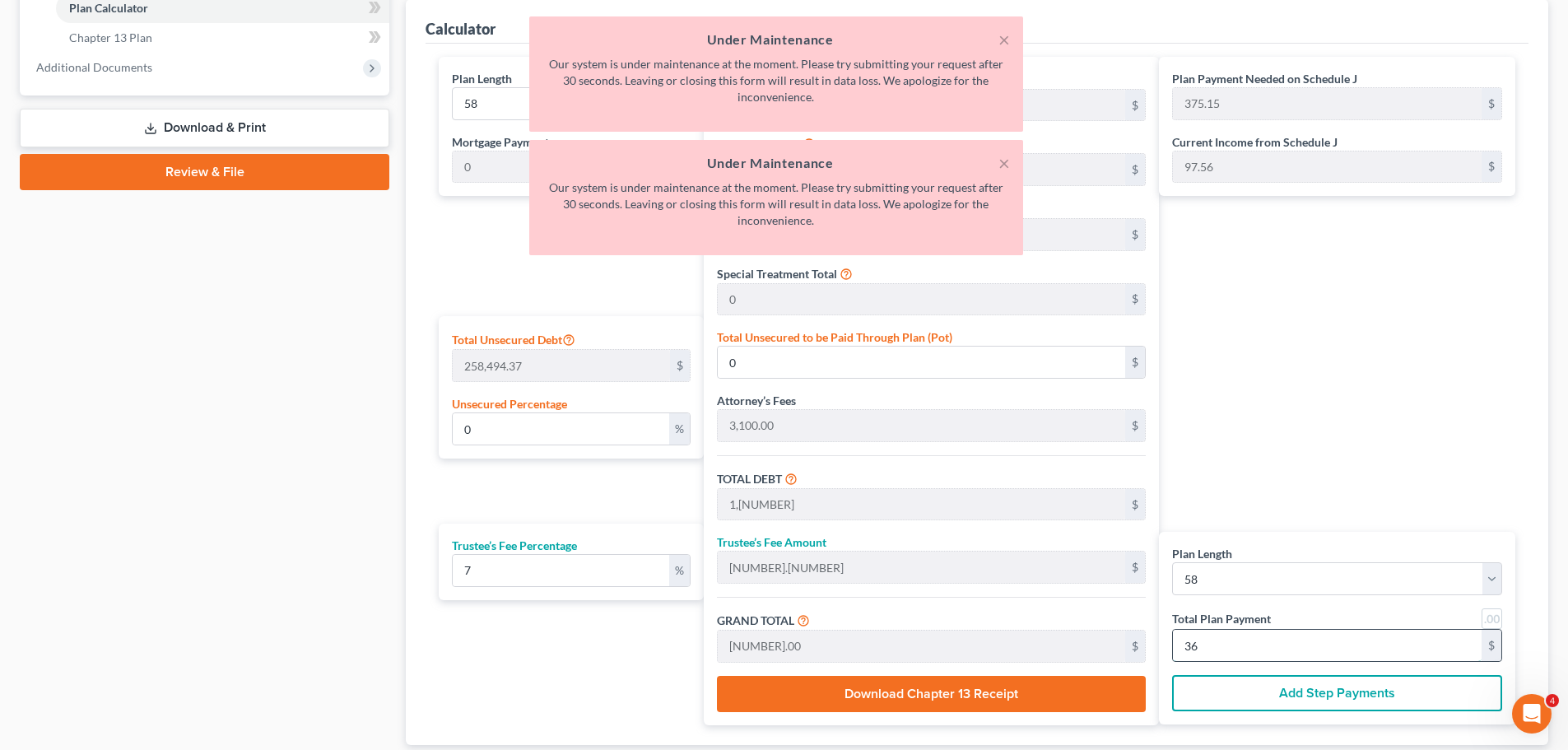 type on "57.50" 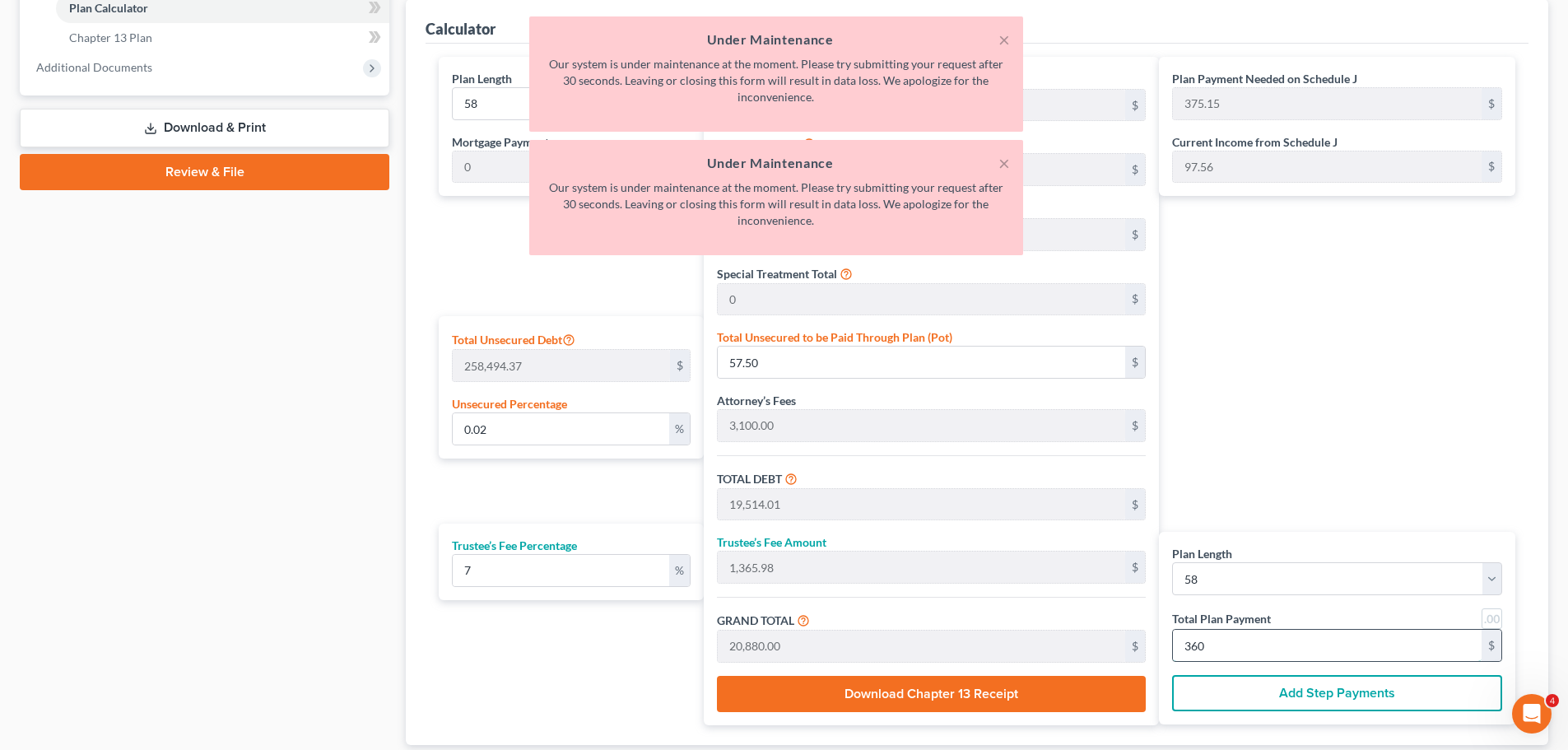 type on "0" 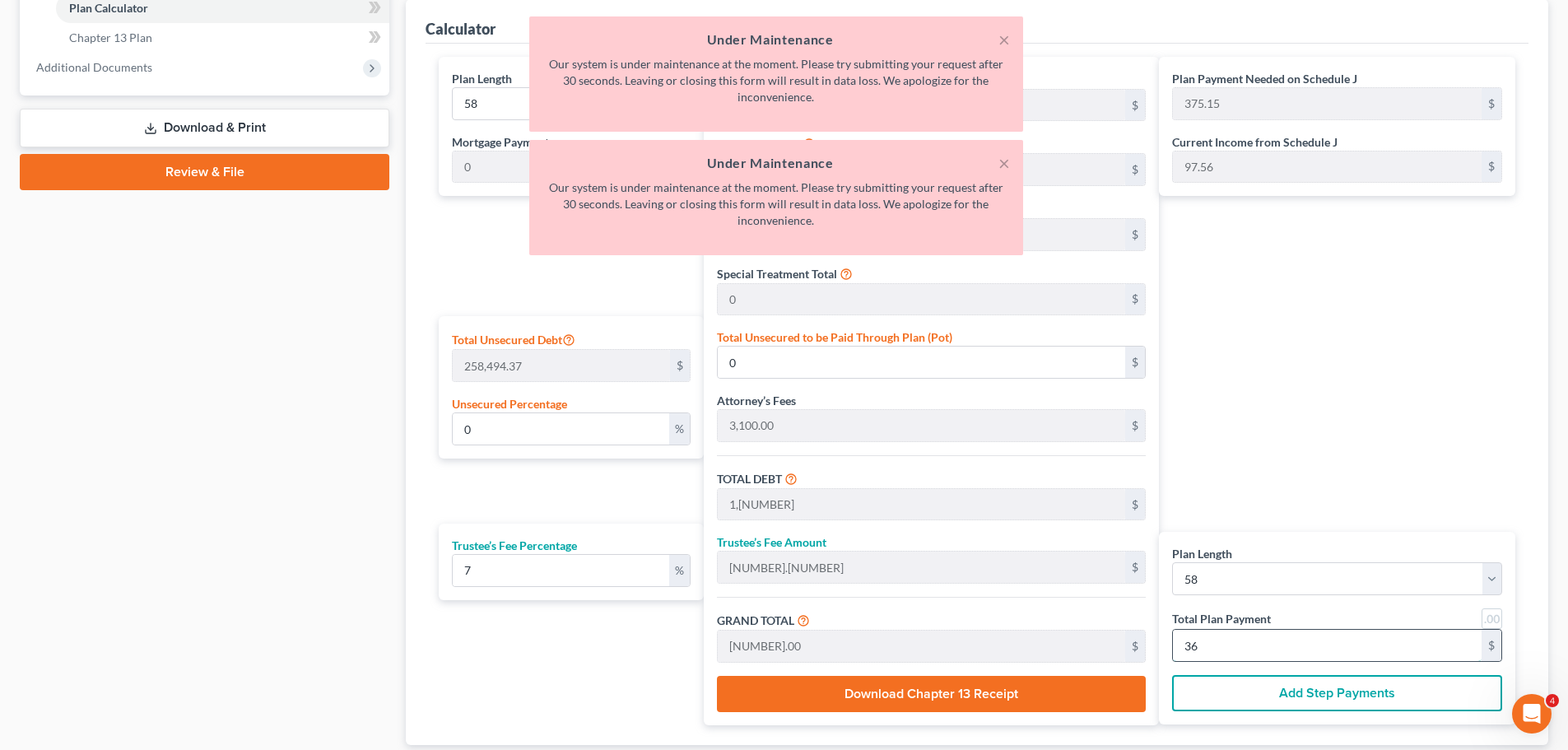 type on "162.61" 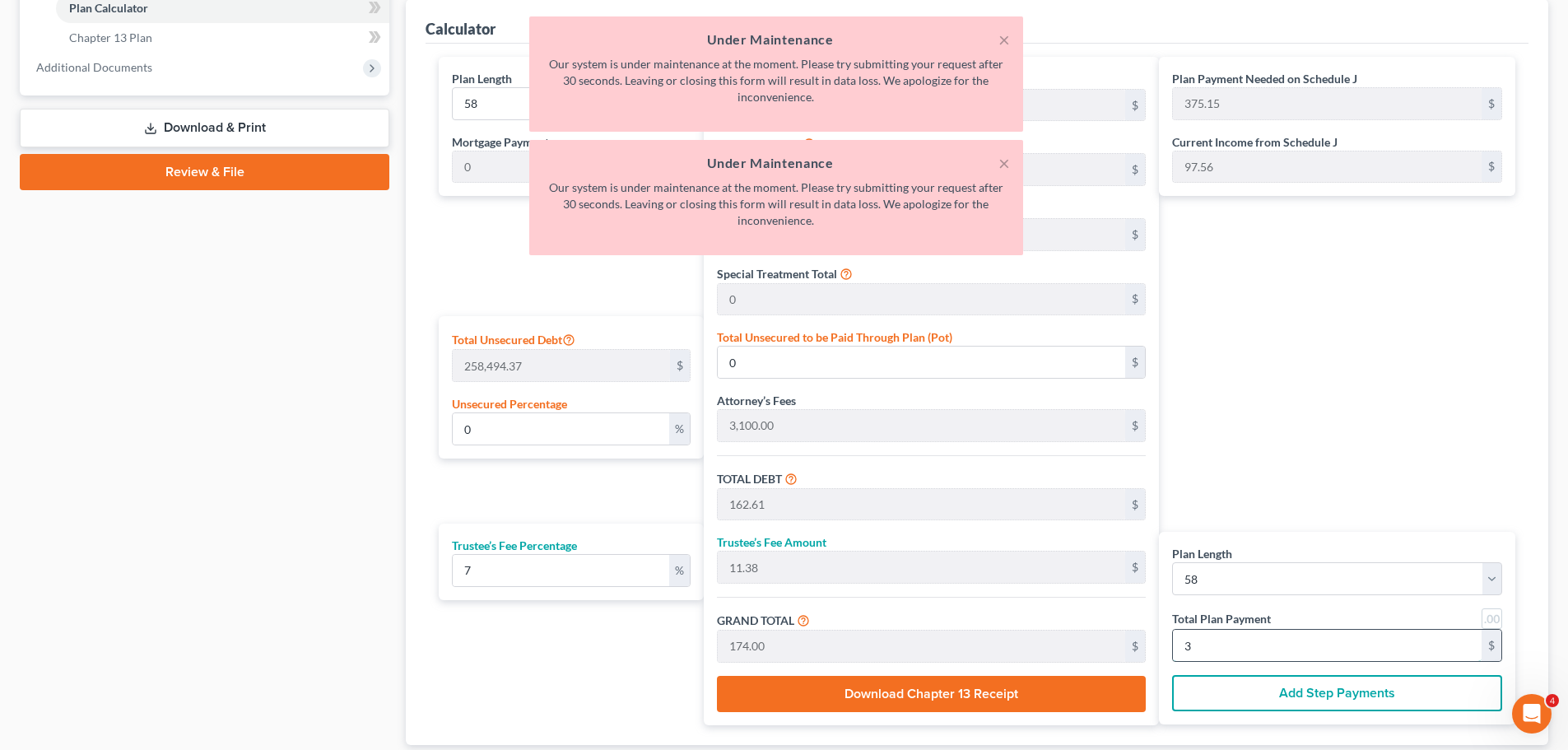 type on "2,005.60" 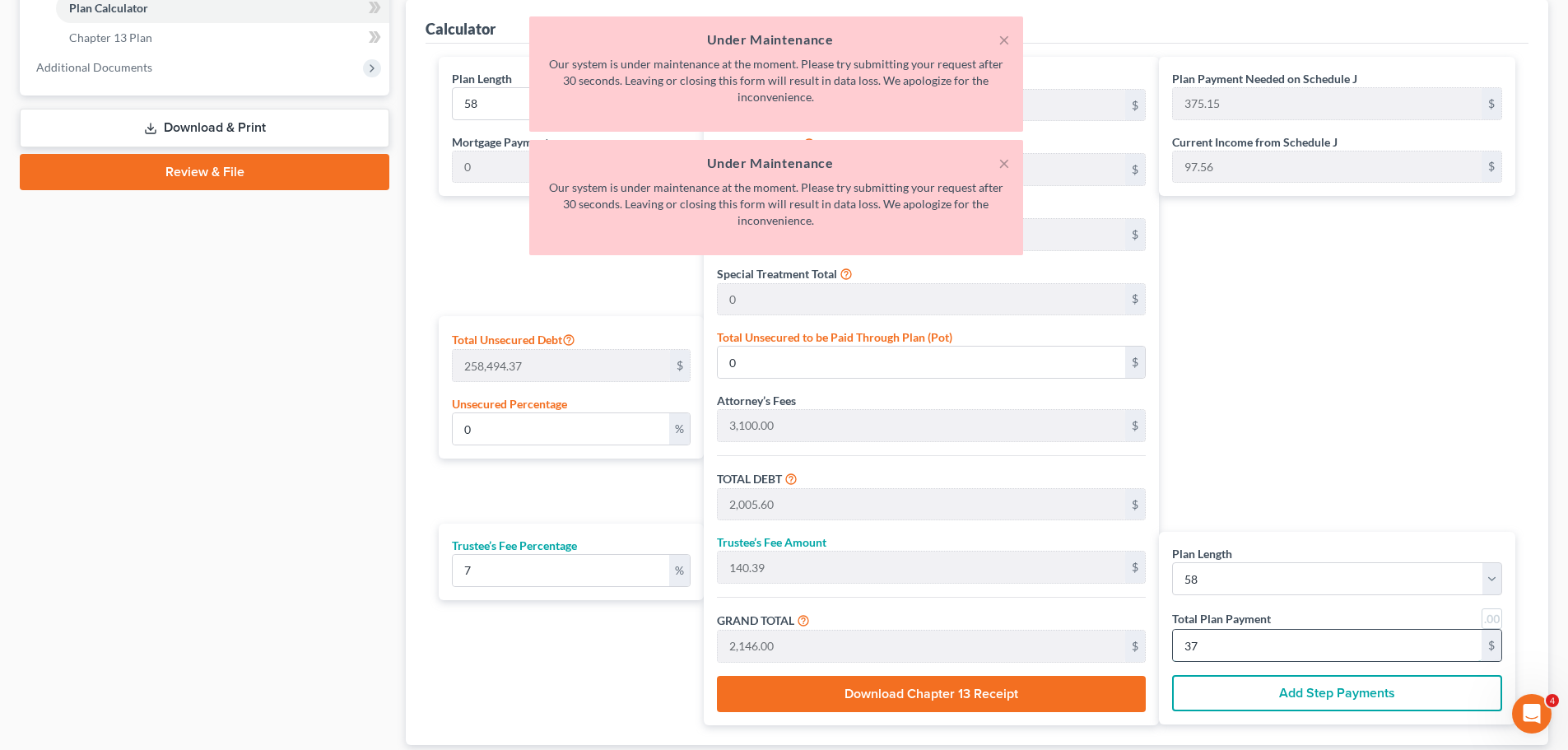 type on "0.23" 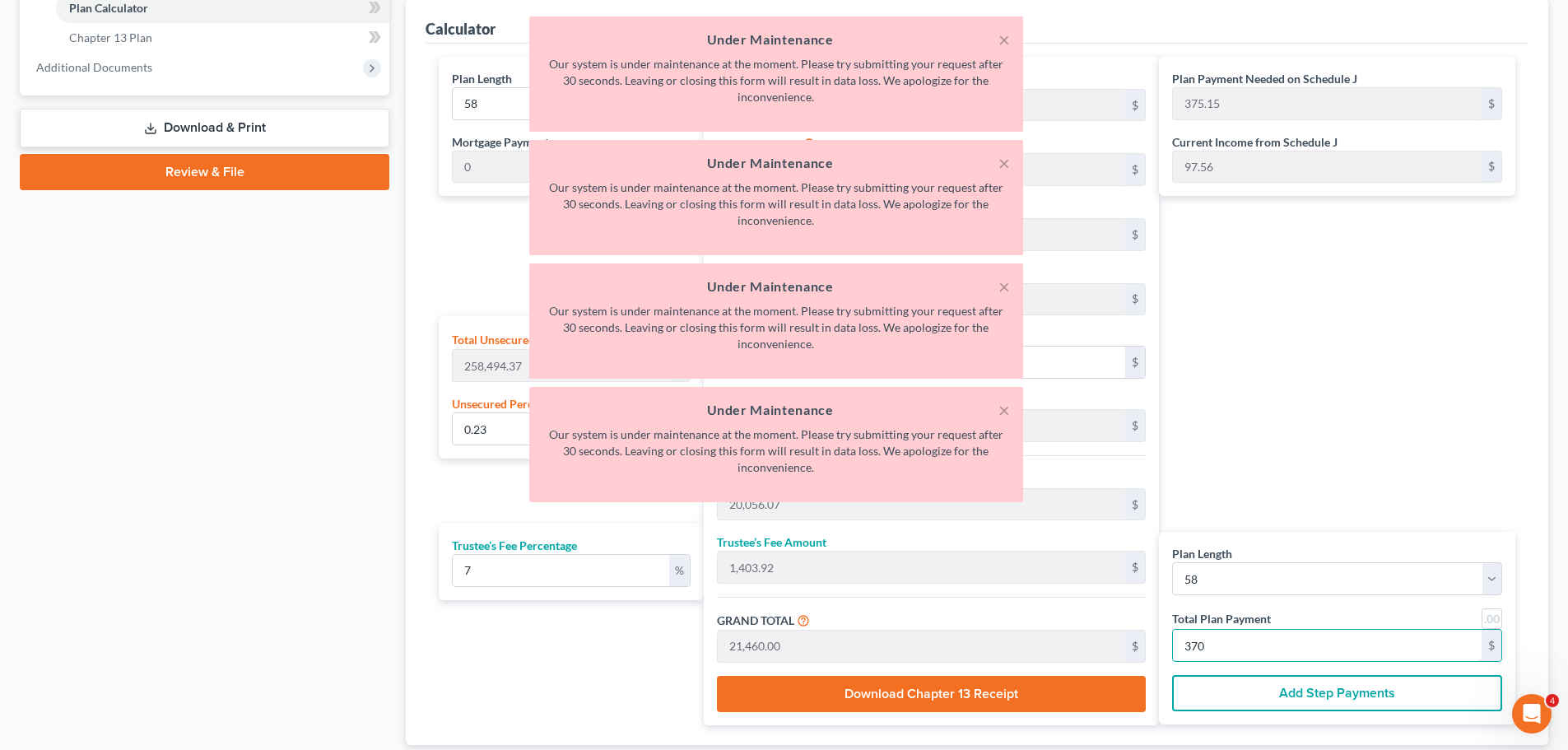 type on "370" 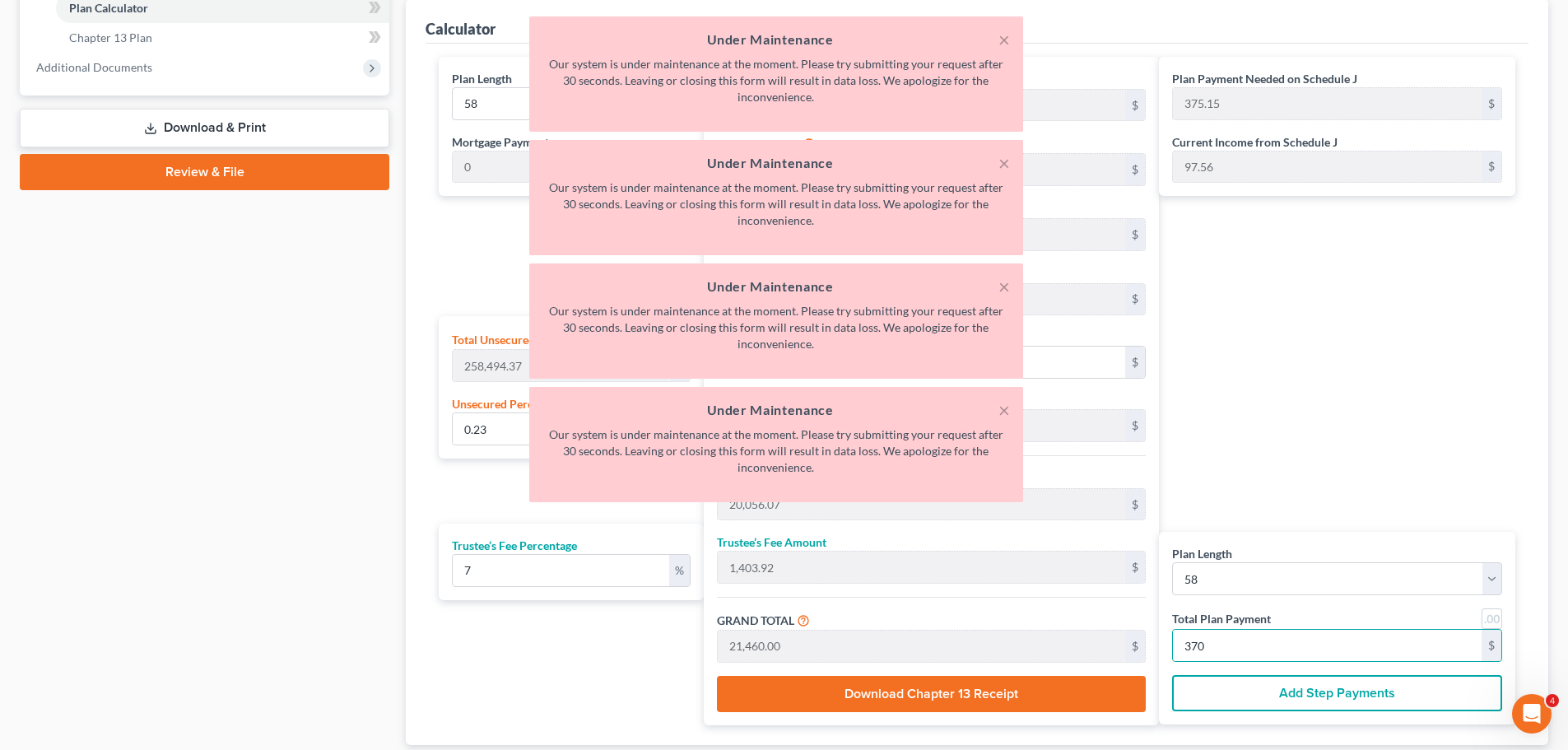 click on "×                     Under Maintenance Our system is under maintenance at the moment. Please try submitting your request after 30 seconds. Leaving or closing this form will result in data loss. We apologize for the inconvenience.                     	 		 ×                     Under Maintenance Our system is under maintenance at the moment. Please try submitting your request after 30 seconds. Leaving or closing this form will result in data loss. We apologize for the inconvenience.                     	 		 ×                     Under Maintenance Our system is under maintenance at the moment. Please try submitting your request after 30 seconds. Leaving or closing this form will result in data loss. We apologize for the inconvenience.                     	 		 ×                     Under Maintenance Our system is under maintenance at the moment. Please try submitting your request after 30 seconds. Leaving or closing this form will result in data loss. We apologize for the inconvenience." at bounding box center (775, 263) 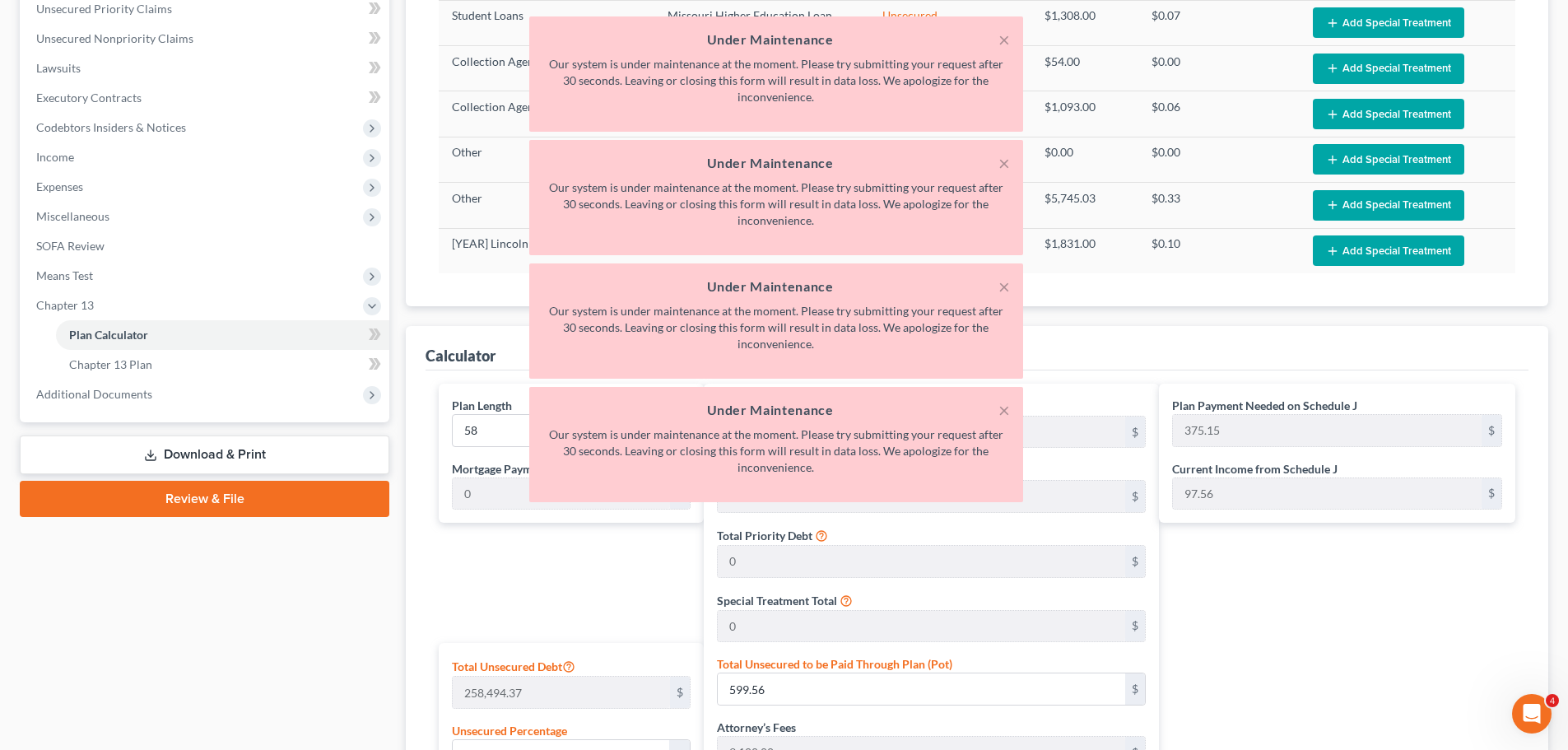scroll, scrollTop: 412, scrollLeft: 0, axis: vertical 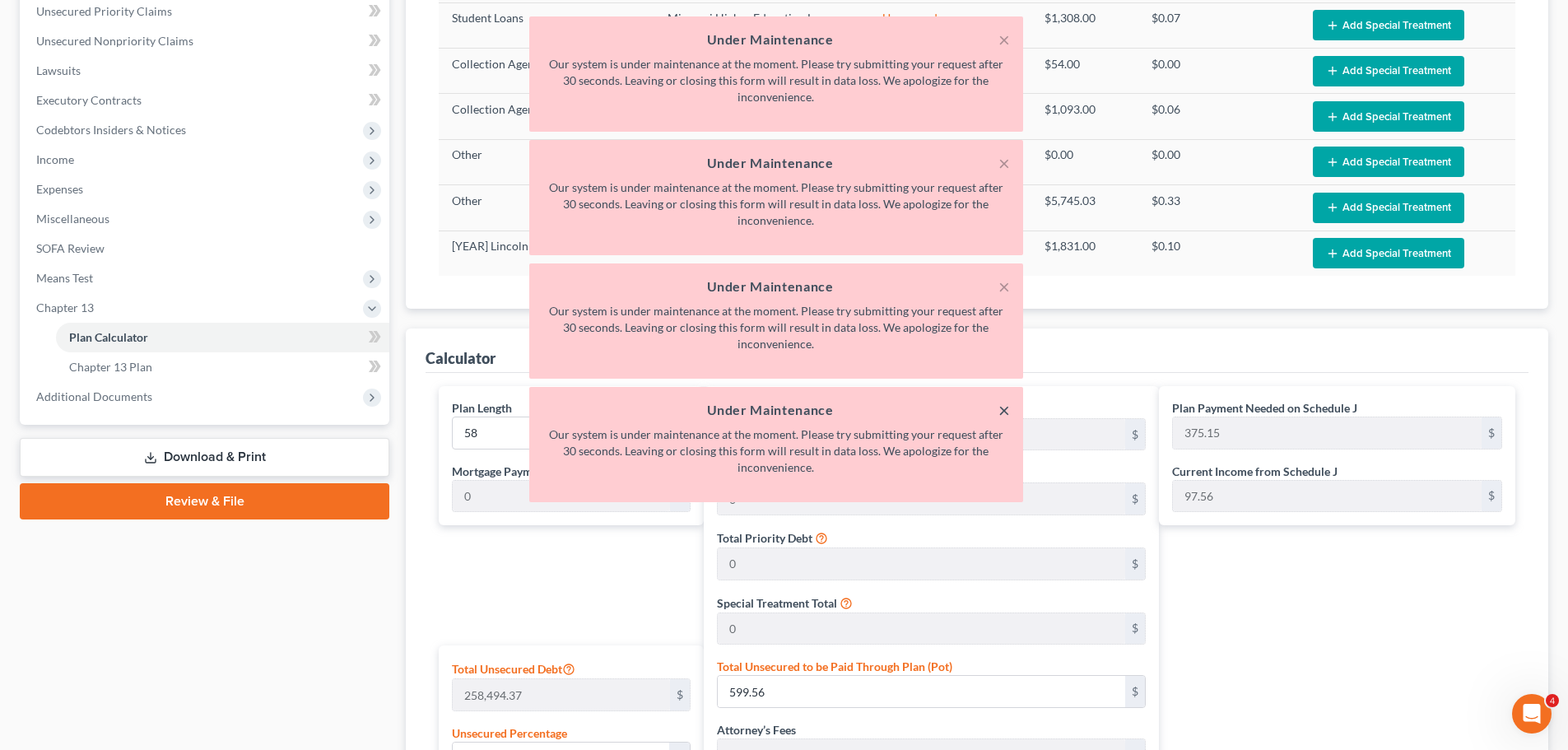 click on "×" at bounding box center [1004, 410] 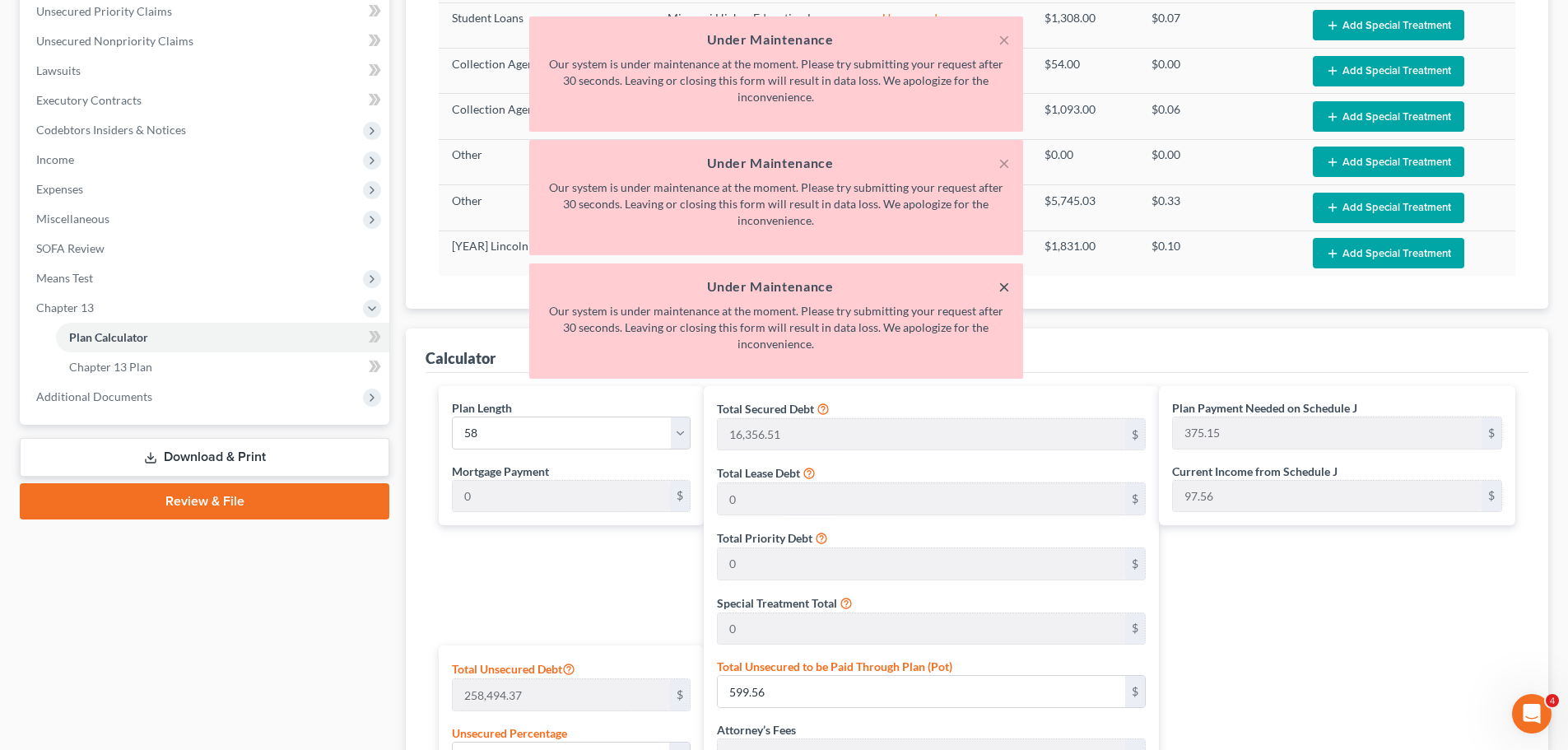click on "×" at bounding box center (1004, 286) 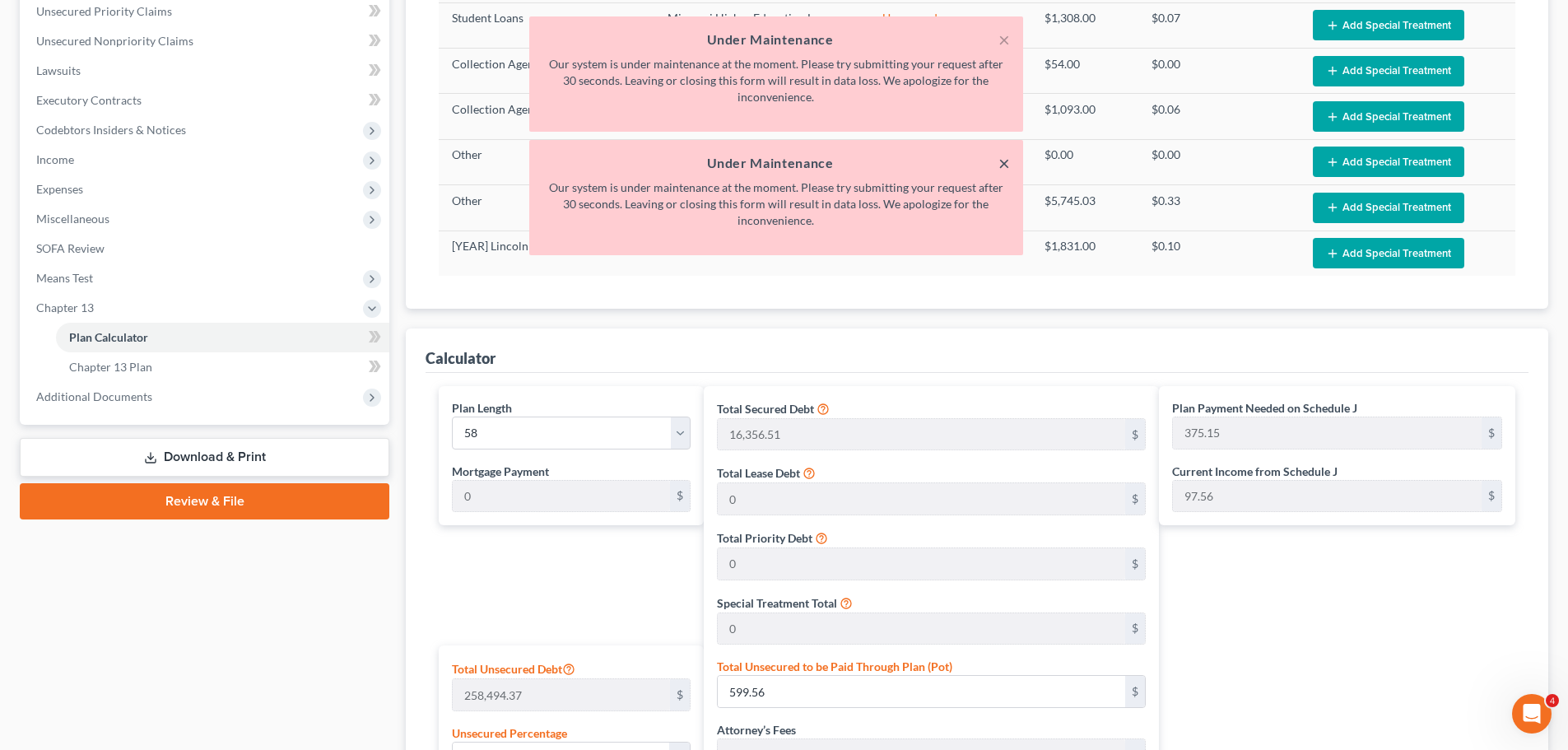 drag, startPoint x: 1005, startPoint y: 164, endPoint x: 1021, endPoint y: 101, distance: 65 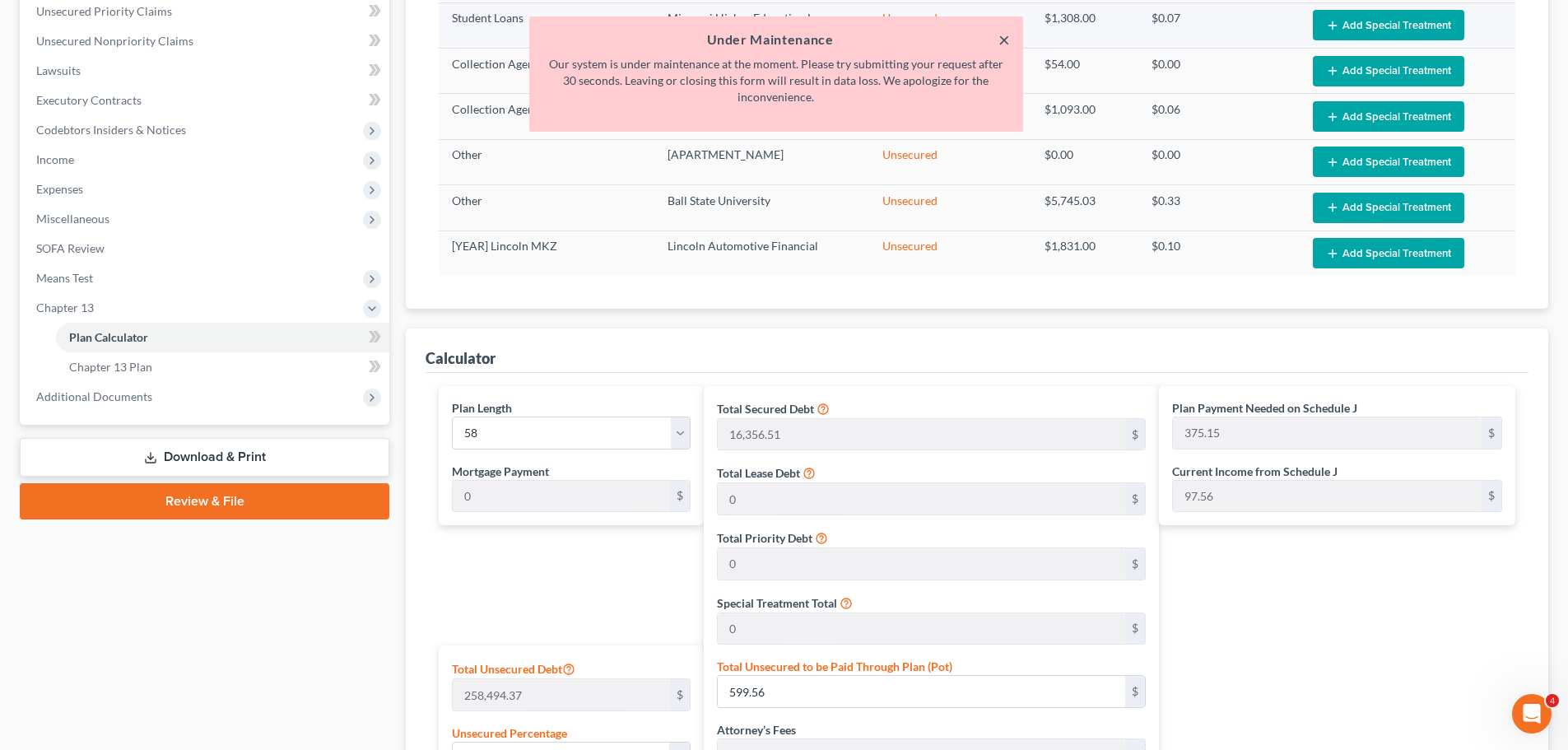 click on "×" at bounding box center (1004, 40) 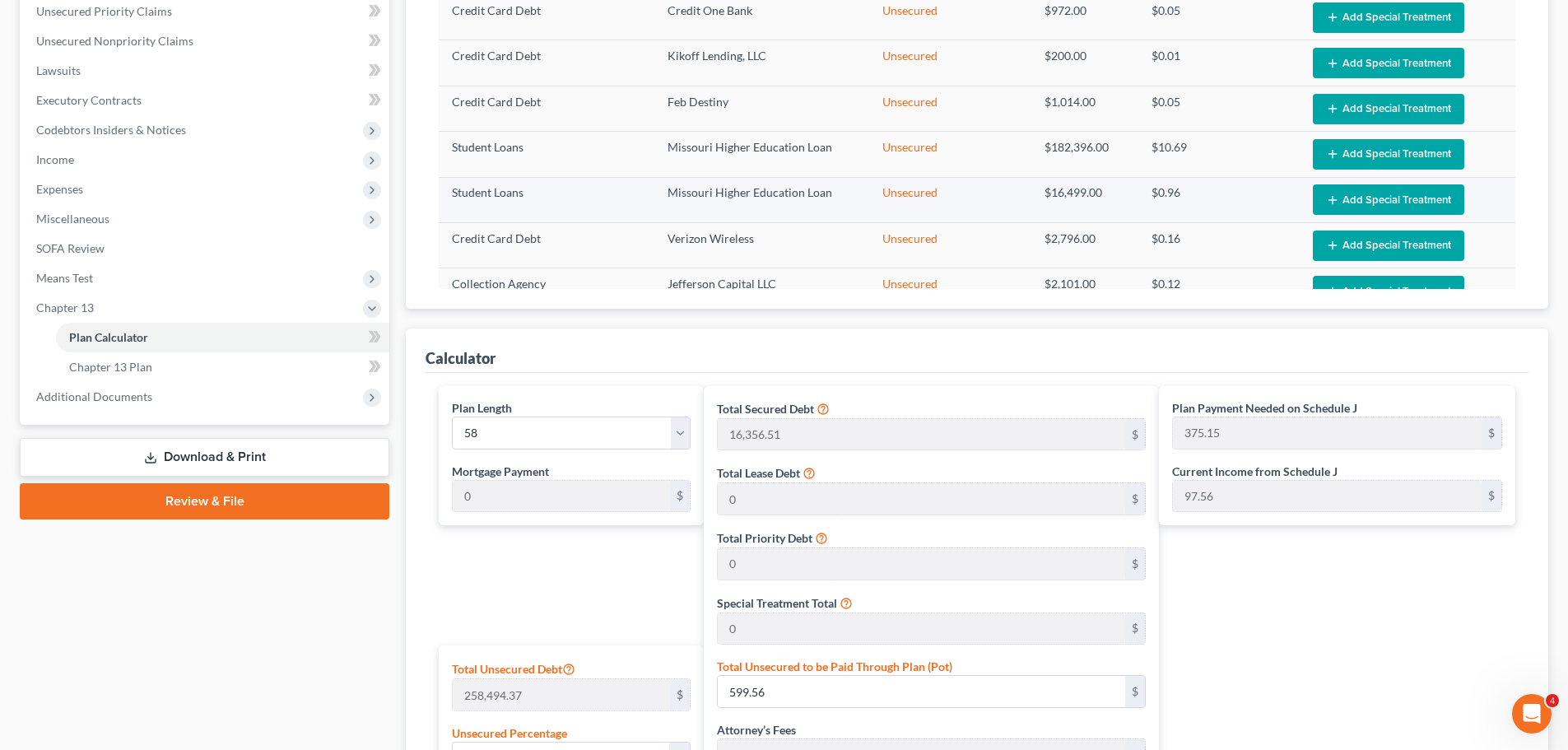 scroll, scrollTop: 0, scrollLeft: 0, axis: both 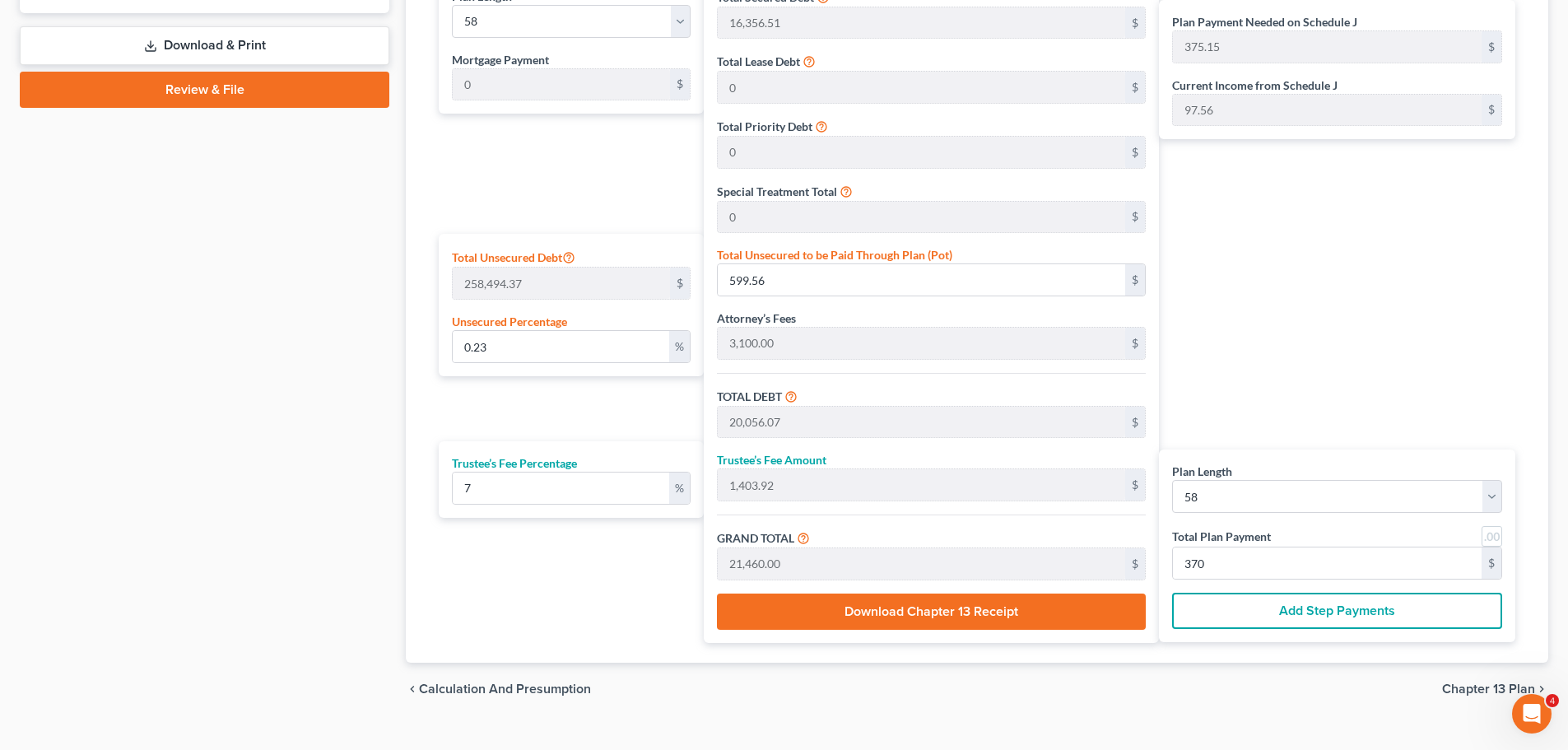 click on "Plan Payment Needed on Schedule J $[AMOUNT] Current Income from Schedule J $[AMOUNT] Plan Length [NUMBER] Total Plan Payment $[AMOUNT] Add Step Payments" at bounding box center [1341, 309] 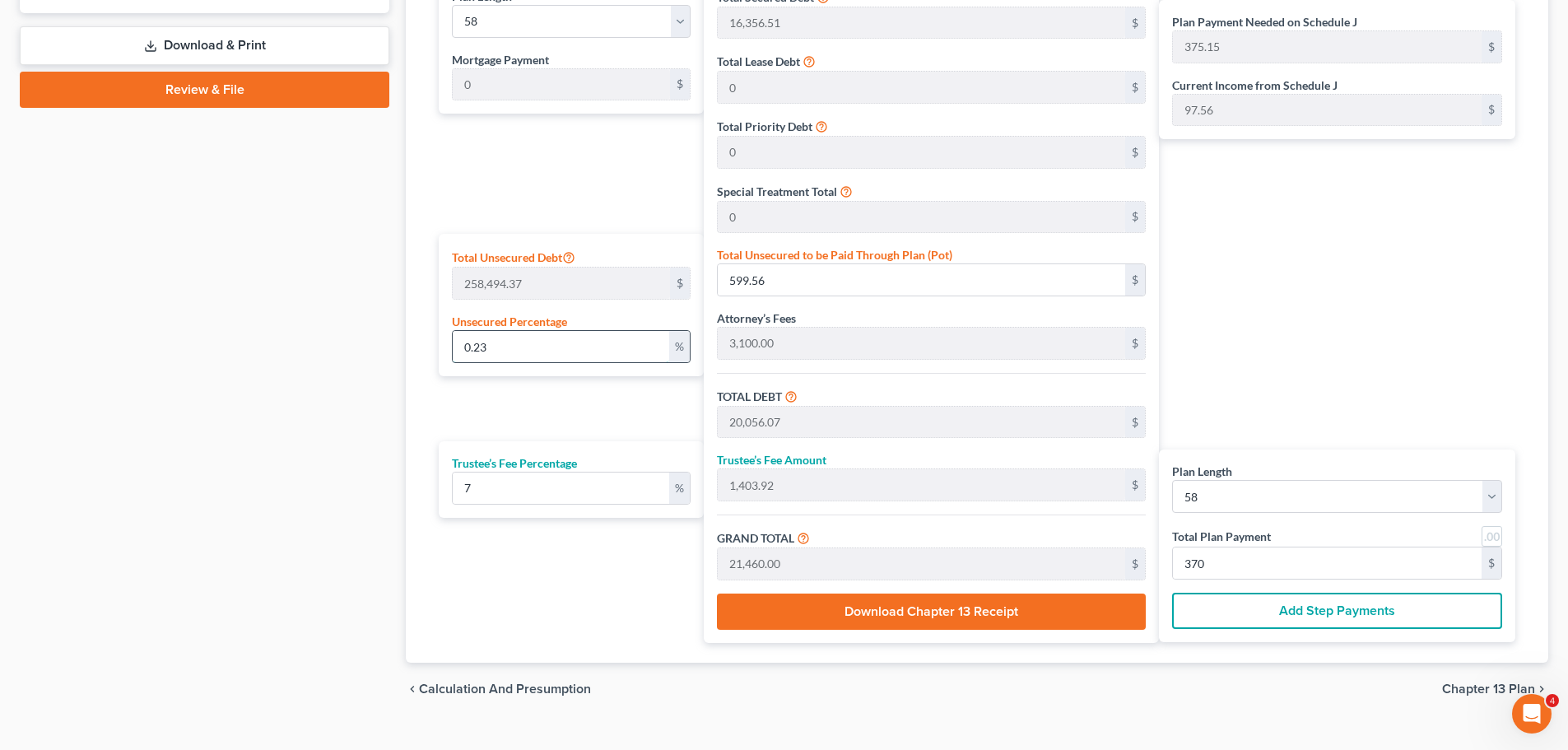 click on "0.23" at bounding box center [561, 347] 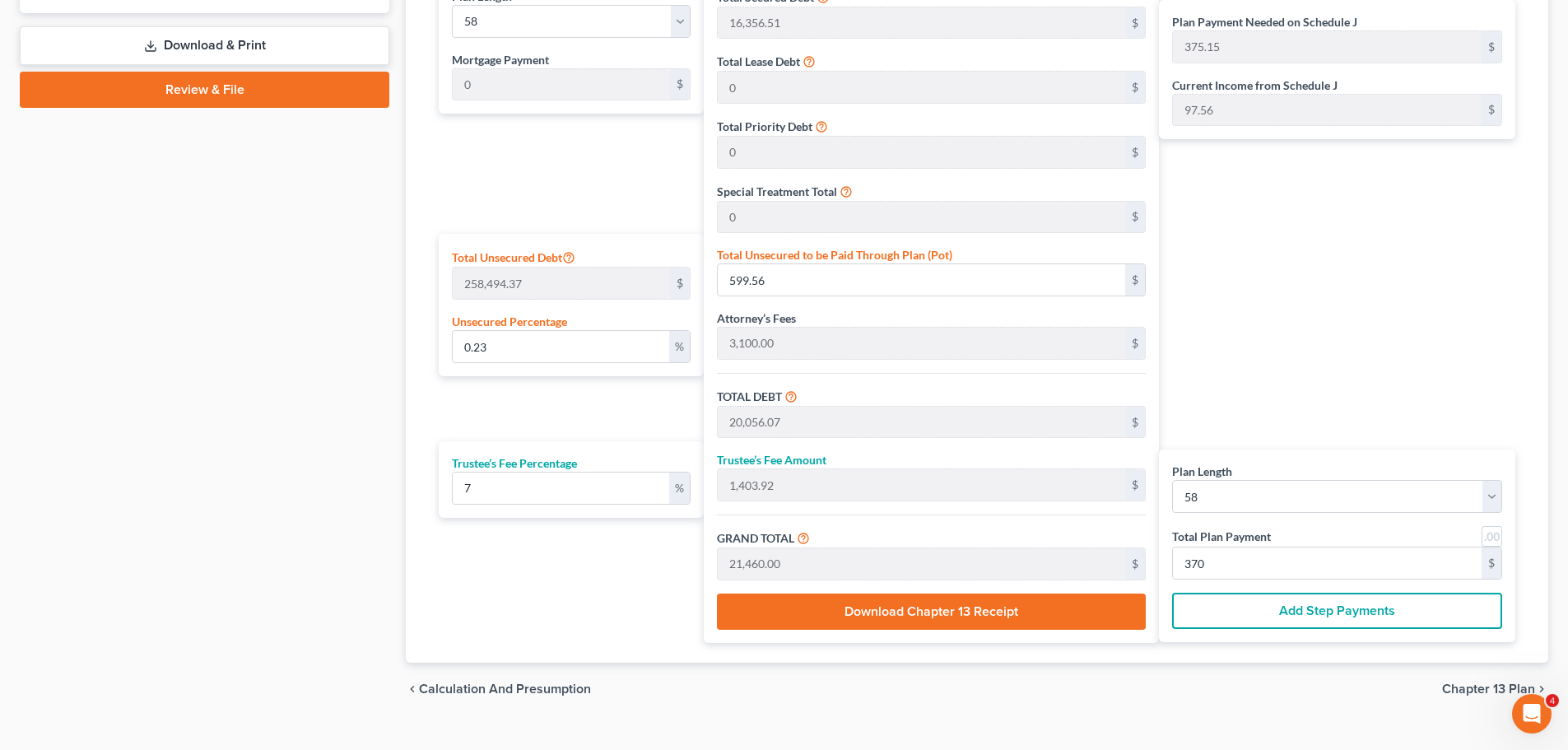 click on "Plan Payment Needed on Schedule J $[AMOUNT] Current Income from Schedule J $[AMOUNT] Plan Length [NUMBER] Total Plan Payment $[AMOUNT] Add Step Payments" at bounding box center (1341, 309) 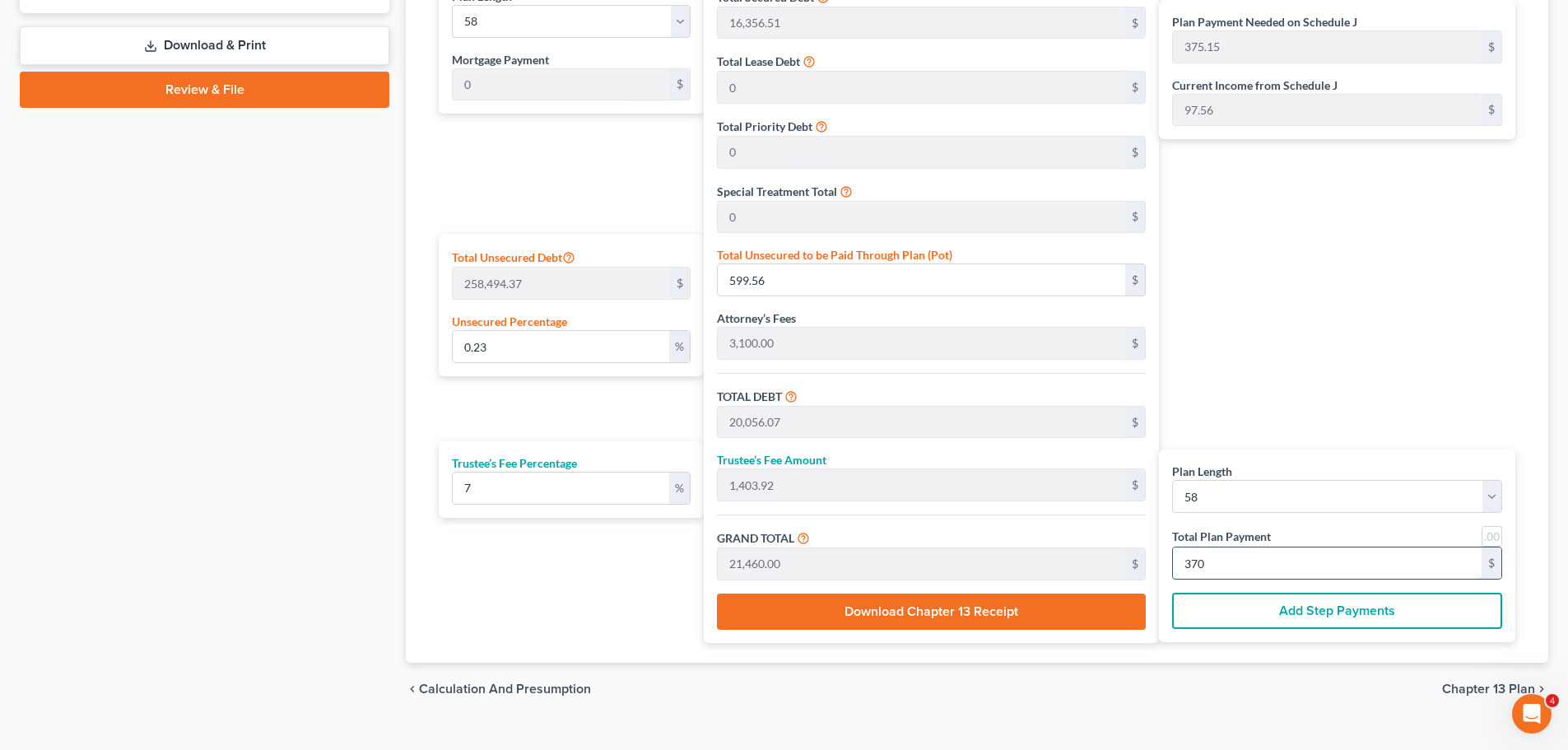 click on "370" at bounding box center (1327, 563) 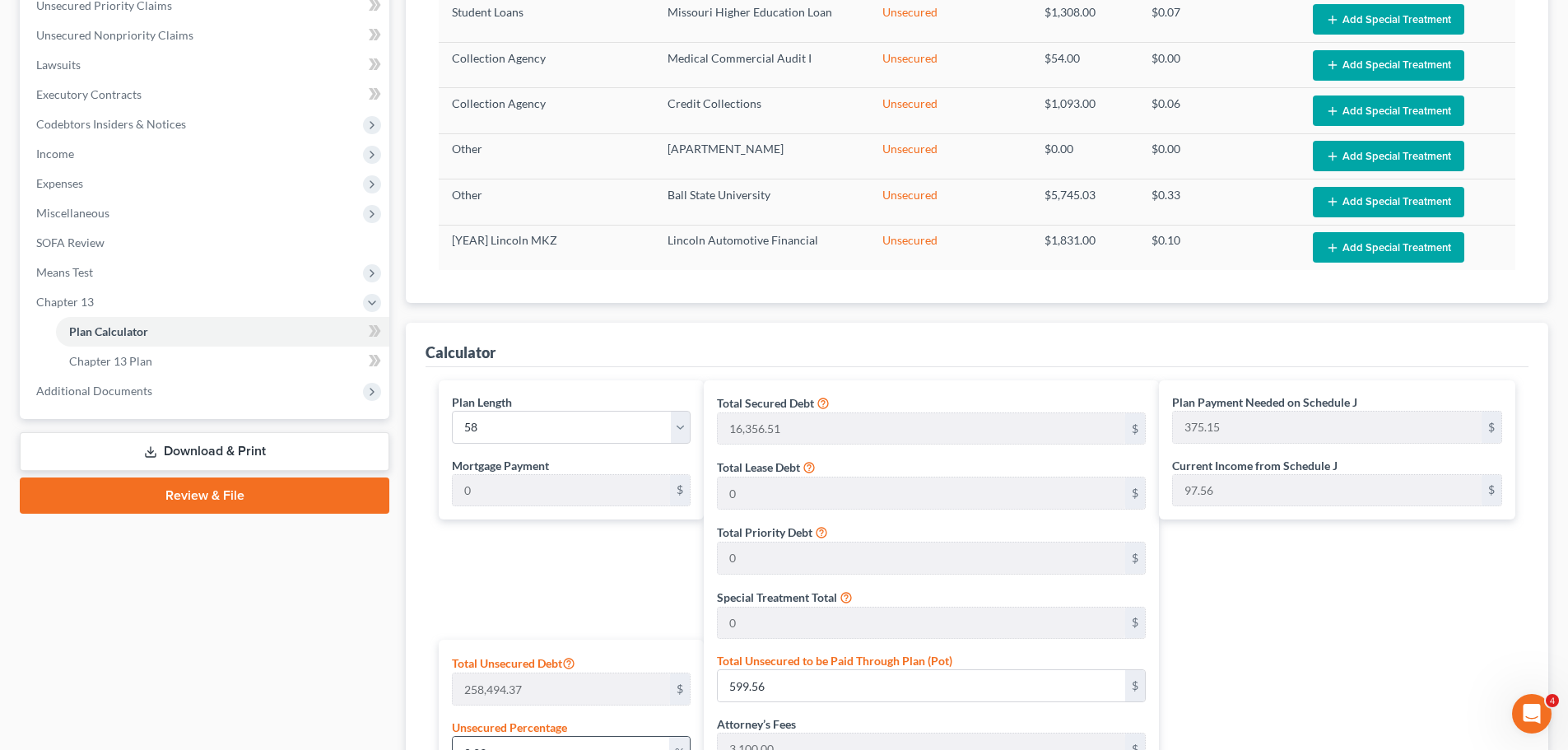 scroll, scrollTop: 329, scrollLeft: 0, axis: vertical 